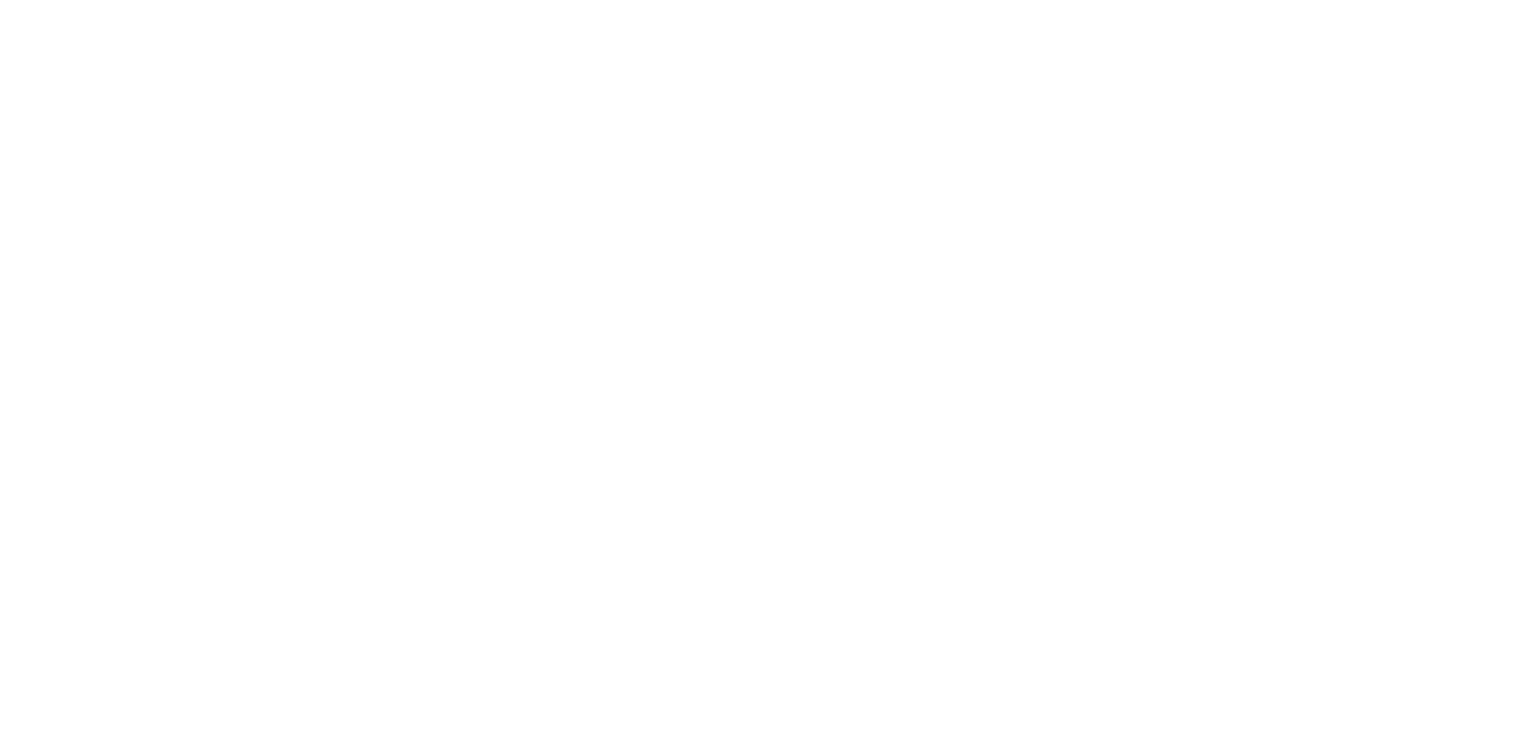 scroll, scrollTop: 0, scrollLeft: 0, axis: both 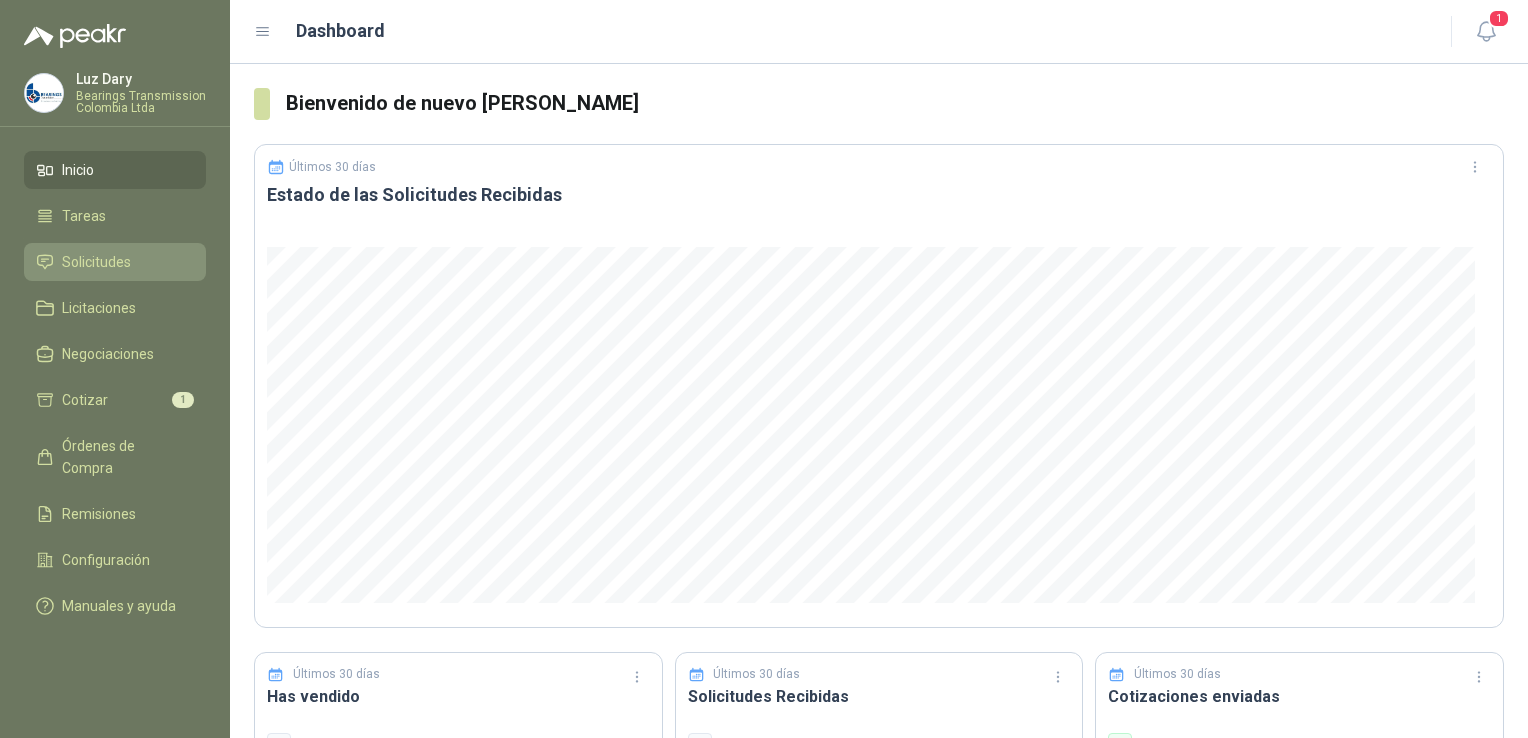 click on "Solicitudes" at bounding box center (96, 262) 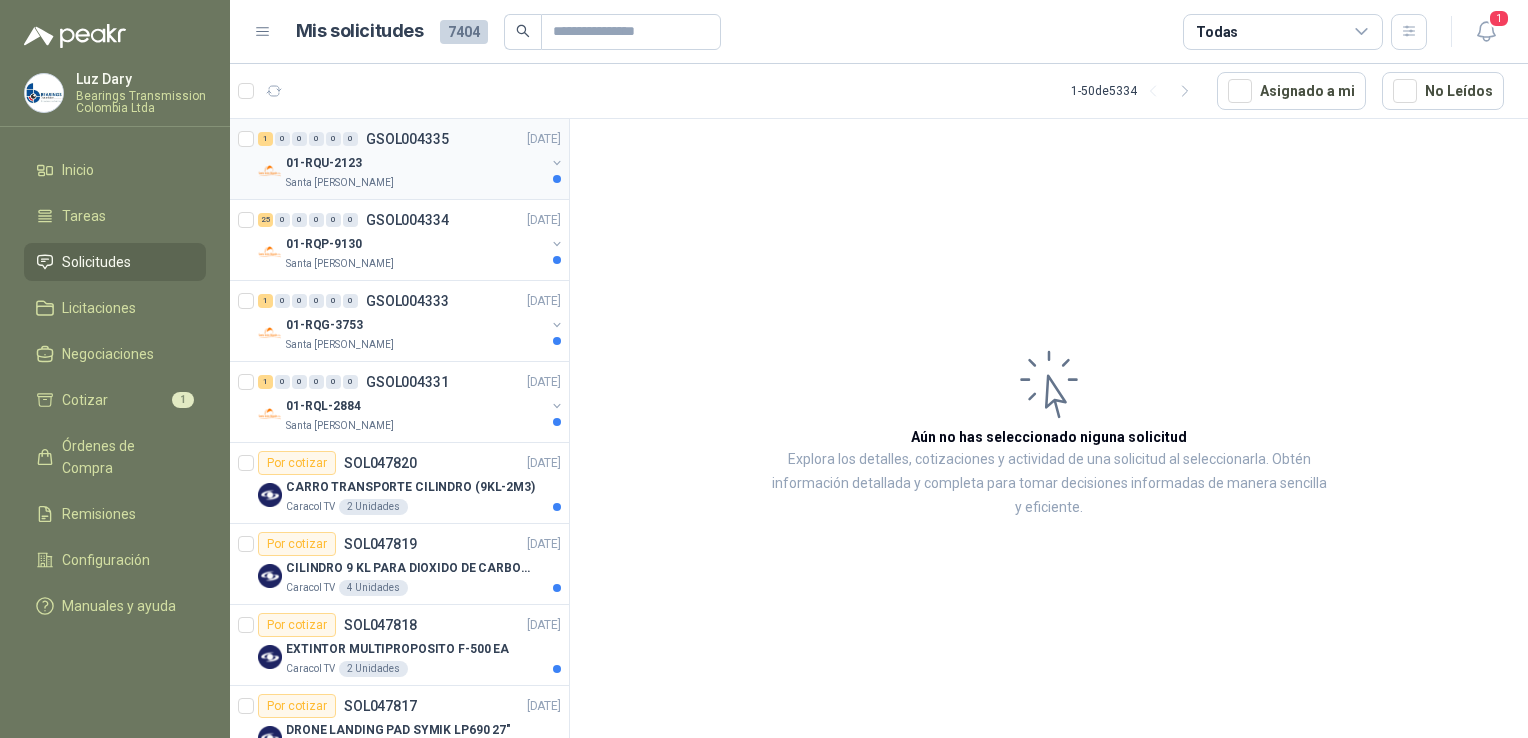 click on "1   0   0   0   0   0   GSOL004335 [DATE]" at bounding box center (411, 139) 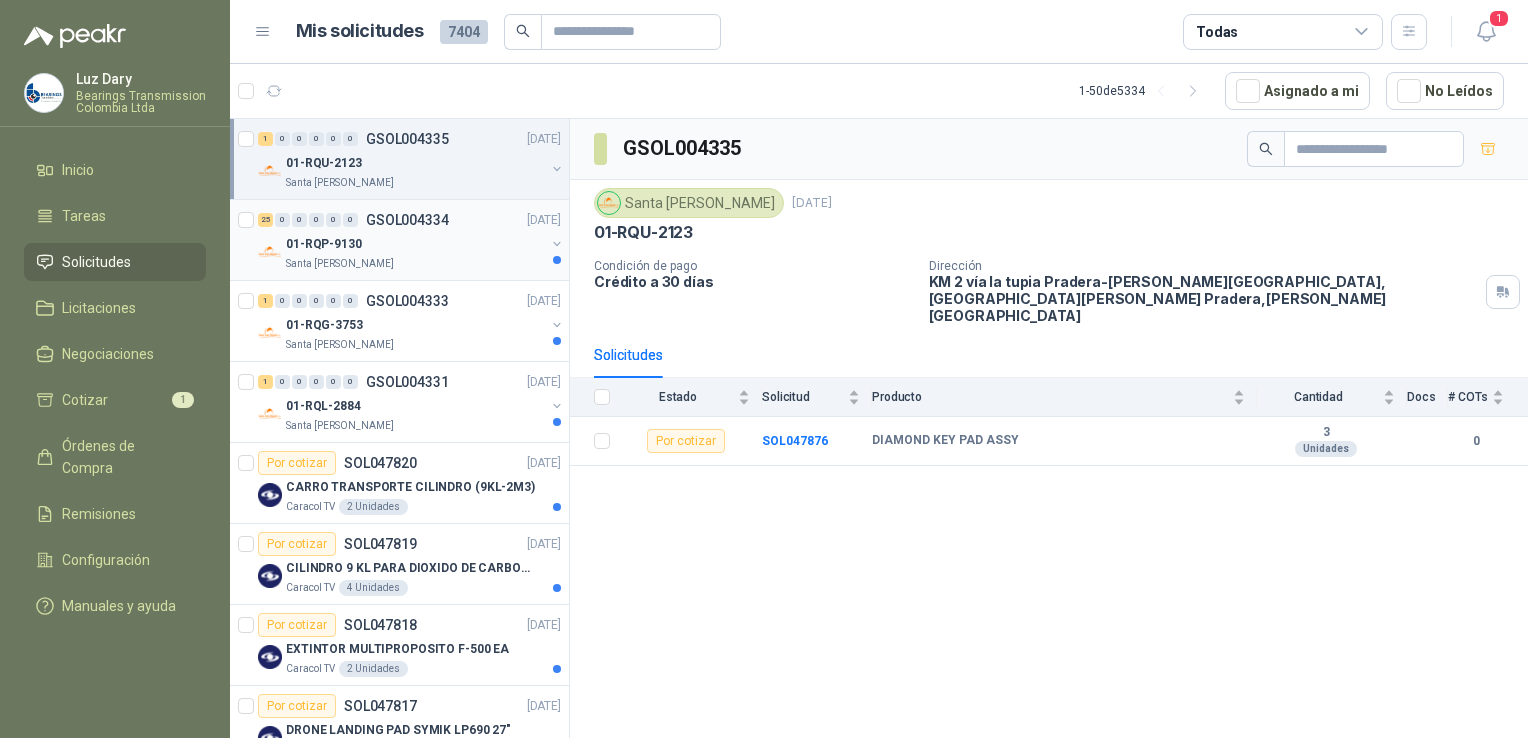 click on "25   0   0   0   0   0   GSOL004334 [DATE]   01-RQP-9130 [GEOGRAPHIC_DATA][PERSON_NAME]" at bounding box center (399, 240) 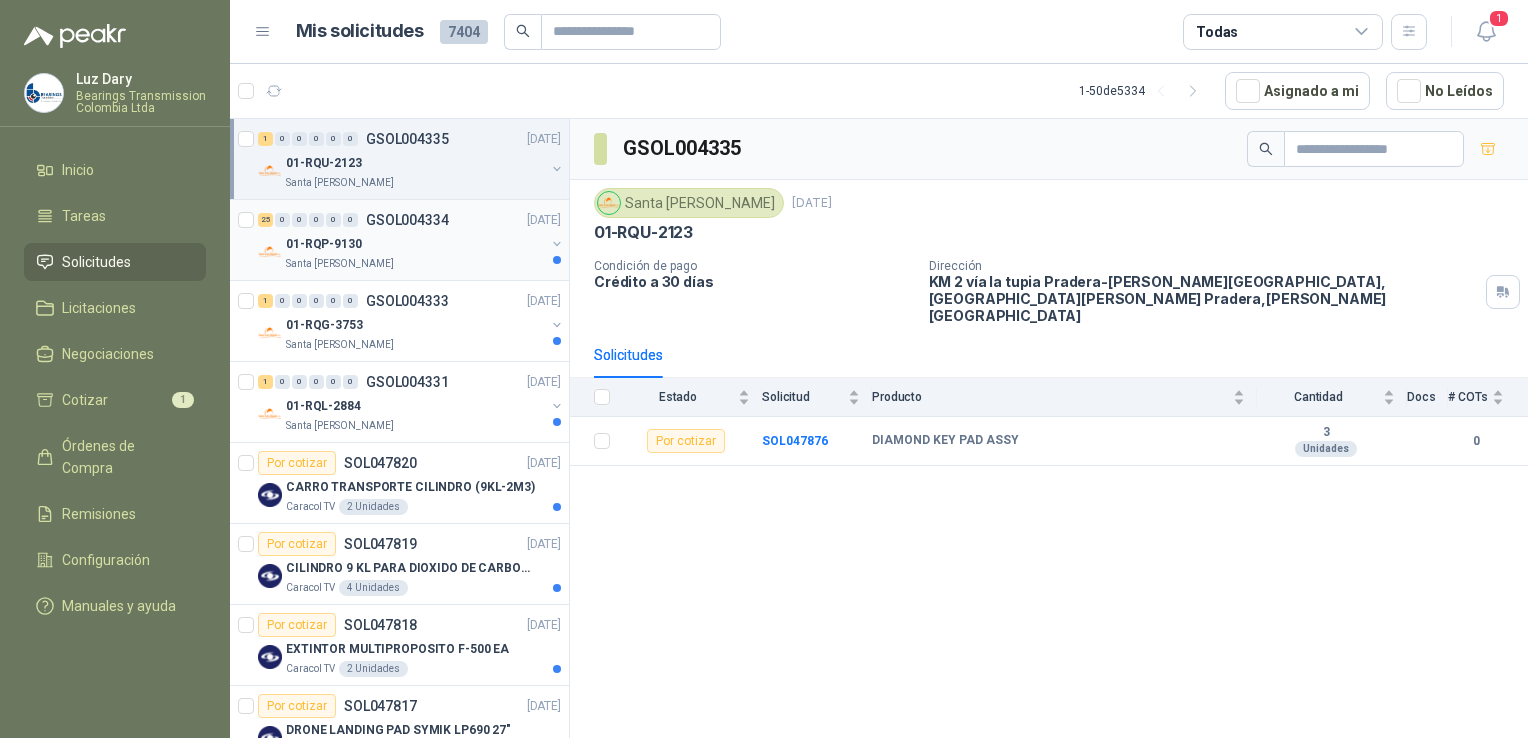 click on "GSOL004334" at bounding box center (407, 220) 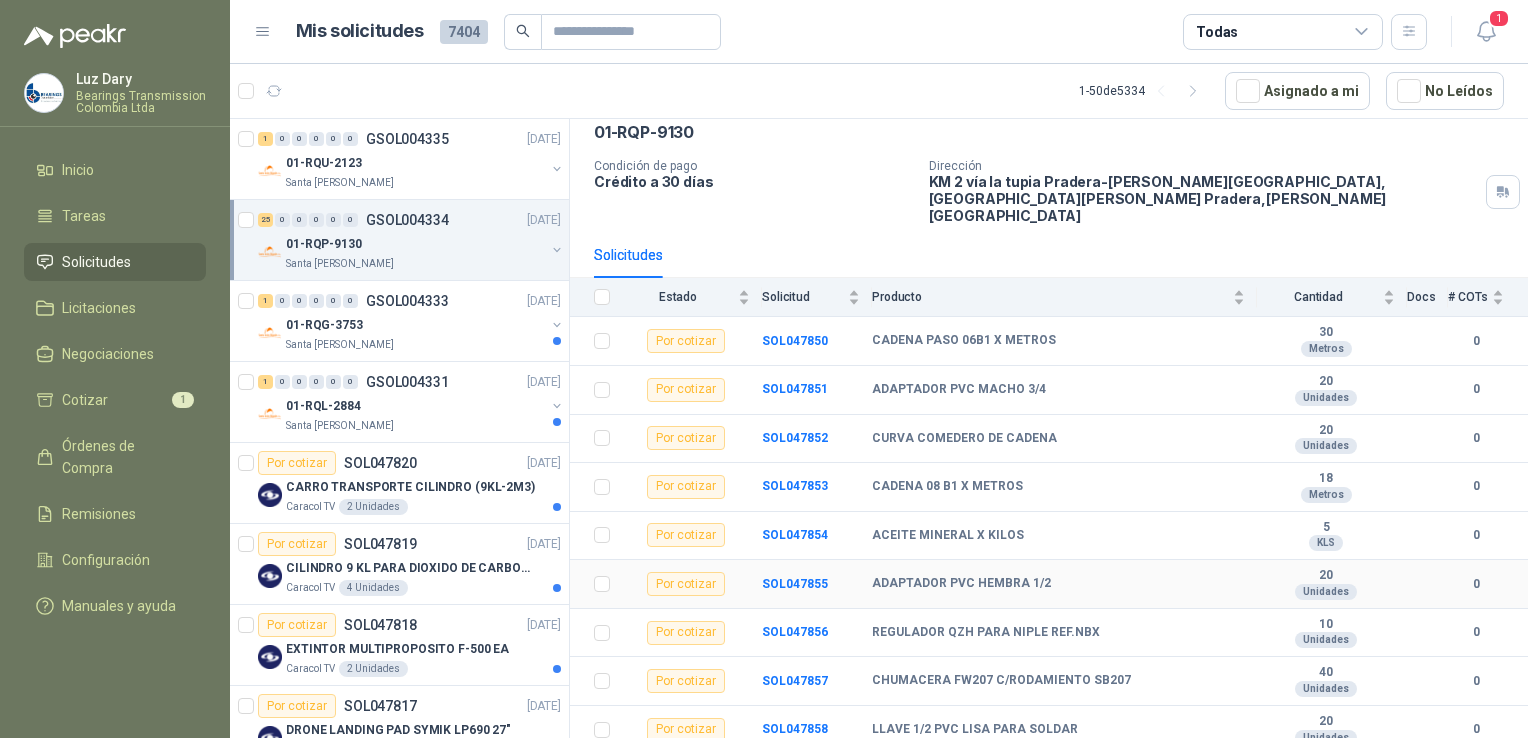 scroll, scrollTop: 200, scrollLeft: 0, axis: vertical 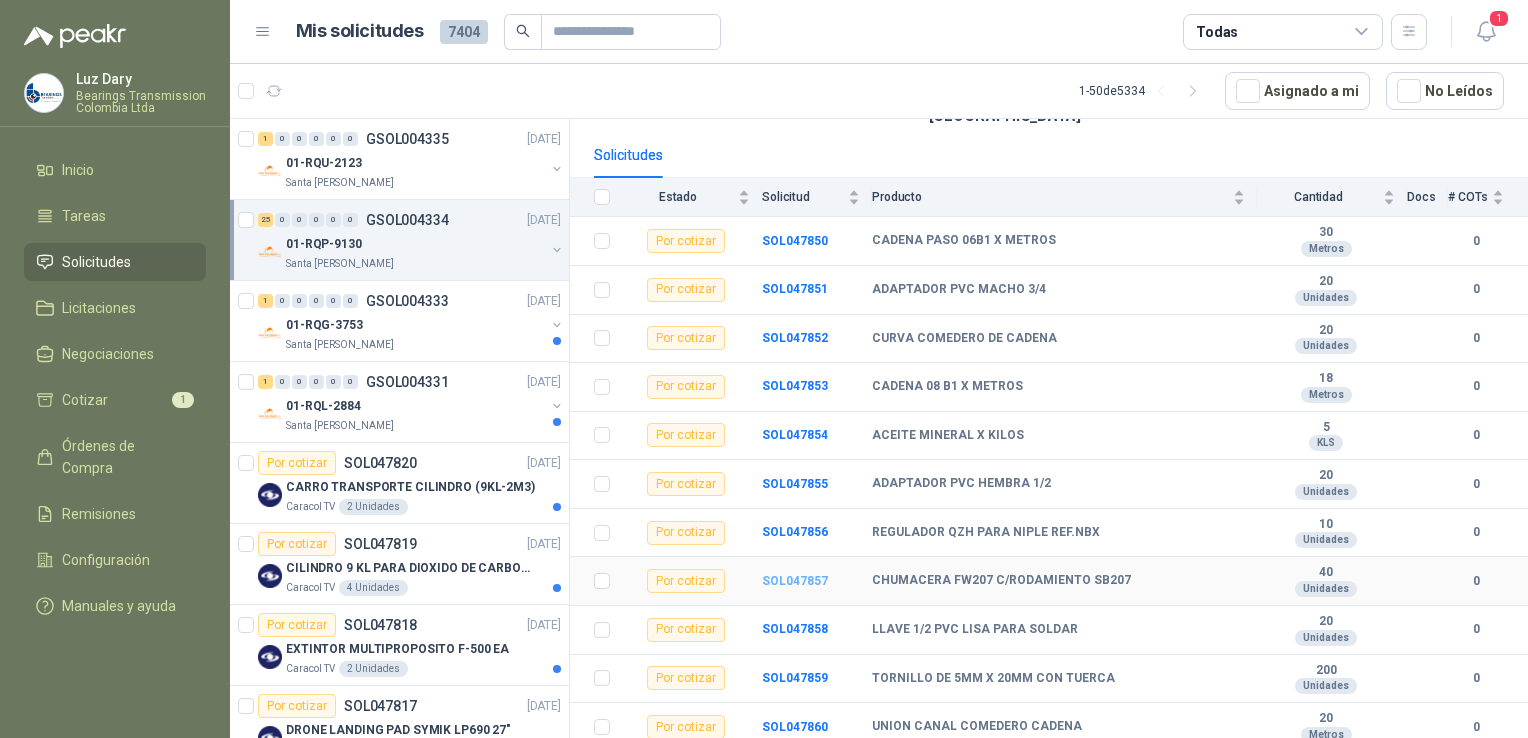 click on "SOL047857" at bounding box center [795, 581] 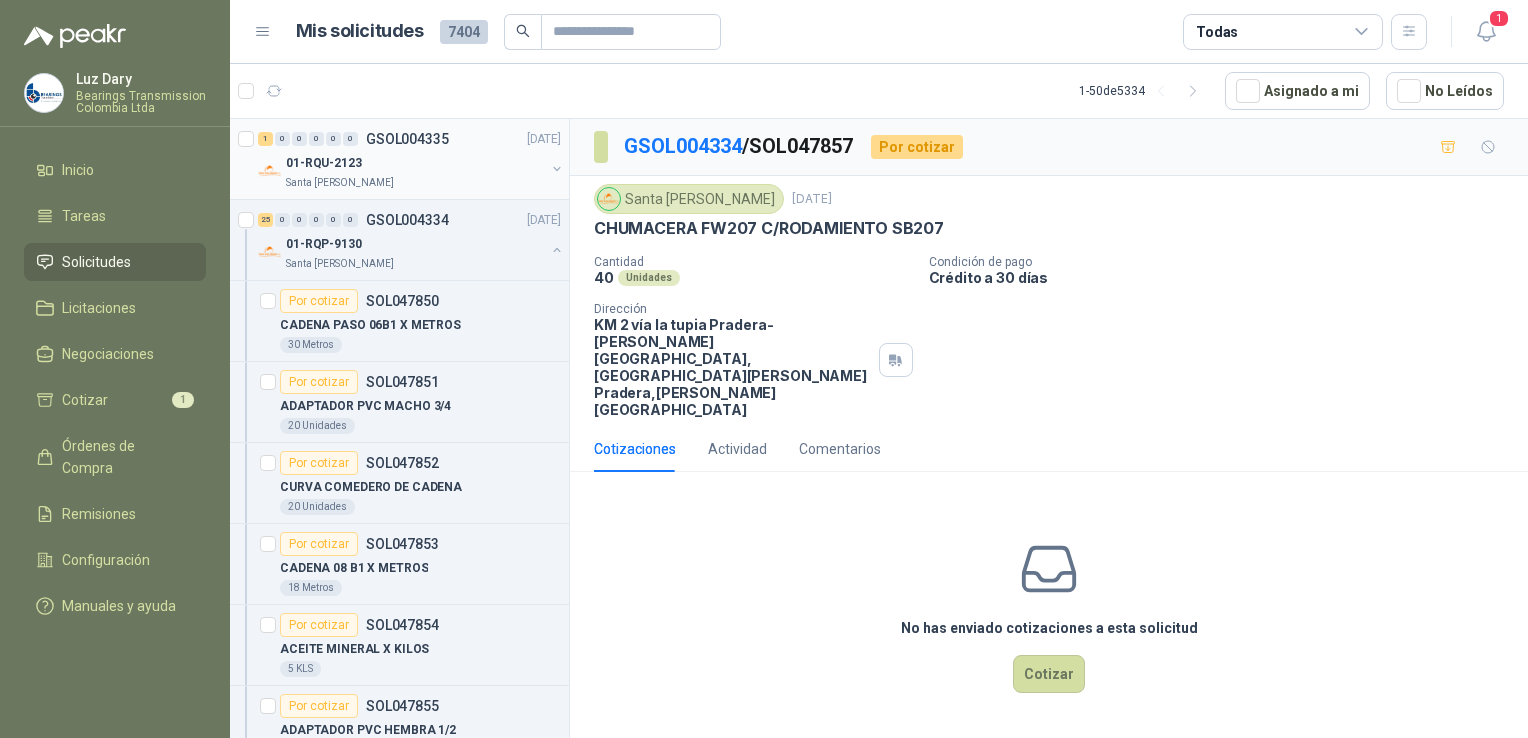 click on "Santa [PERSON_NAME]" at bounding box center [415, 183] 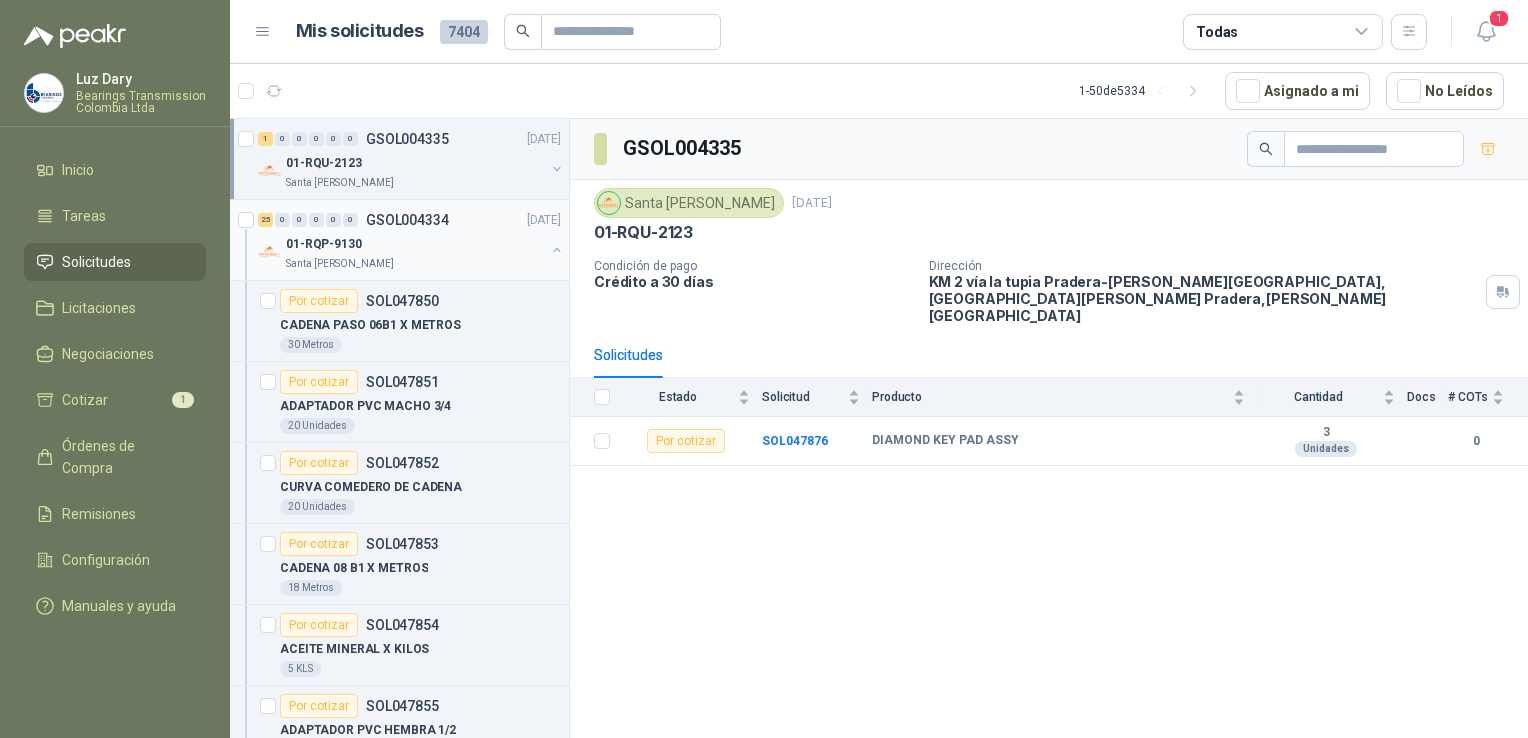 click on "01-RQP-9130" at bounding box center [415, 244] 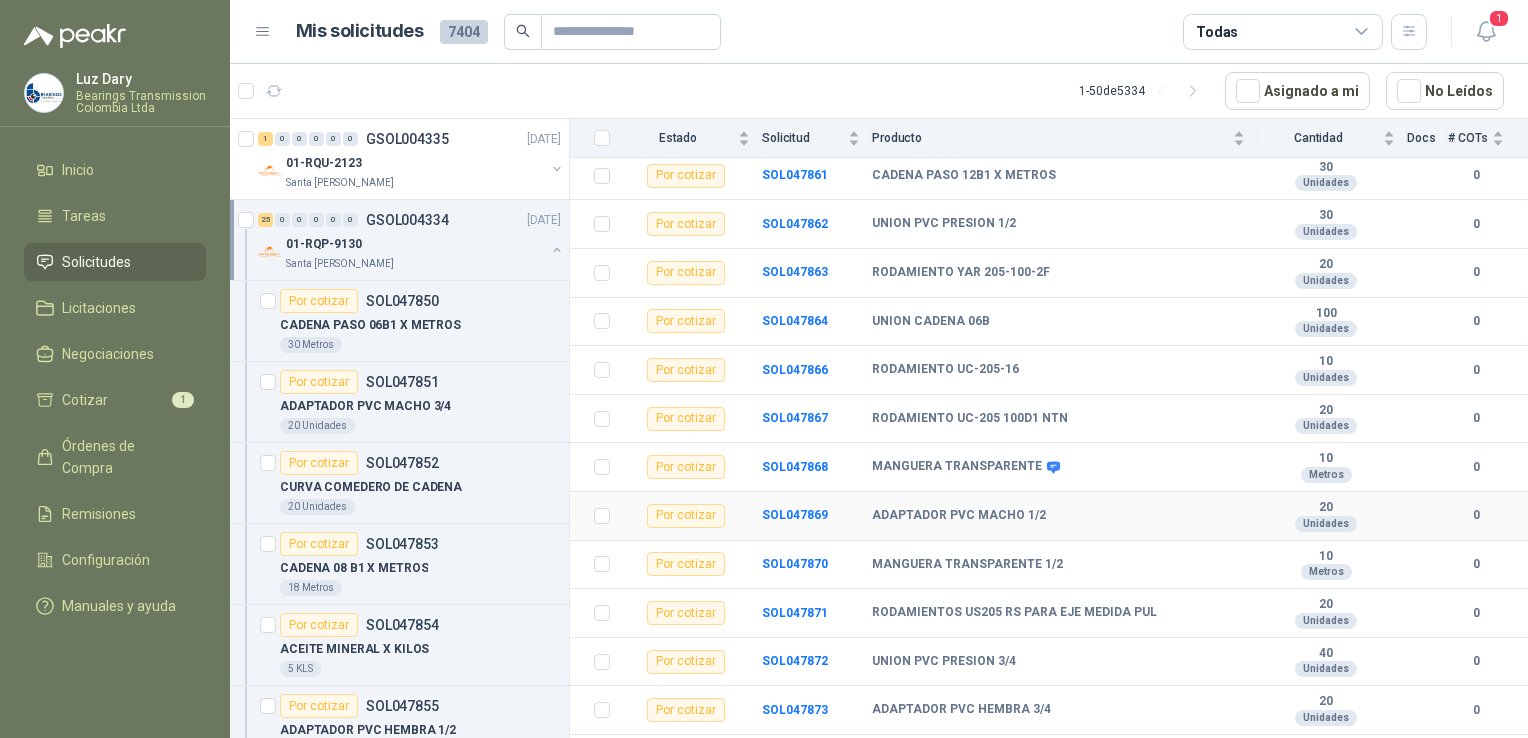 scroll, scrollTop: 868, scrollLeft: 0, axis: vertical 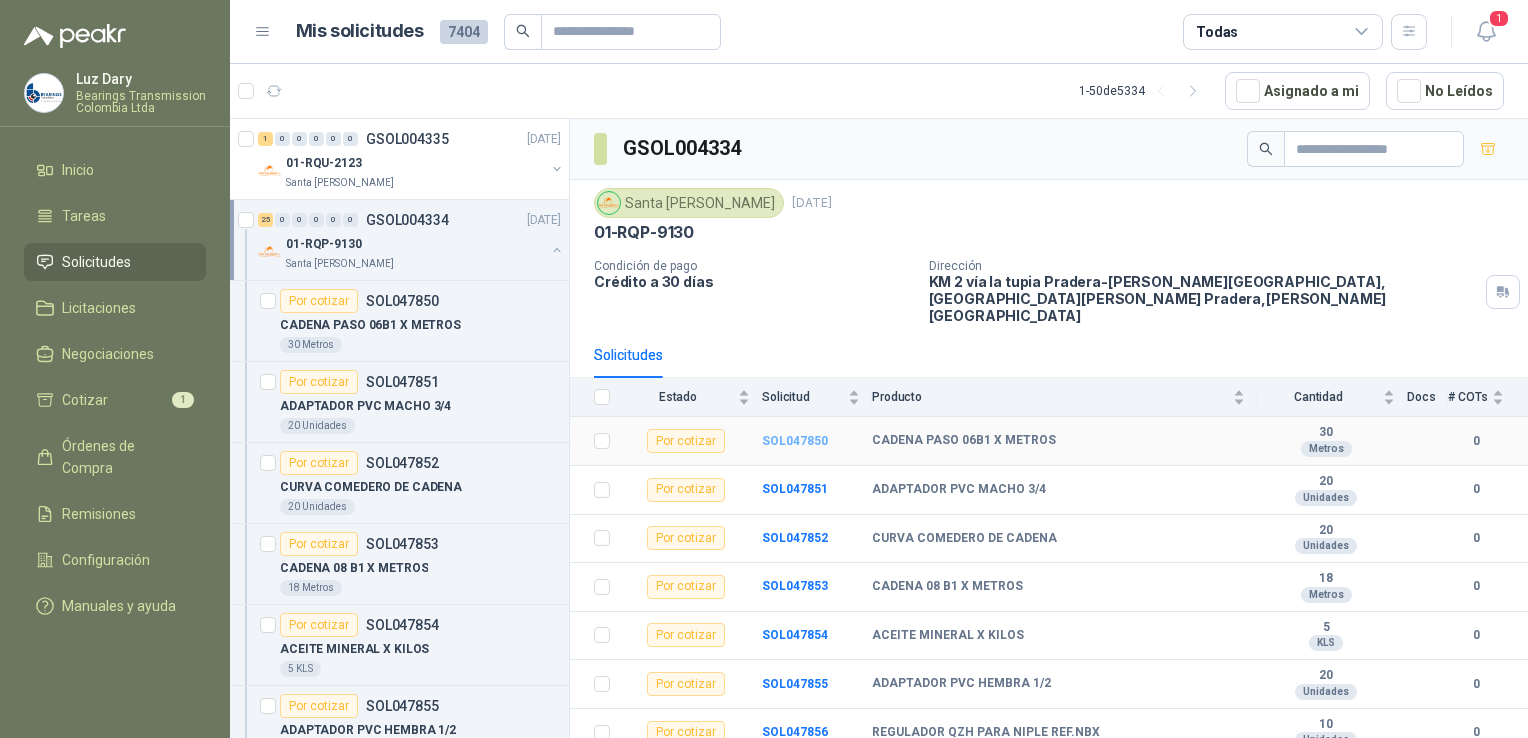 click on "SOL047850" at bounding box center (795, 441) 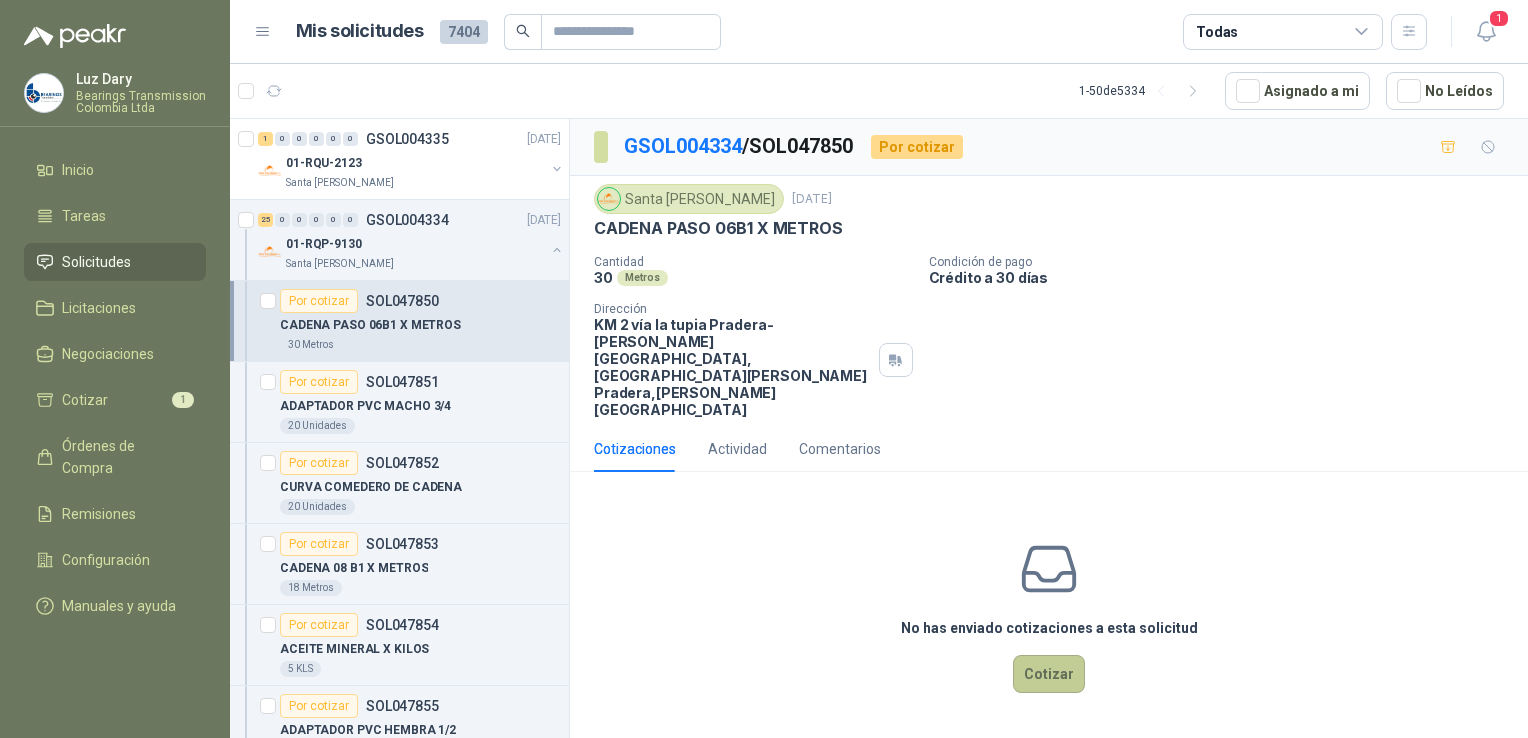 click on "Cotizar" at bounding box center [1049, 674] 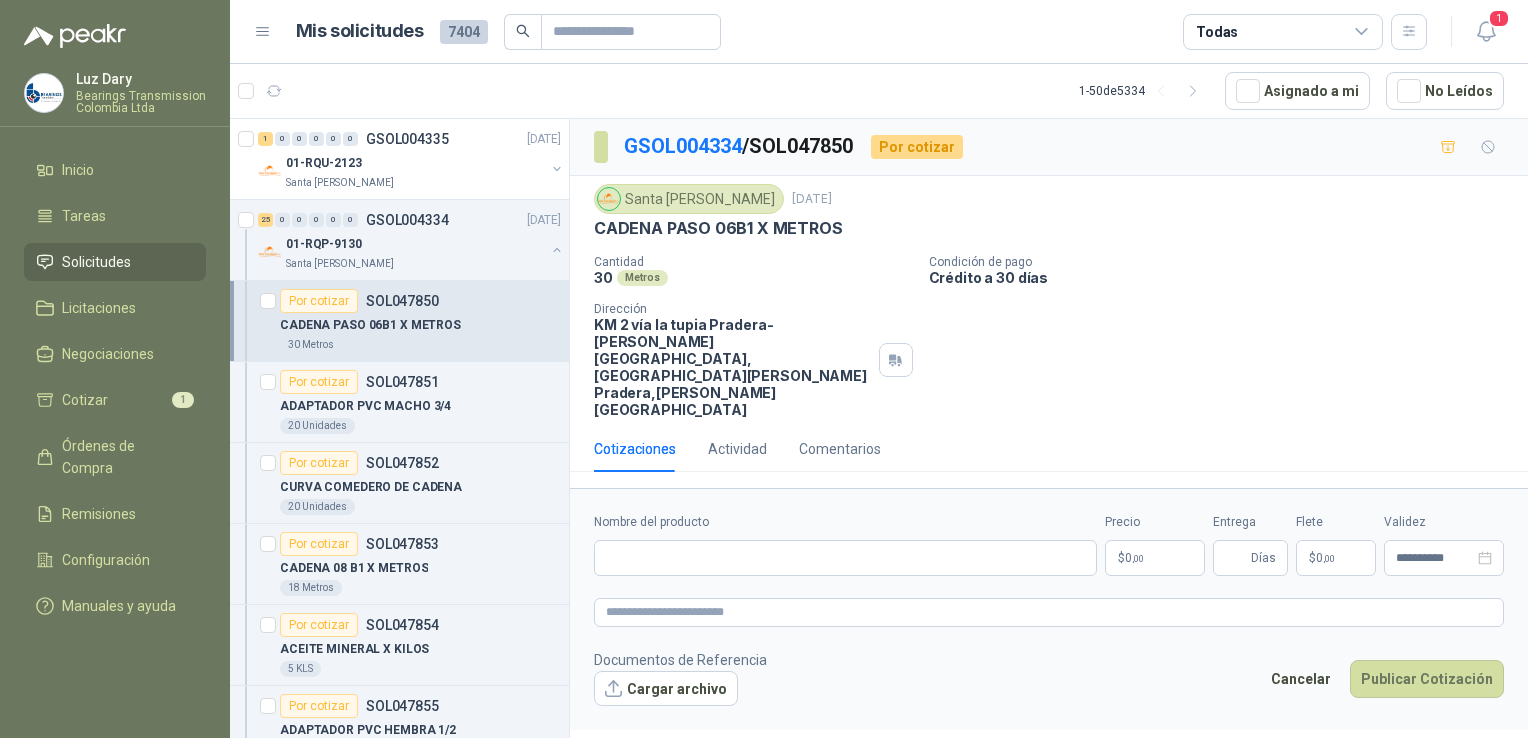 type 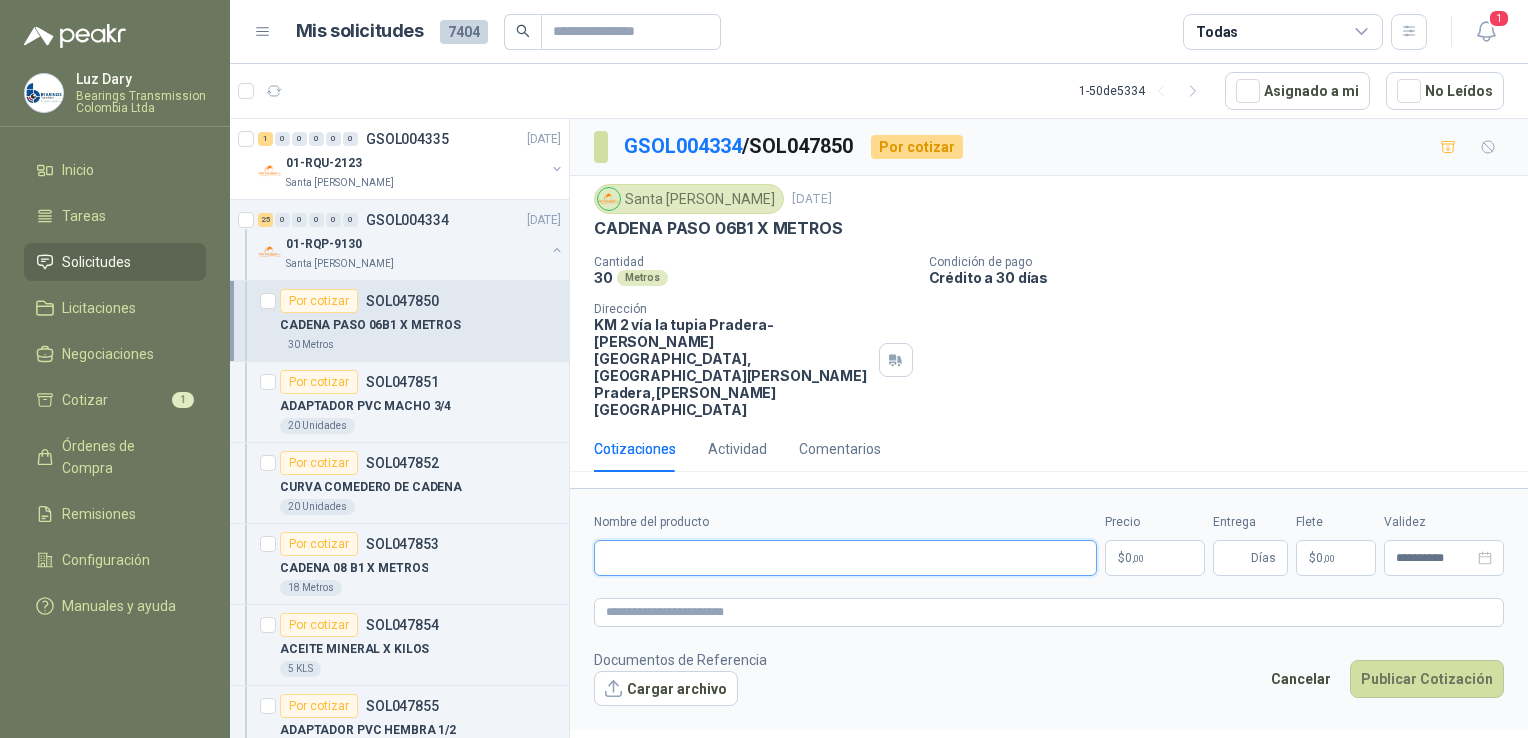 click on "Nombre del producto" at bounding box center (845, 558) 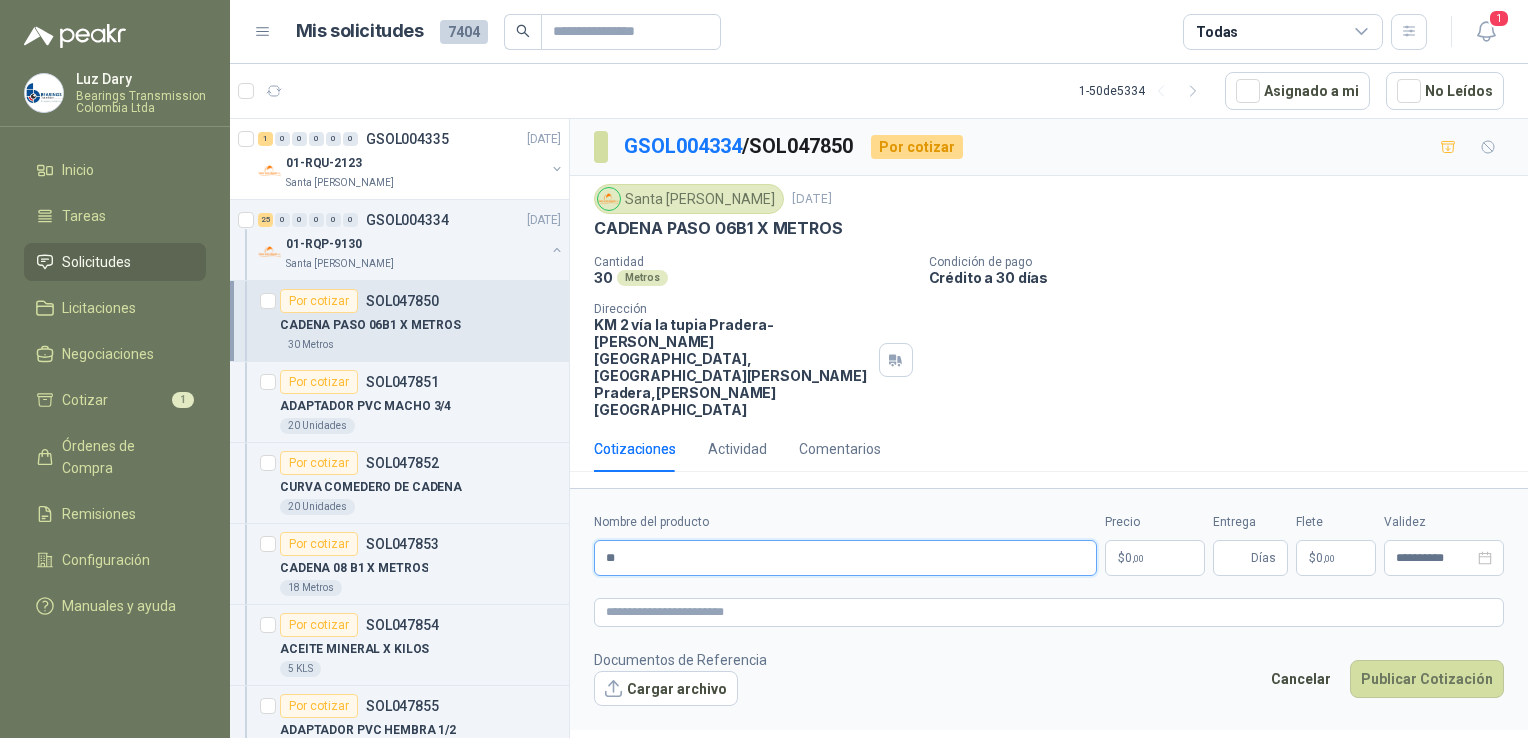 type on "*" 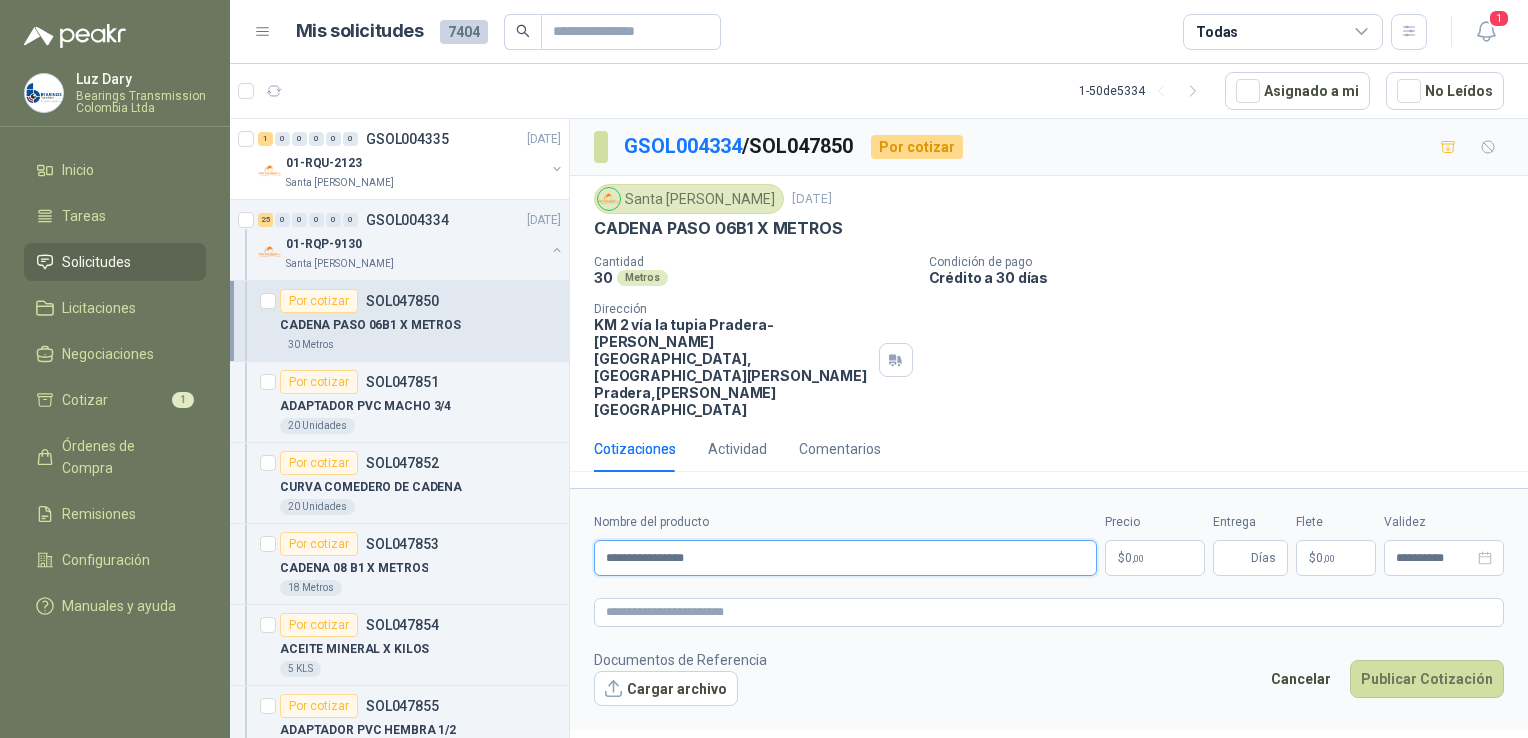 type on "**********" 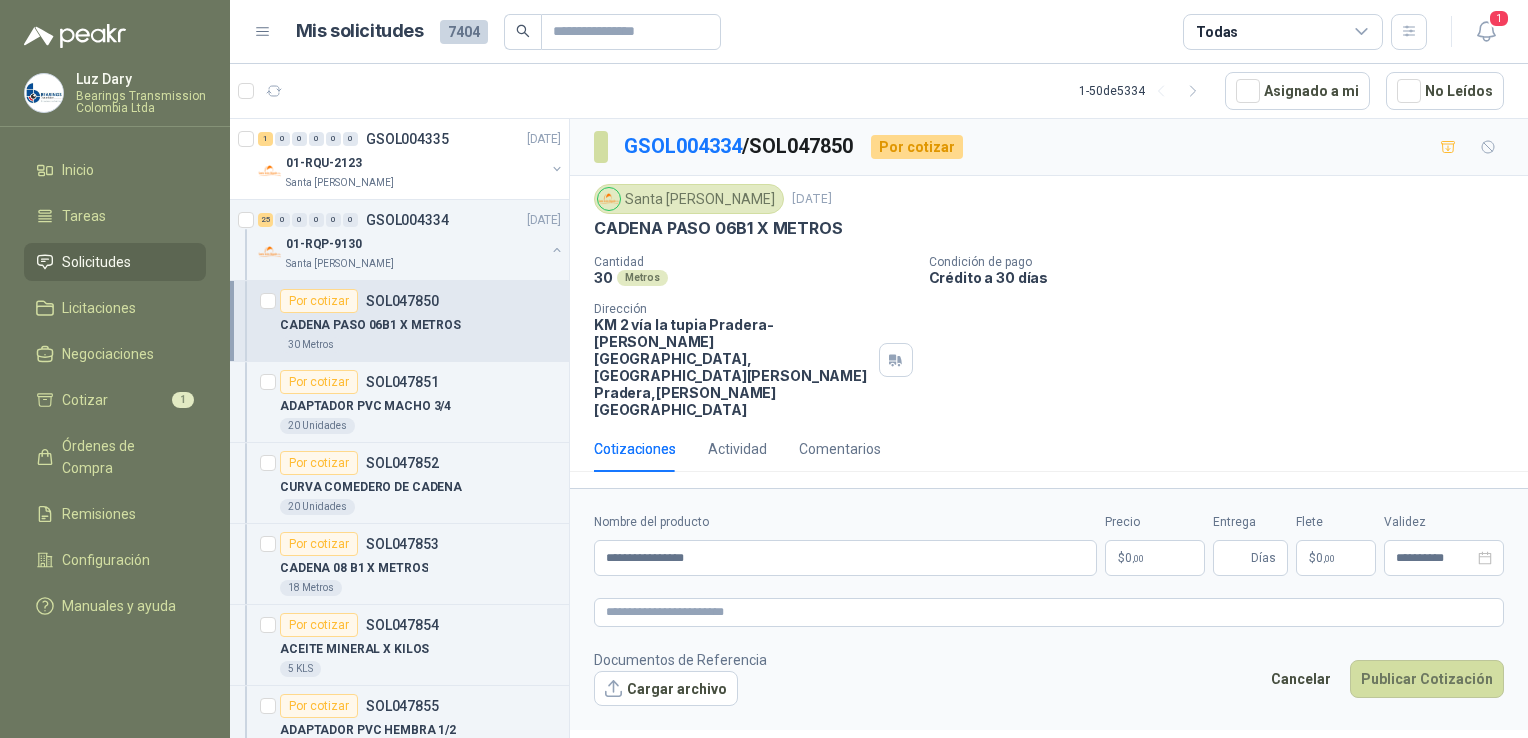 click on "[PERSON_NAME] Bearings Transmission Colombia Ltda   Inicio   Tareas   Solicitudes   Licitaciones   Negociaciones   Cotizar 1   Órdenes de Compra   Remisiones   Configuración   Manuales y ayuda Mis solicitudes 7404 Todas 1 1 - 50  de  5334 Asignado a mi No Leídos 1   0   0   0   0   0   GSOL004335 [DATE]   01-RQU-2123 Santa [PERSON_NAME]   25   0   0   0   0   0   GSOL004334 [DATE]   01-RQP-9130 Santa [PERSON_NAME]   Por cotizar SOL047850 CADENA PASO 06B1 X METROS 30   Metros Por cotizar SOL047851 ADAPTADOR PVC MACHO 3/4  20   Unidades Por cotizar SOL047852 CURVA COMEDERO [PERSON_NAME] 20   Unidades Por cotizar SOL047853 CADENA 08 B1  X METROS 18   Metros Por cotizar SOL047854 [MEDICAL_DATA] X KILOS 5   KLS Por cotizar SOL047855 ADAPTADOR PVC HEMBRA 1/2  20   Unidades Por cotizar SOL047856 REGULADOR QZH PARA NIPLE REF.NBX 10   Unidades Por cotizar SOL047857 CHUMACERA FW207 C/RODAMIENTO SB207 40   Unidades Por cotizar SOL047858 LLAVE 1/2  PVC [PERSON_NAME] PARA SOLDAR 20   Unidades Por cotizar SOL047859 200   Unidades" at bounding box center [764, 369] 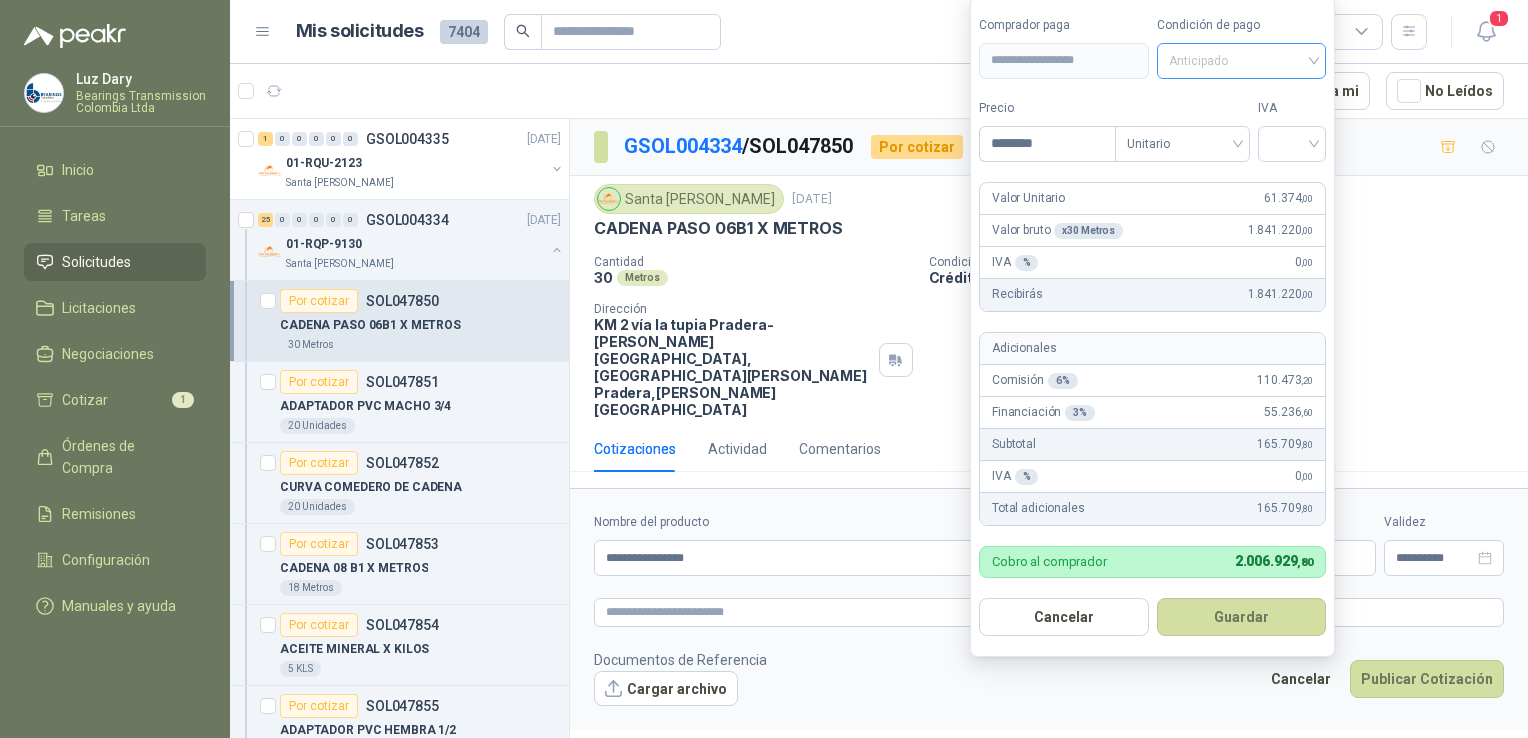 click on "Anticipado" at bounding box center (1242, 61) 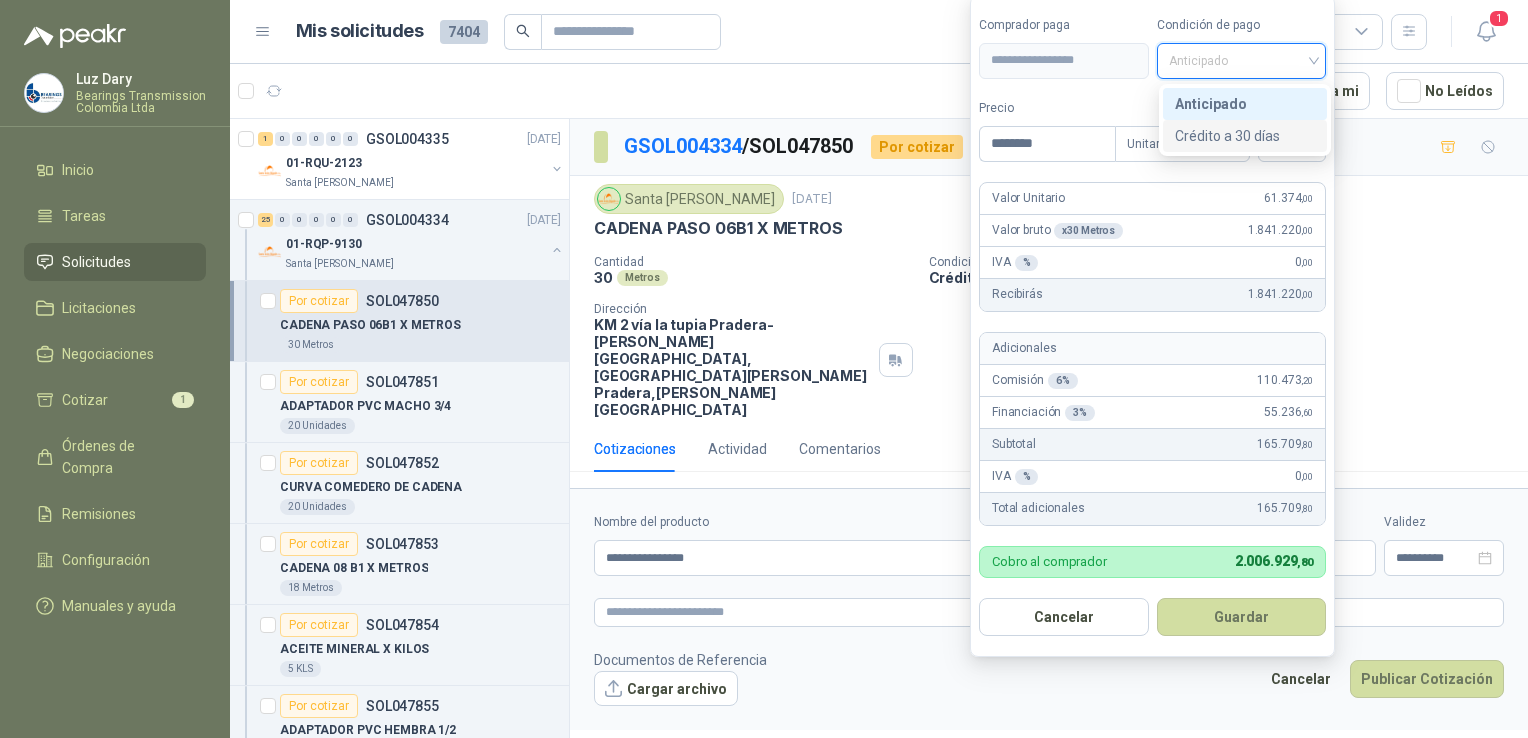 click on "Crédito a 30 días" at bounding box center (1245, 136) 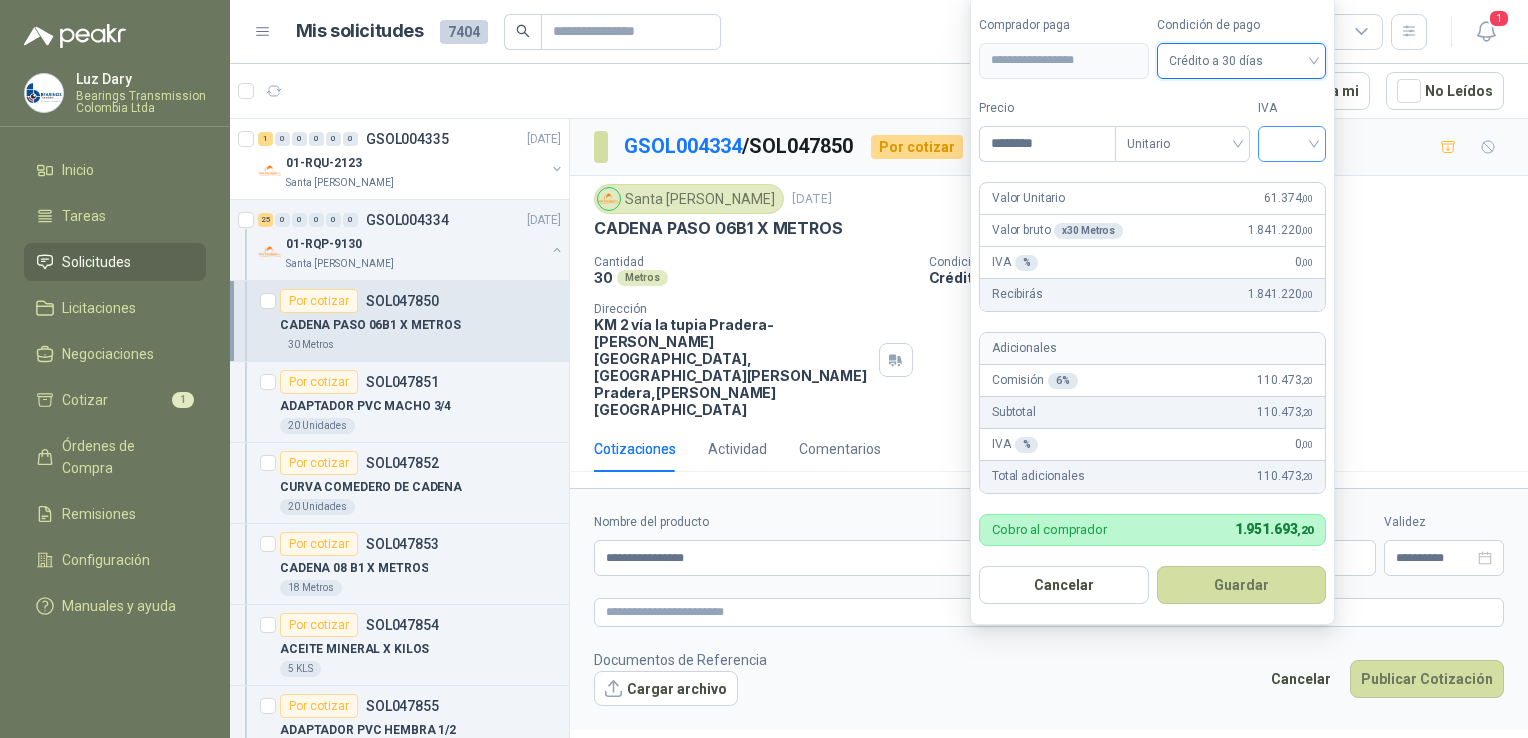 click at bounding box center [1292, 142] 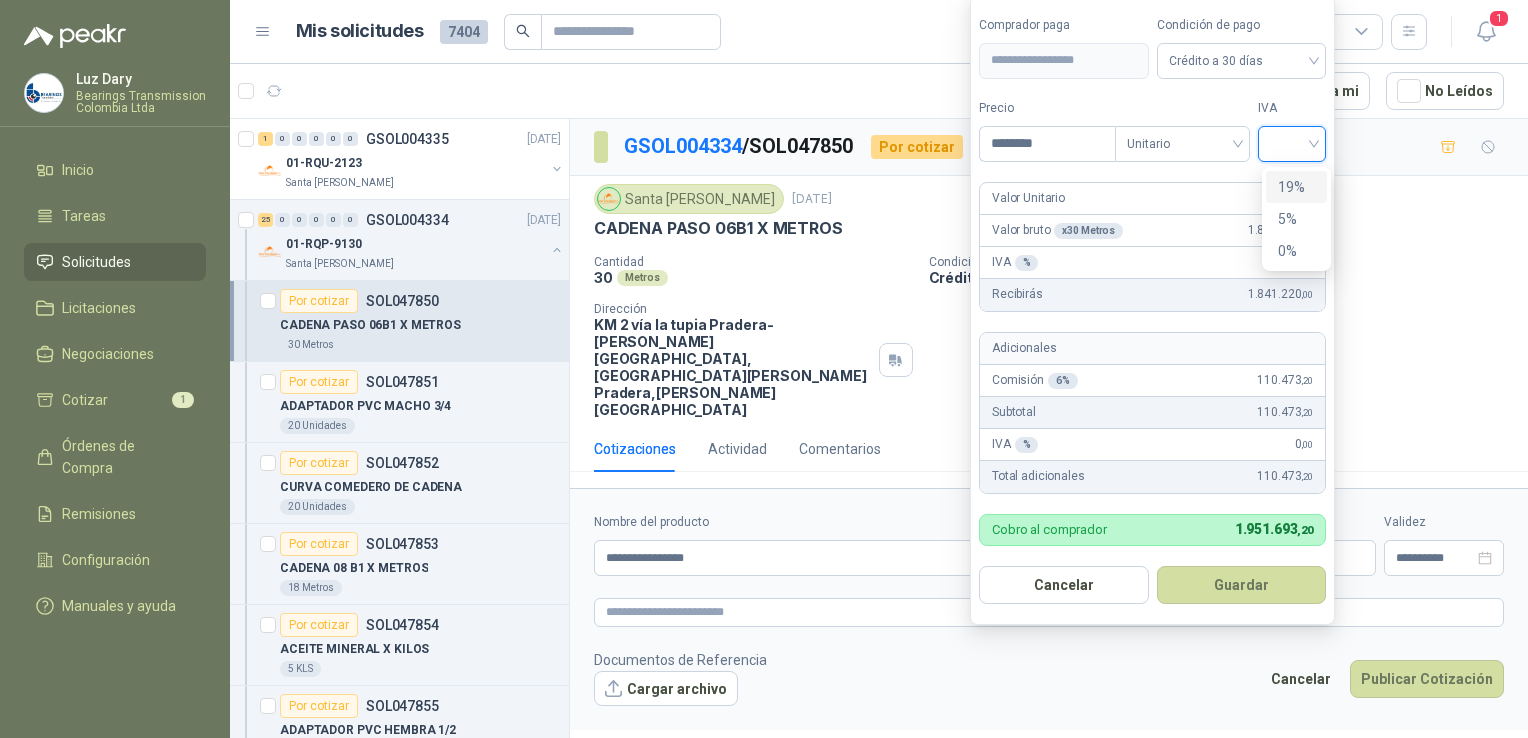 click on "19%" at bounding box center [1296, 187] 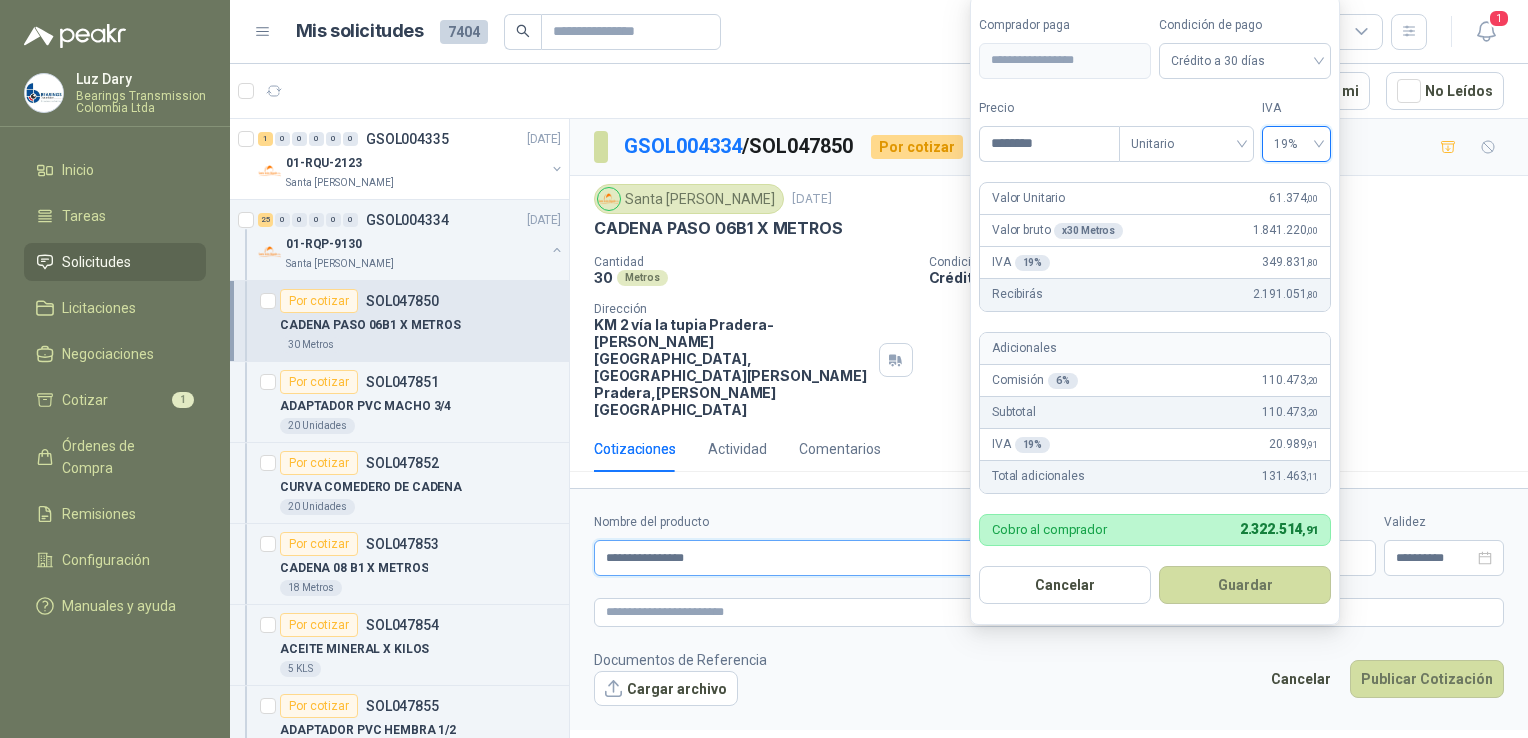 drag, startPoint x: 741, startPoint y: 509, endPoint x: 756, endPoint y: 533, distance: 28.301943 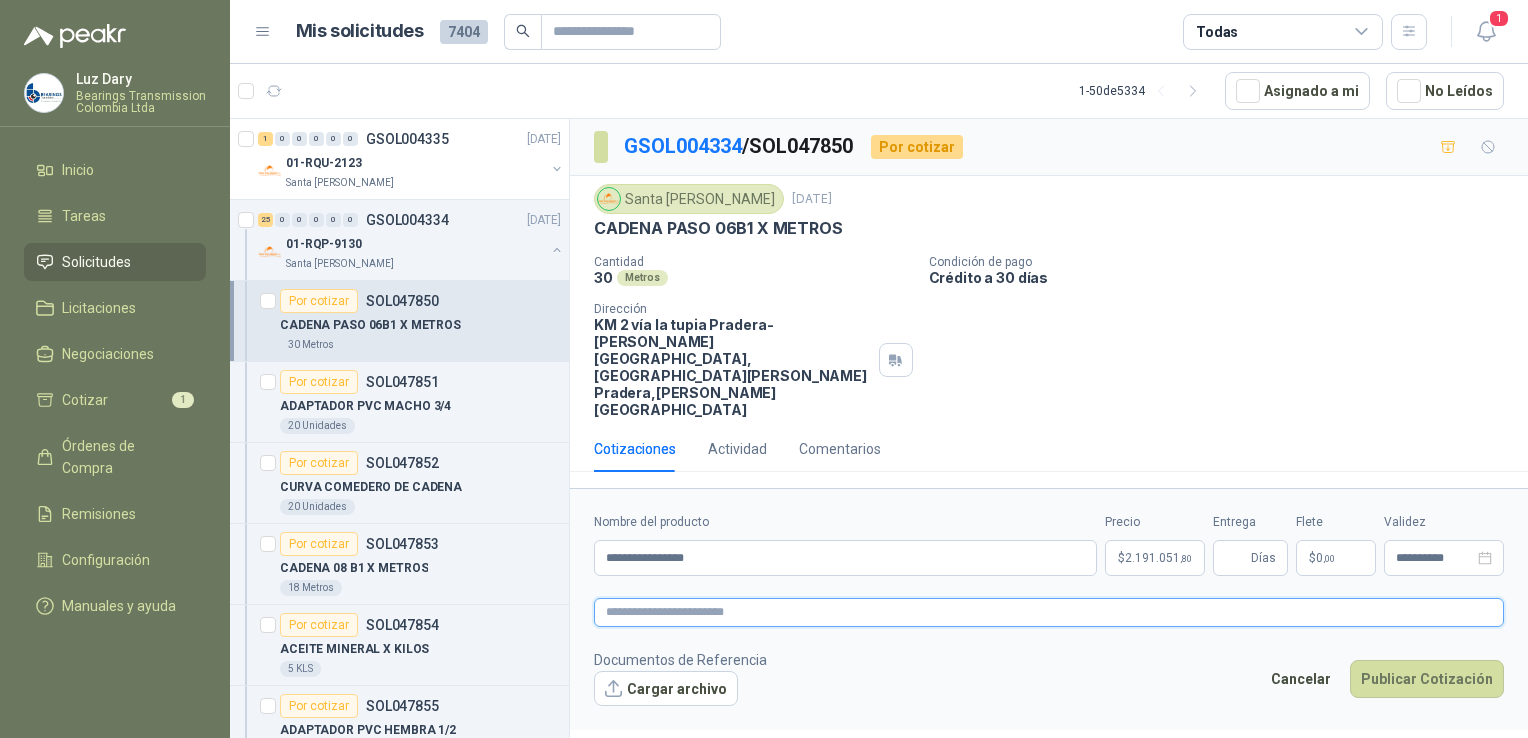 click at bounding box center [1049, 612] 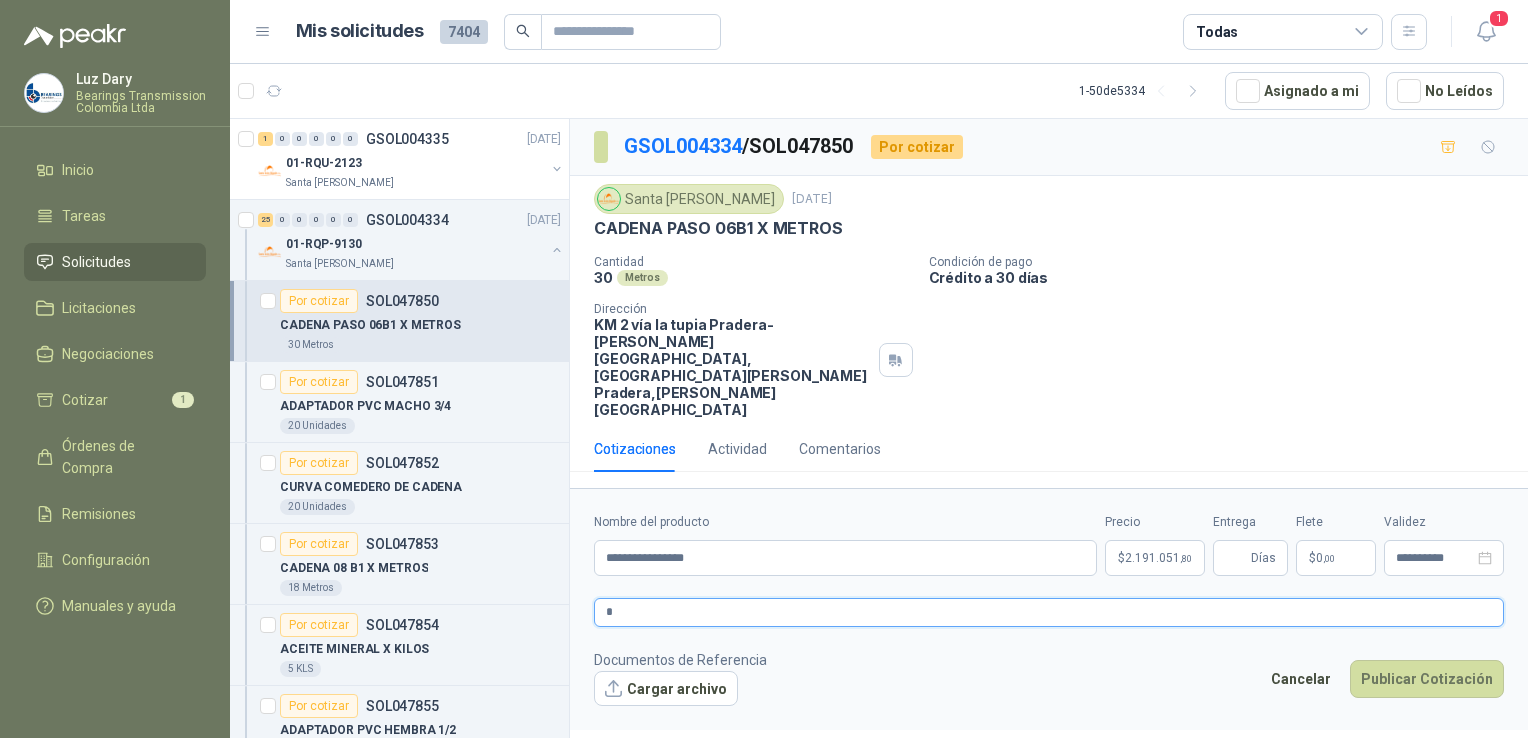 type 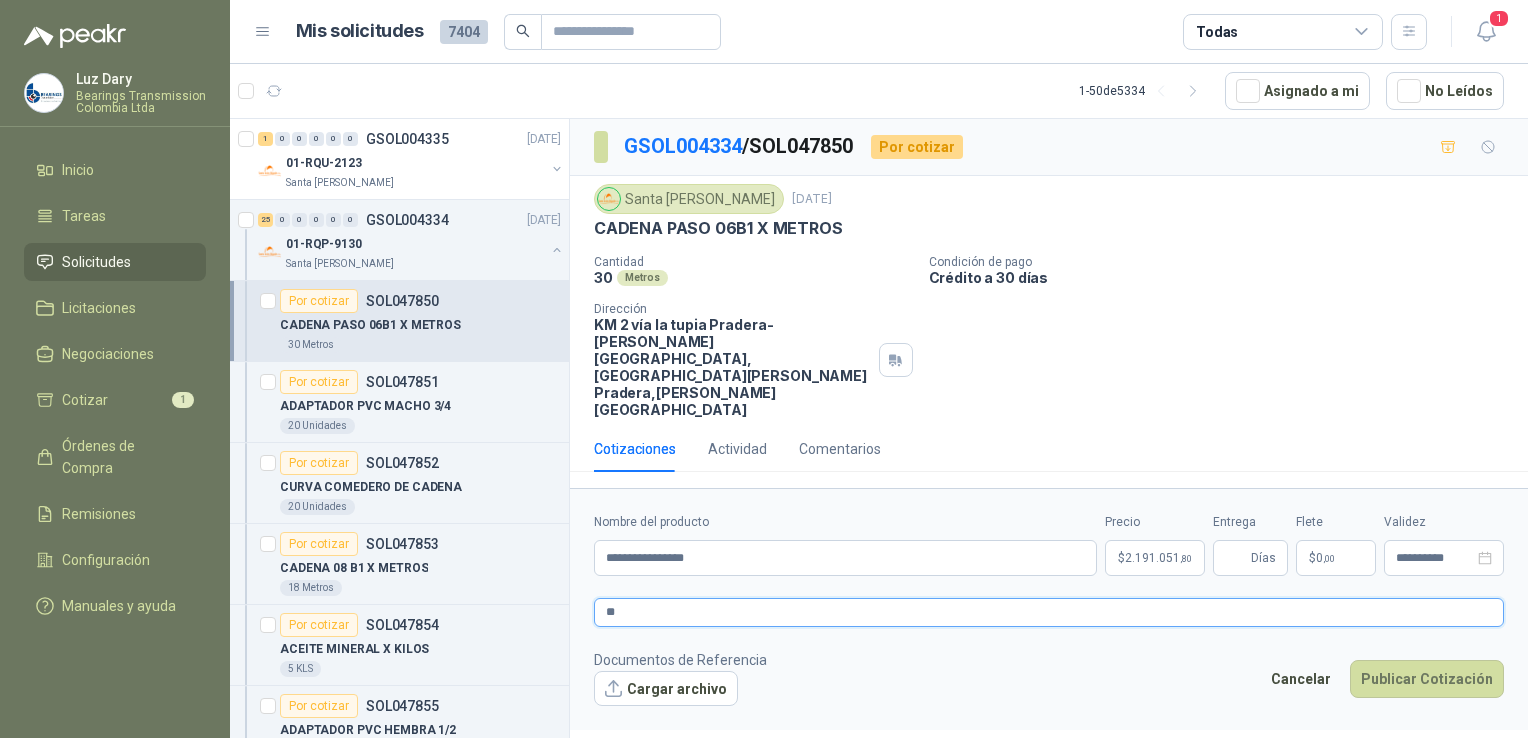 type 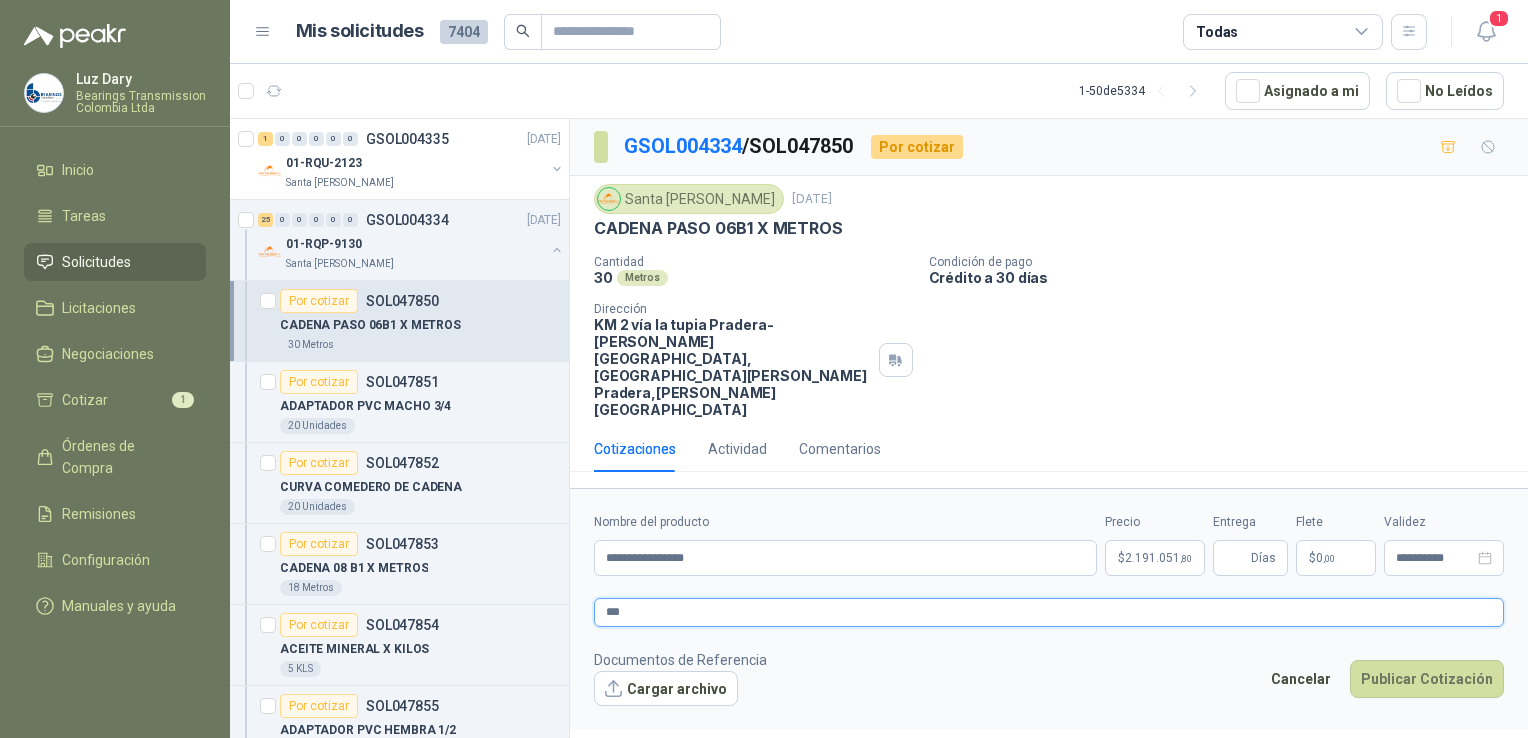 type 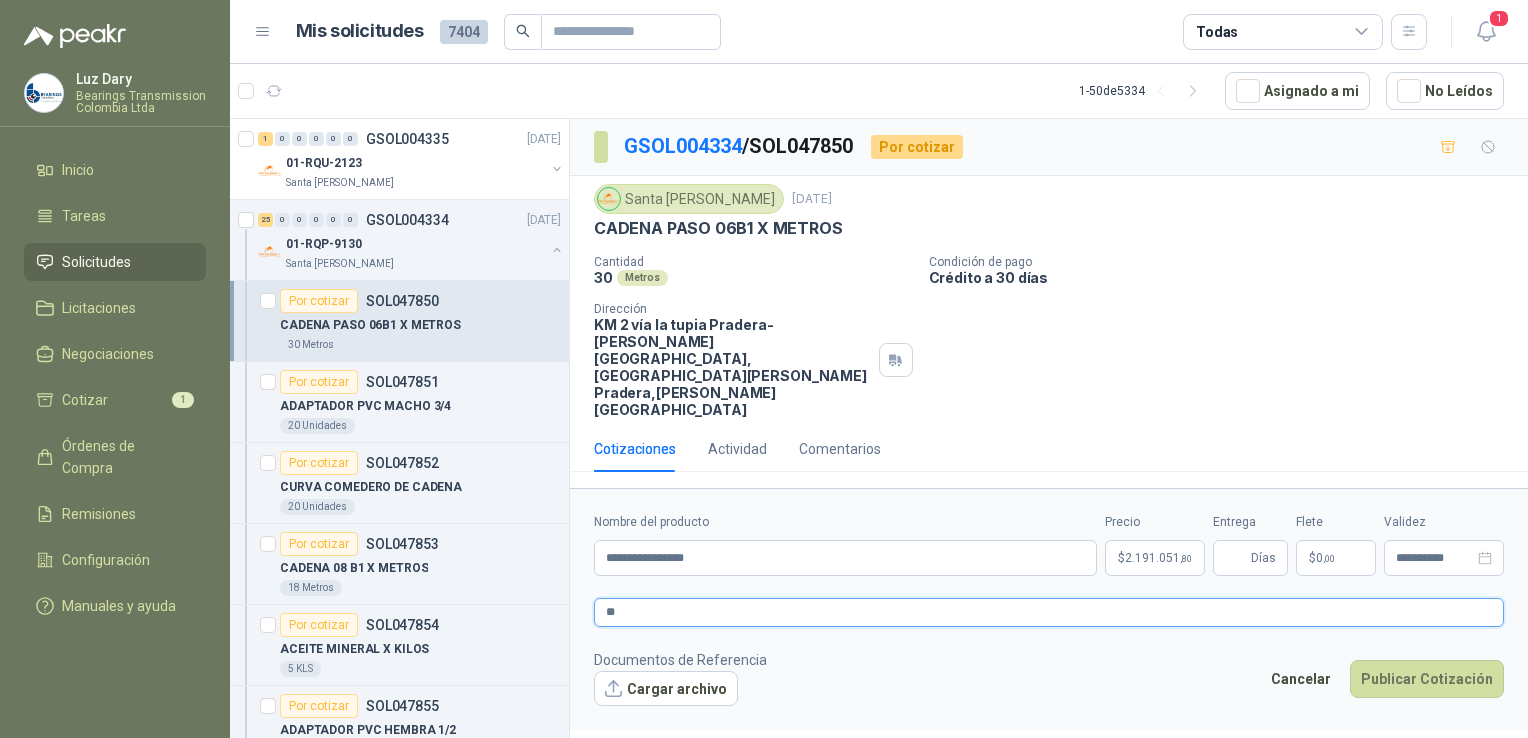 type 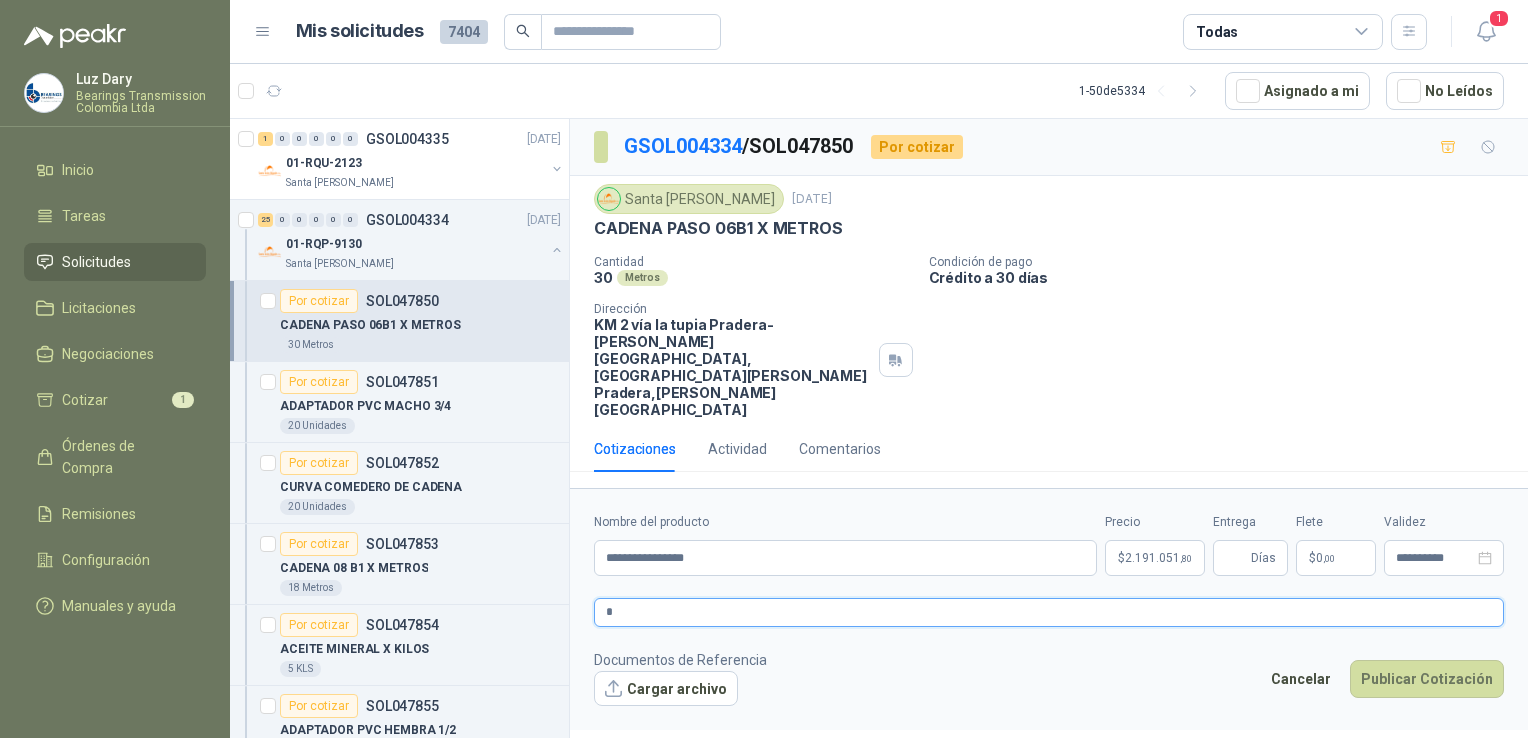 type 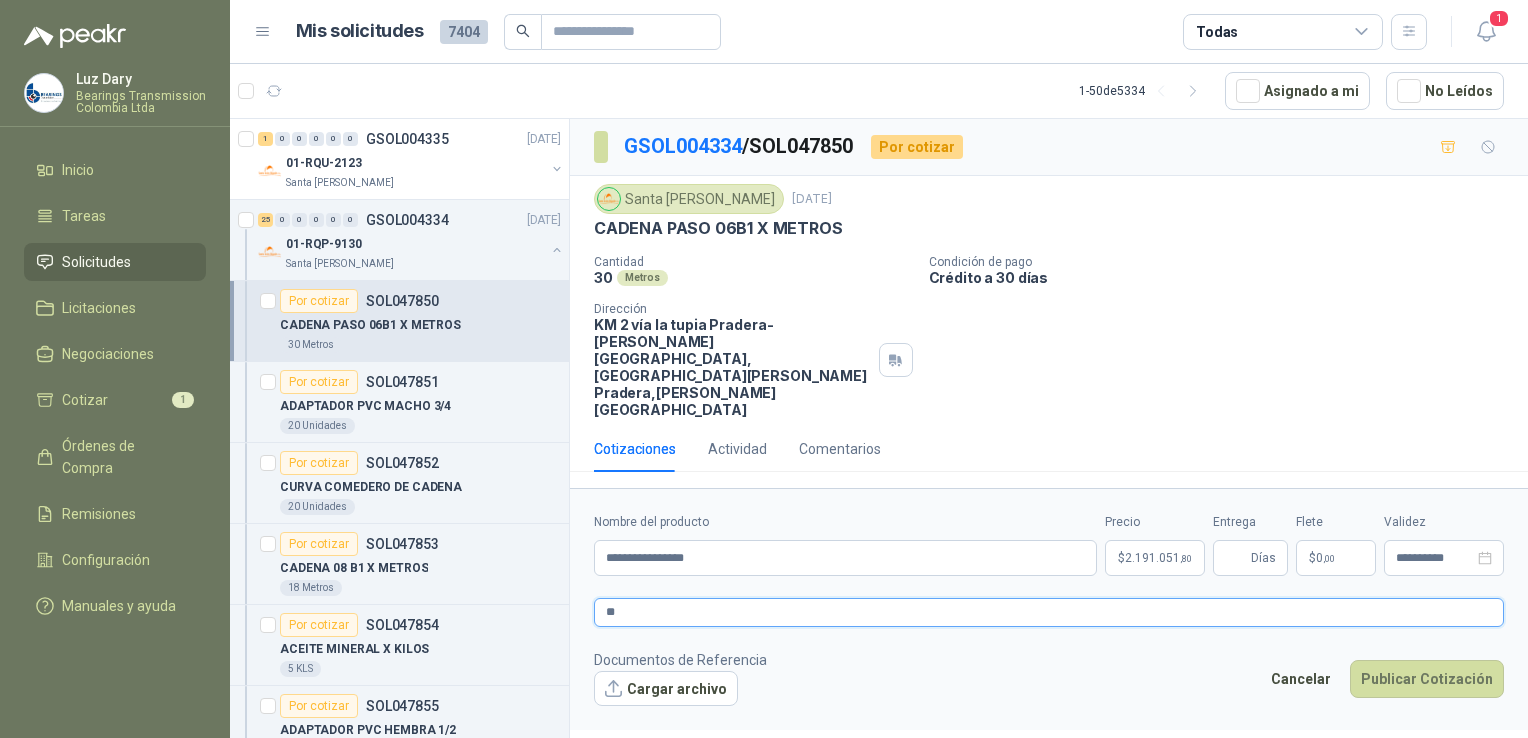type 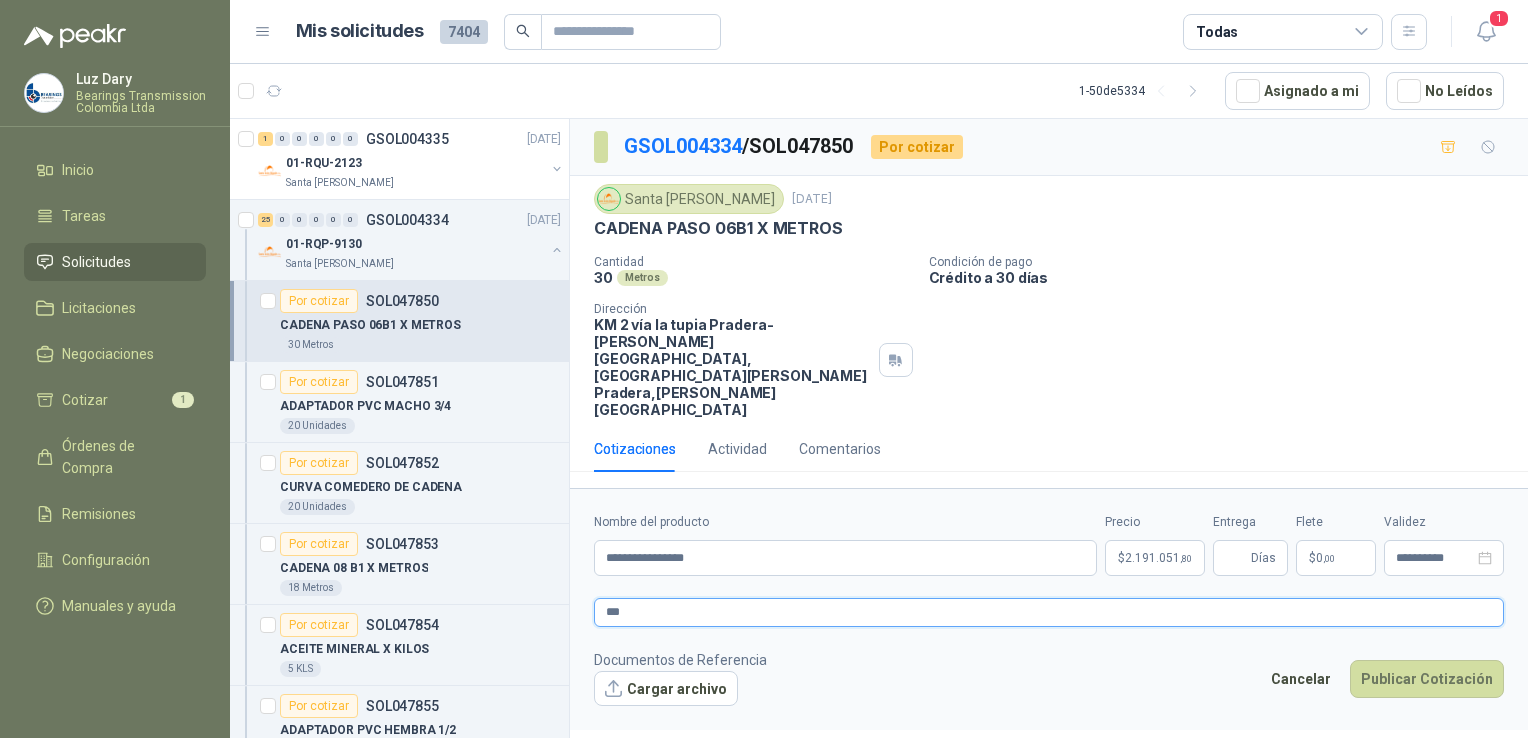 type 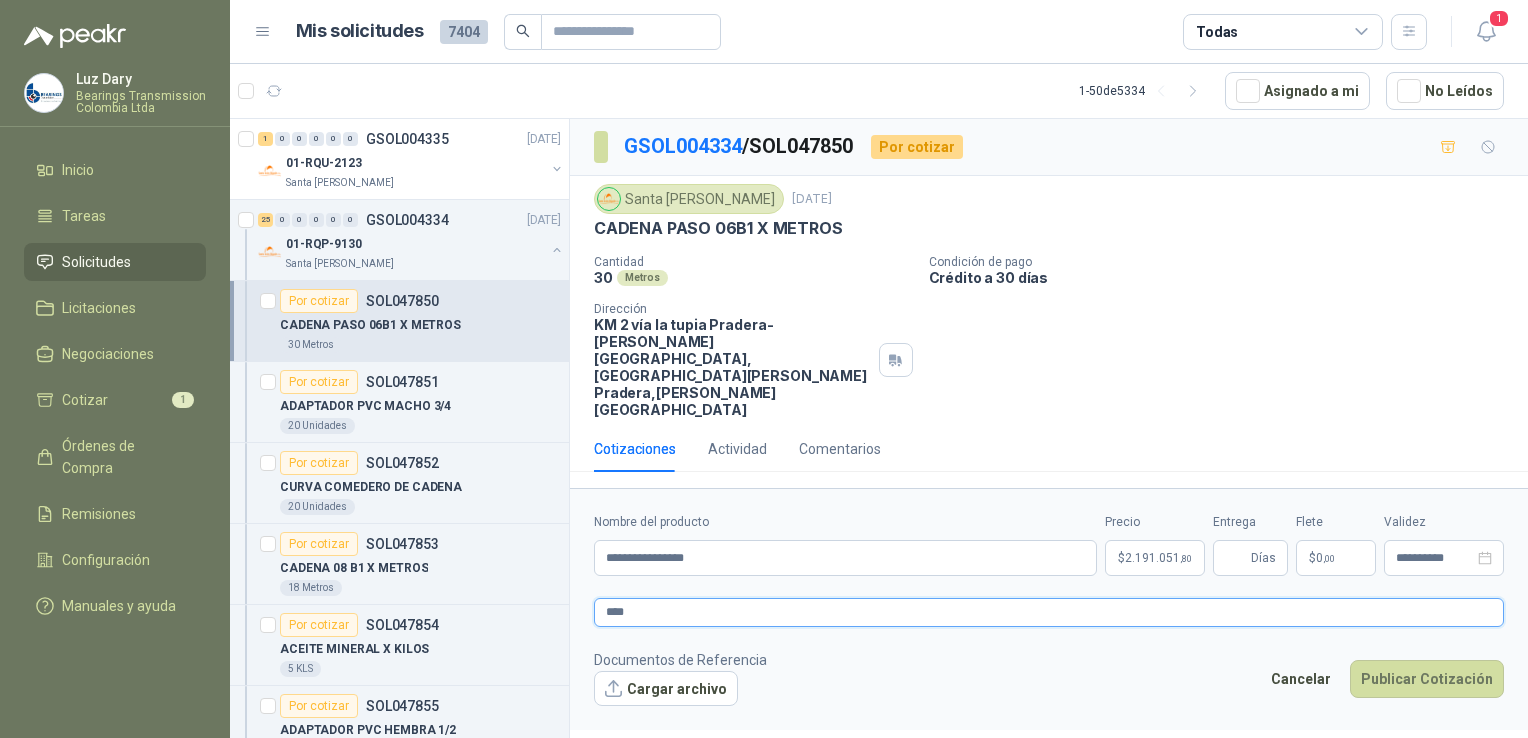 type 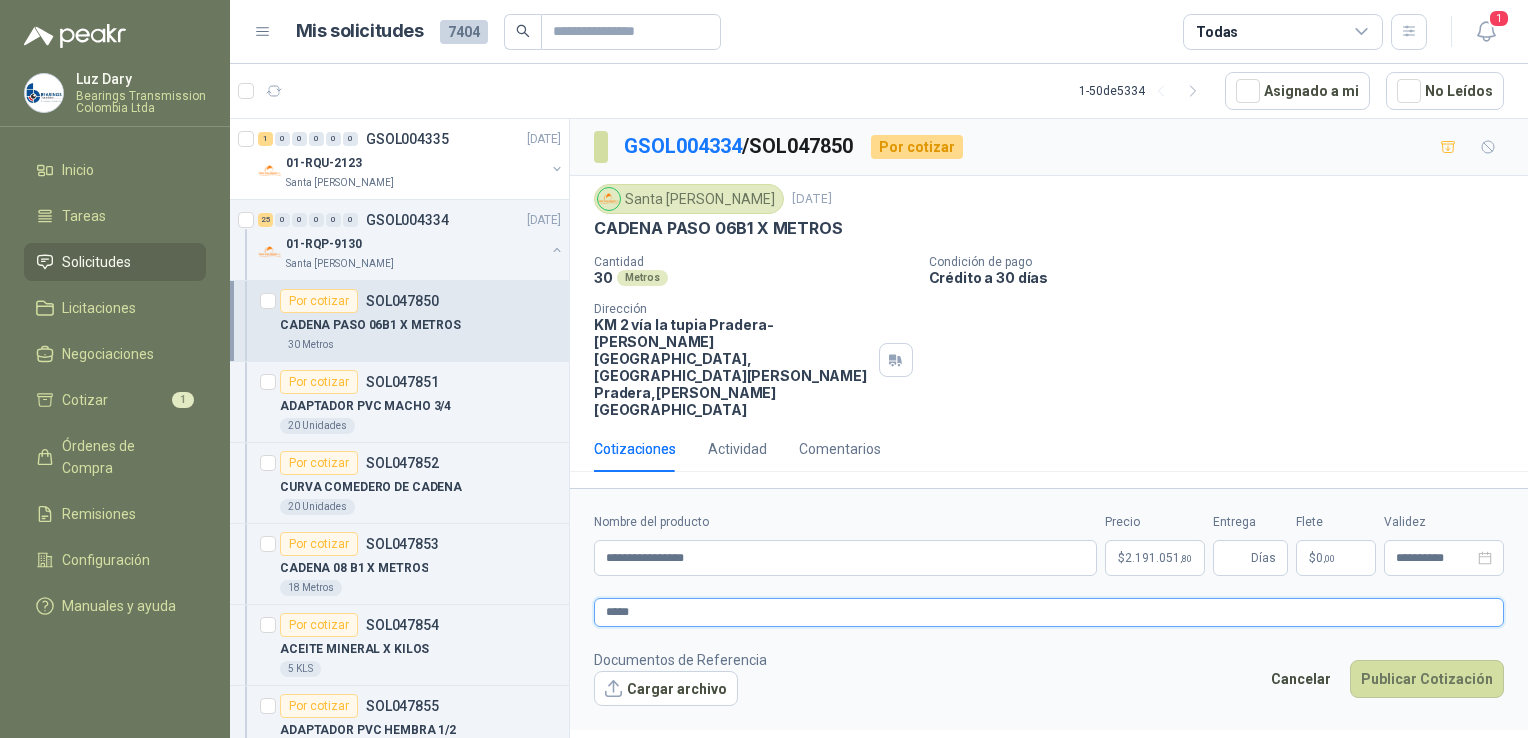 type 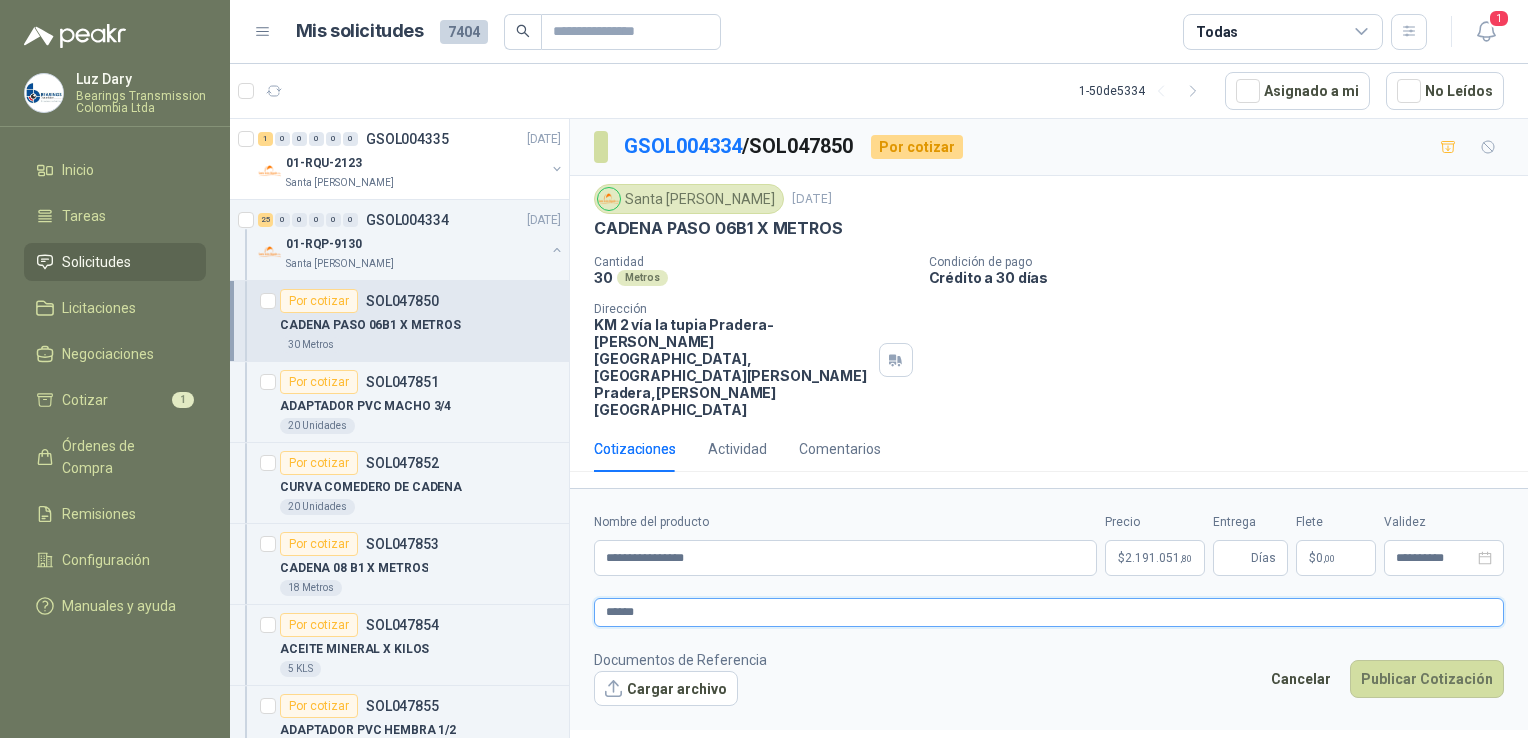 type 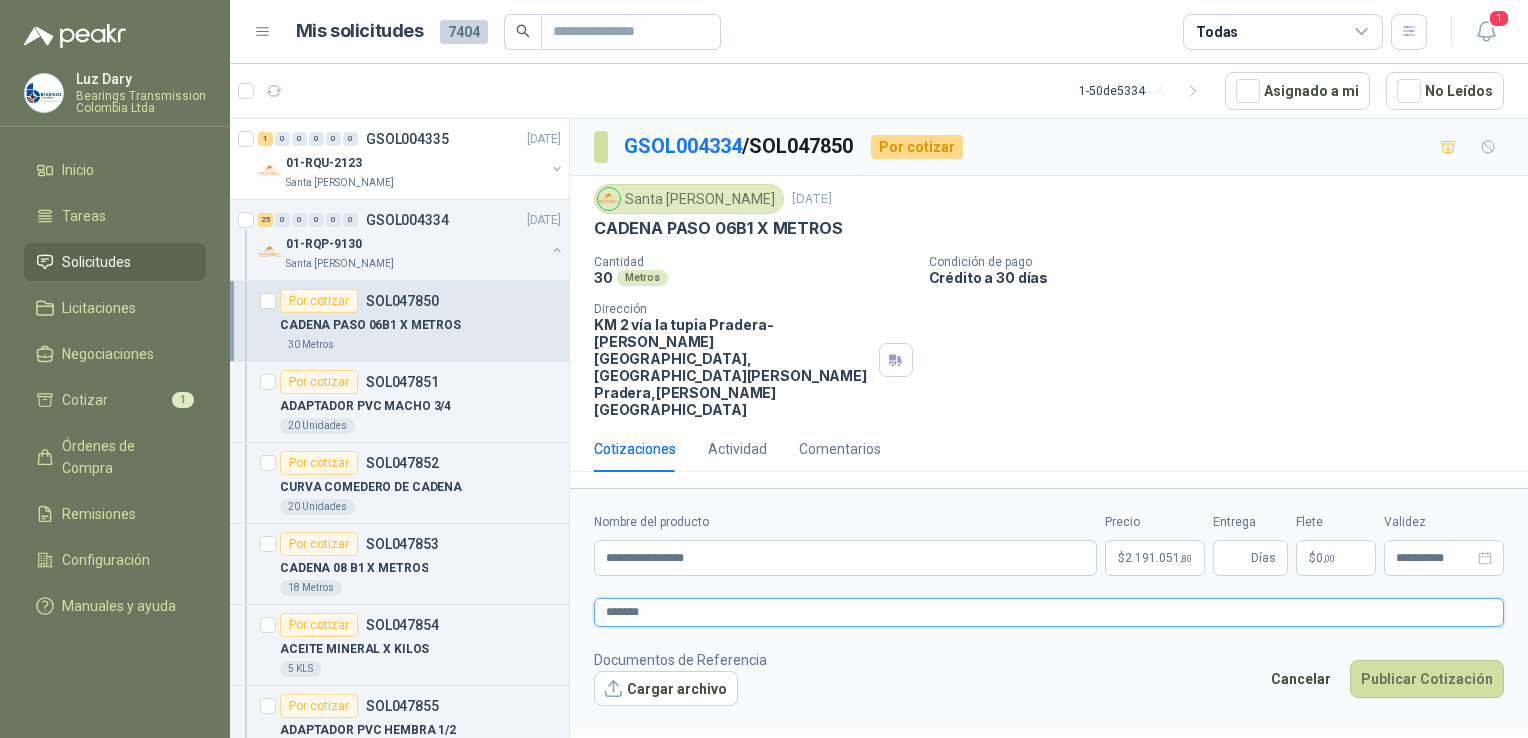 type 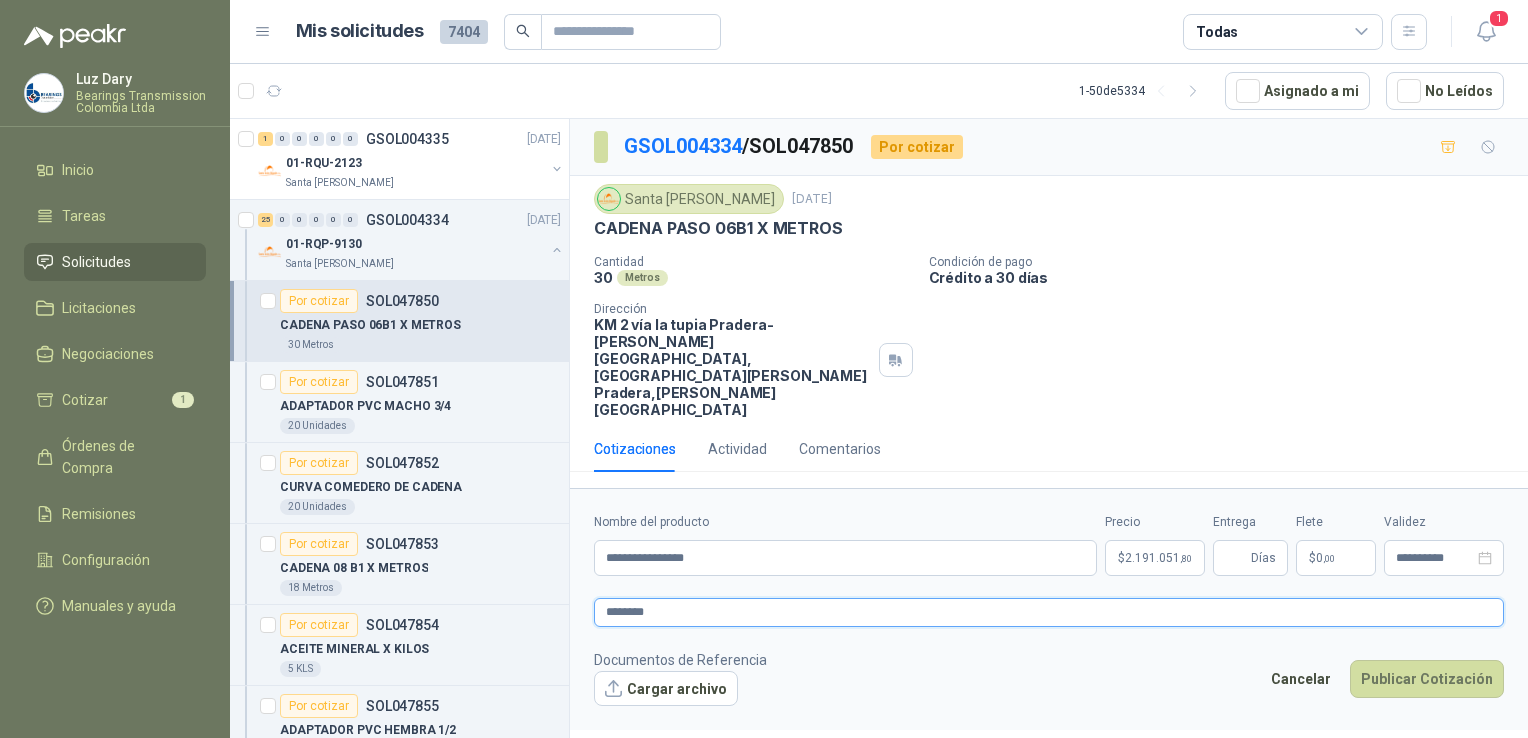 type 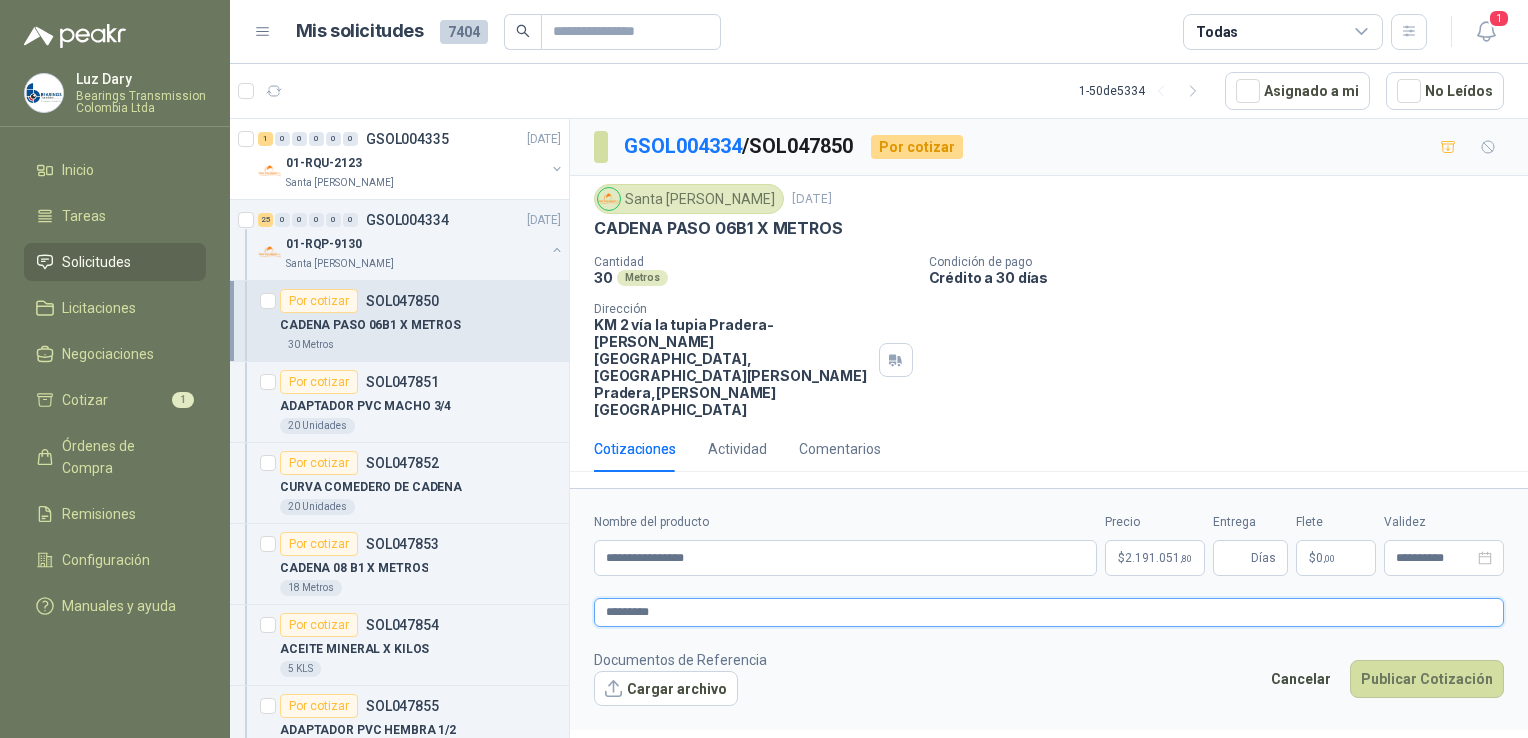 type 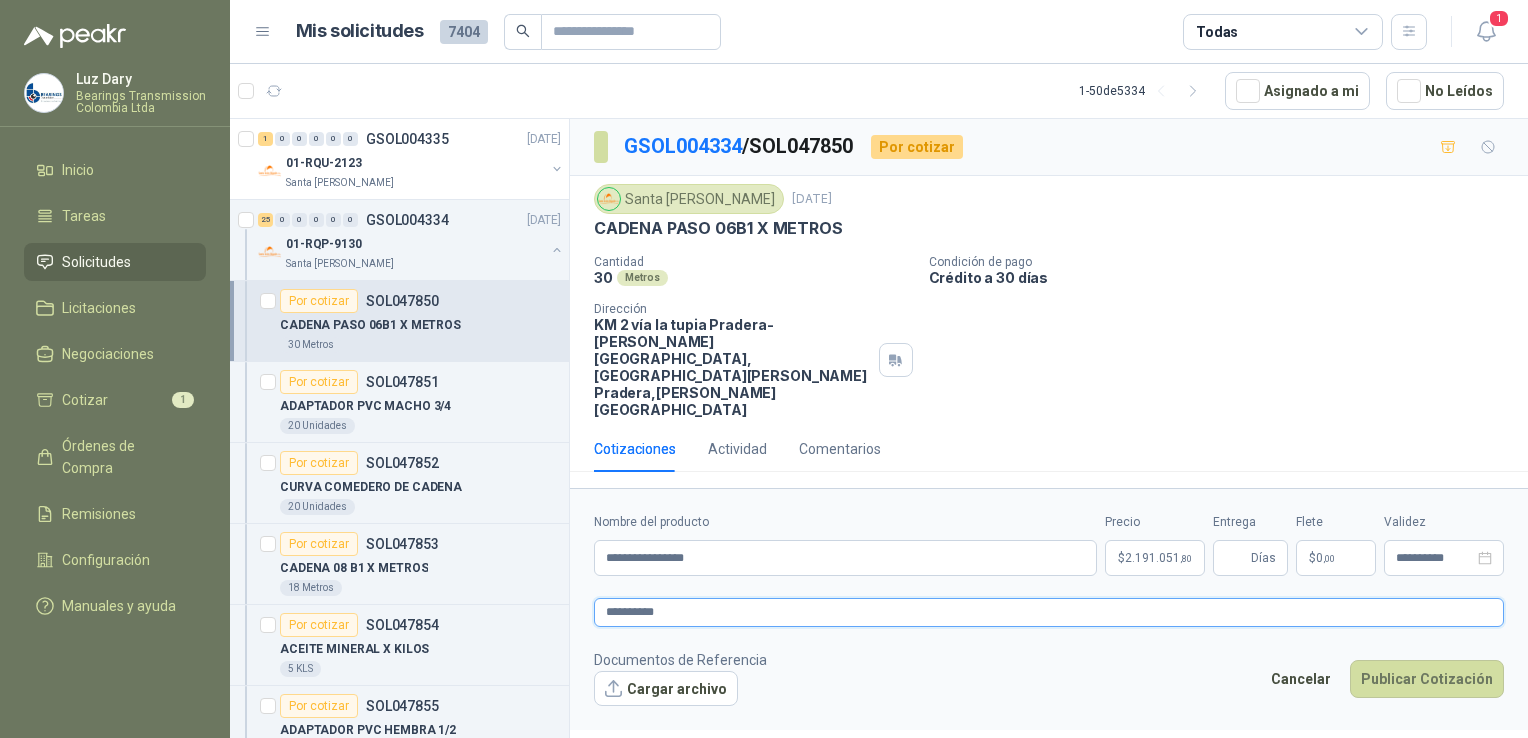 type 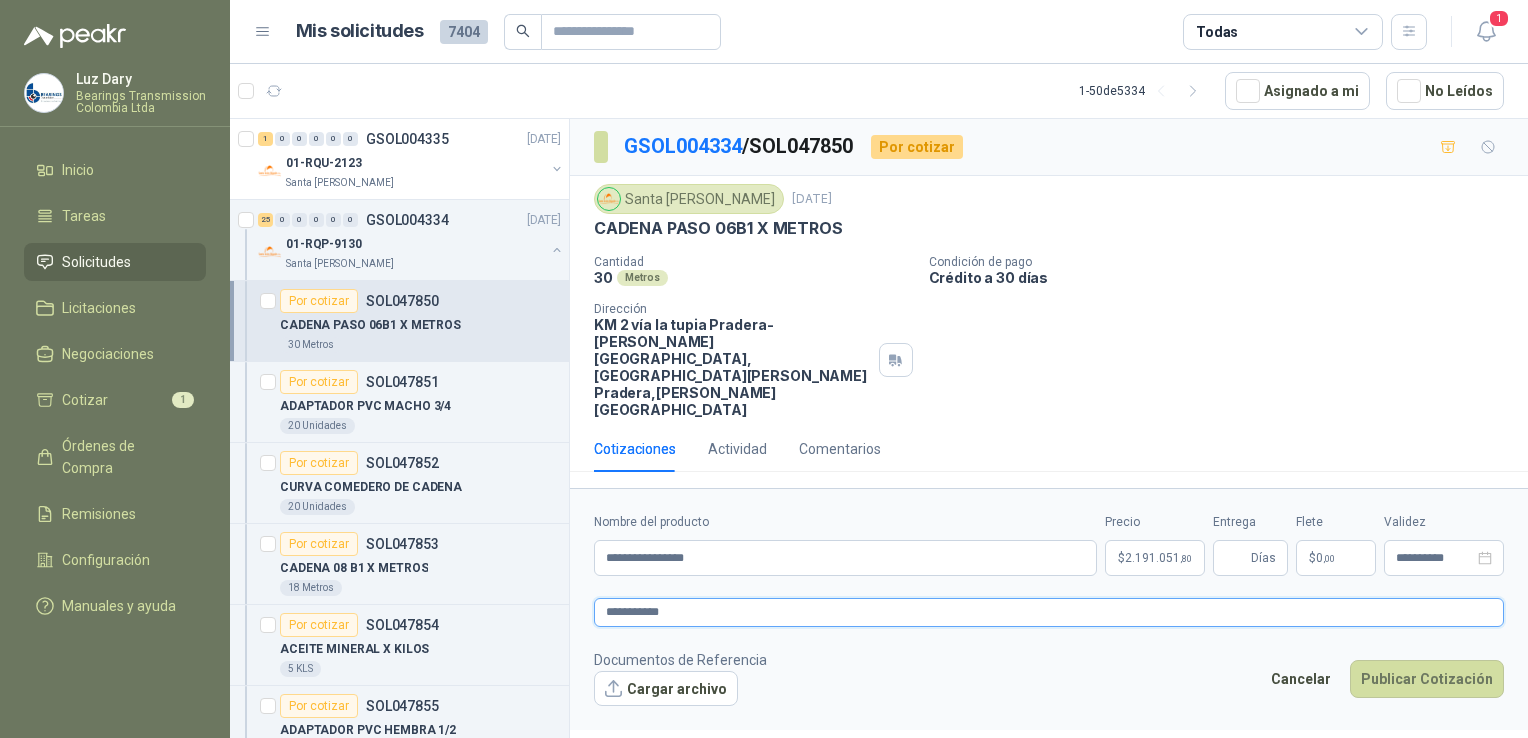 type 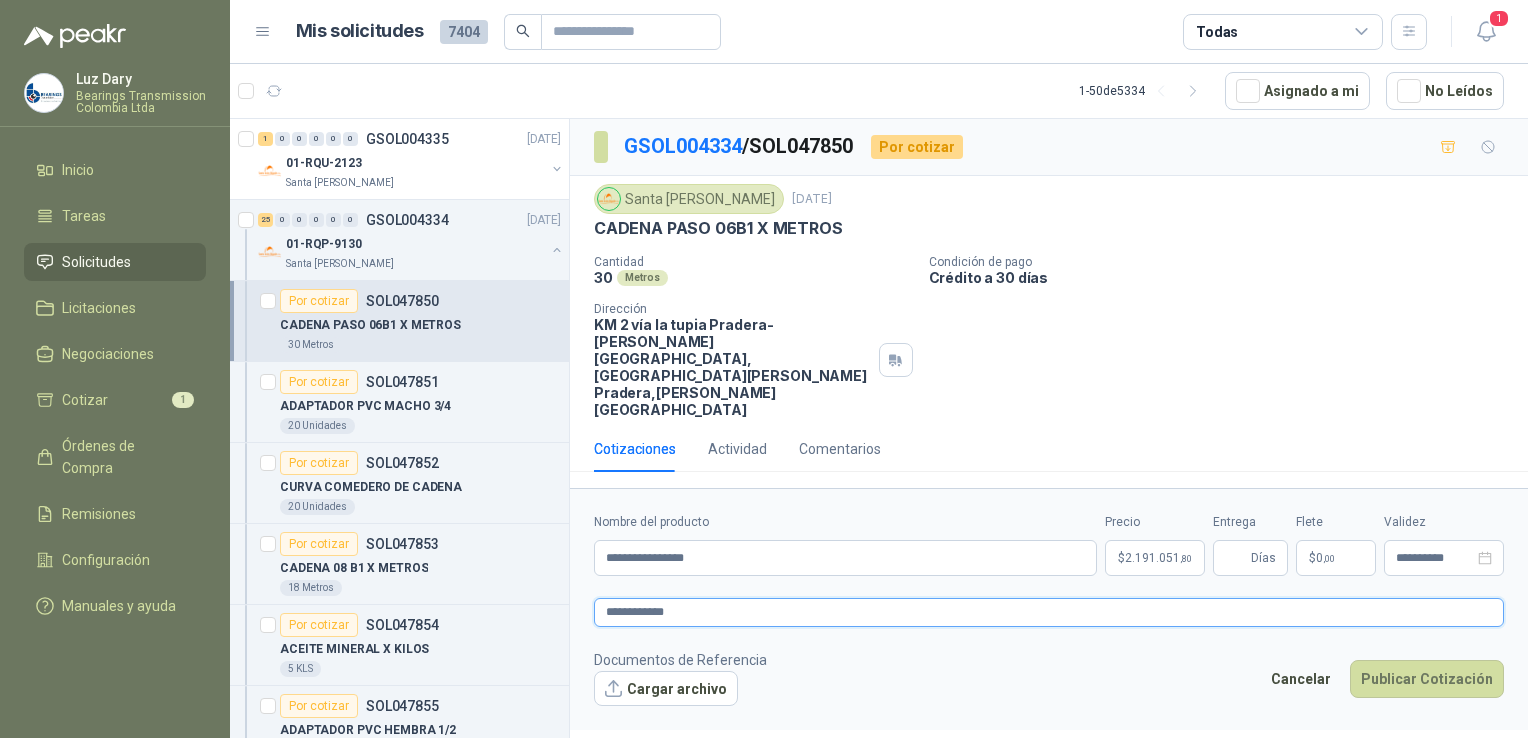 type 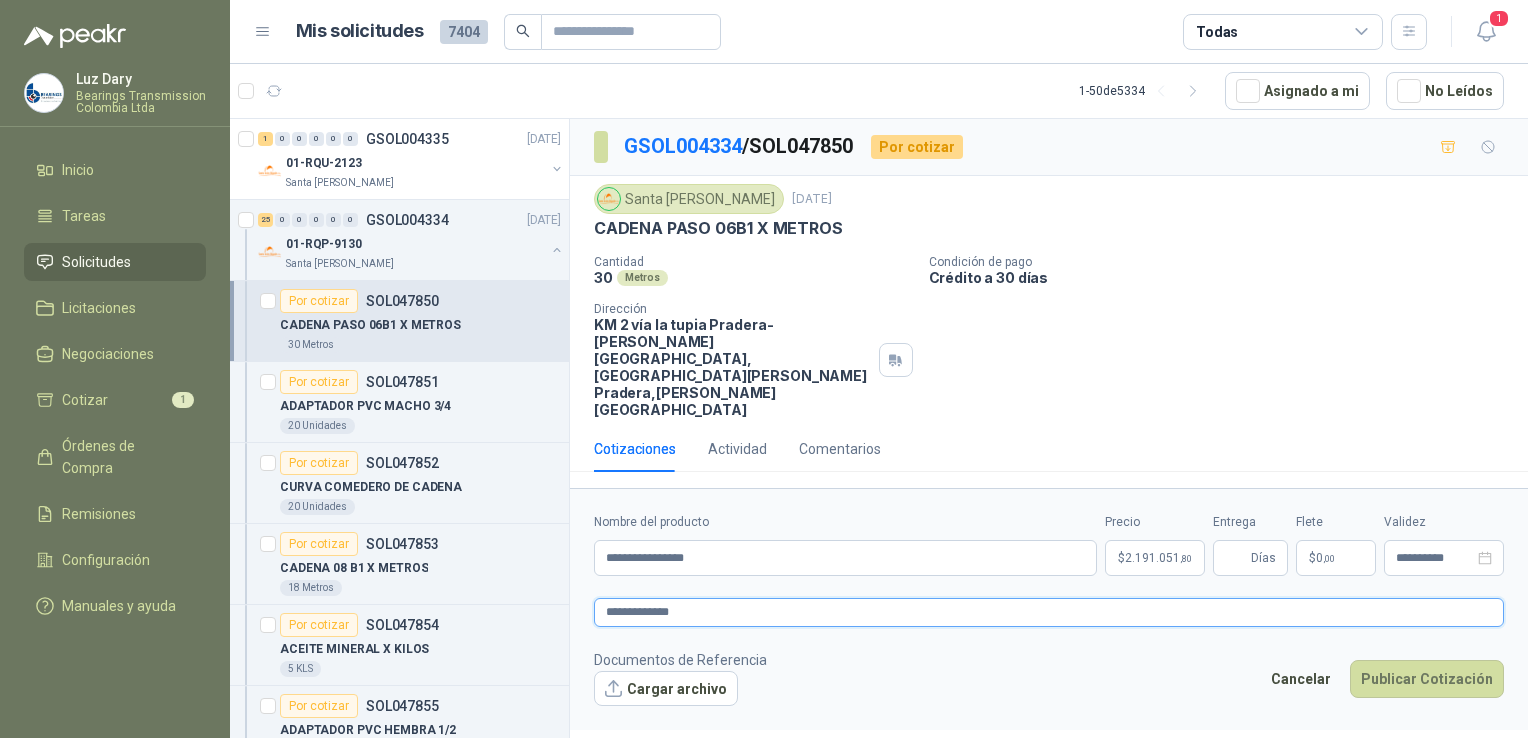 type 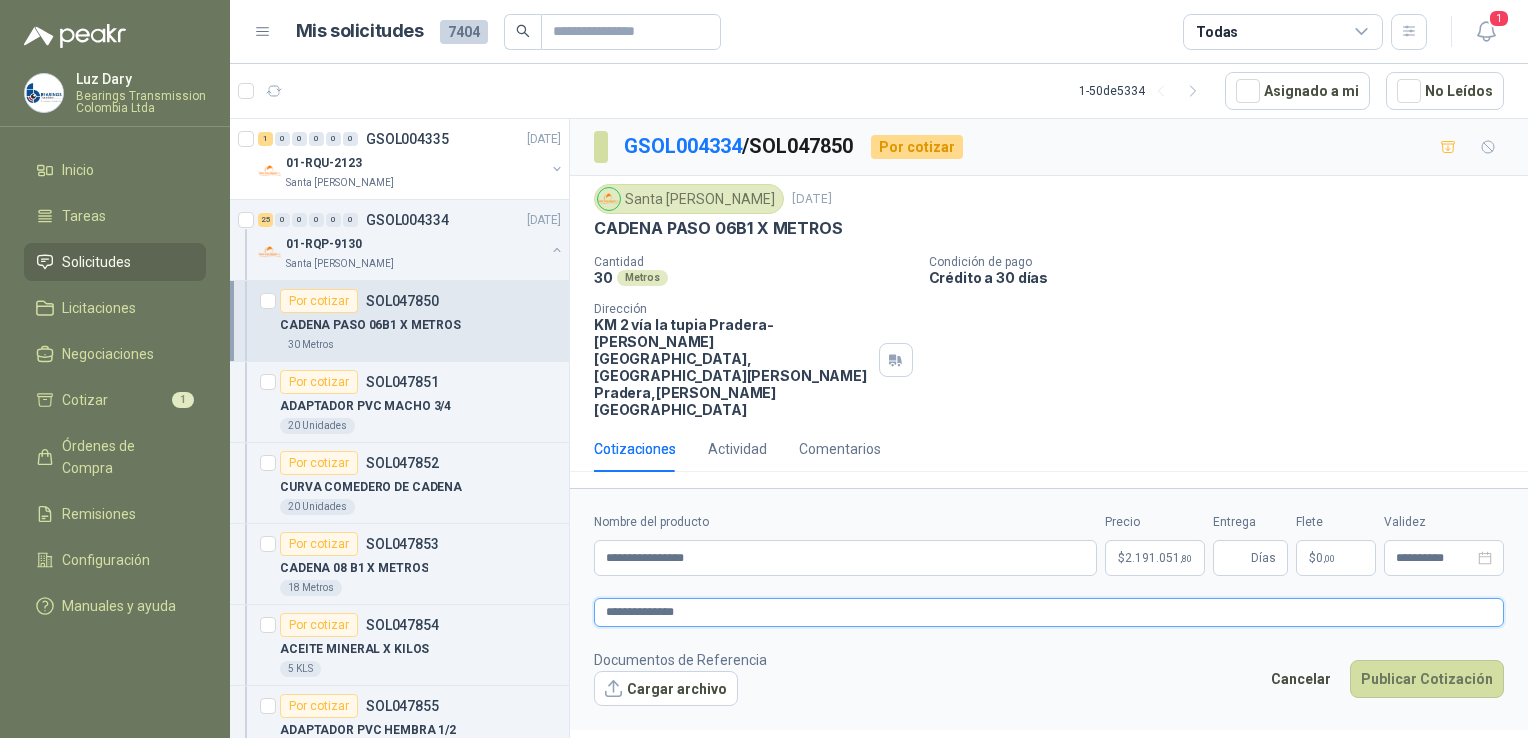 type 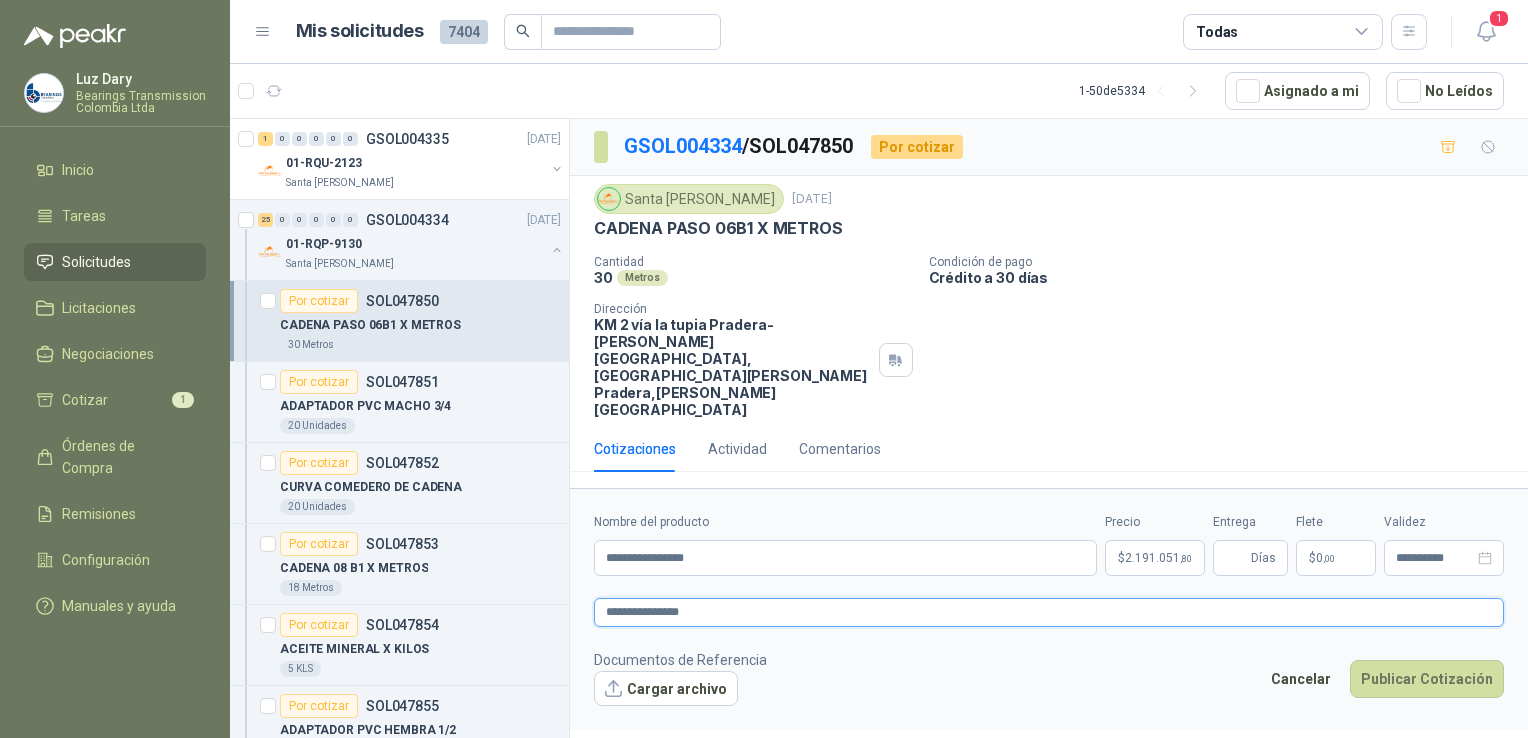 type 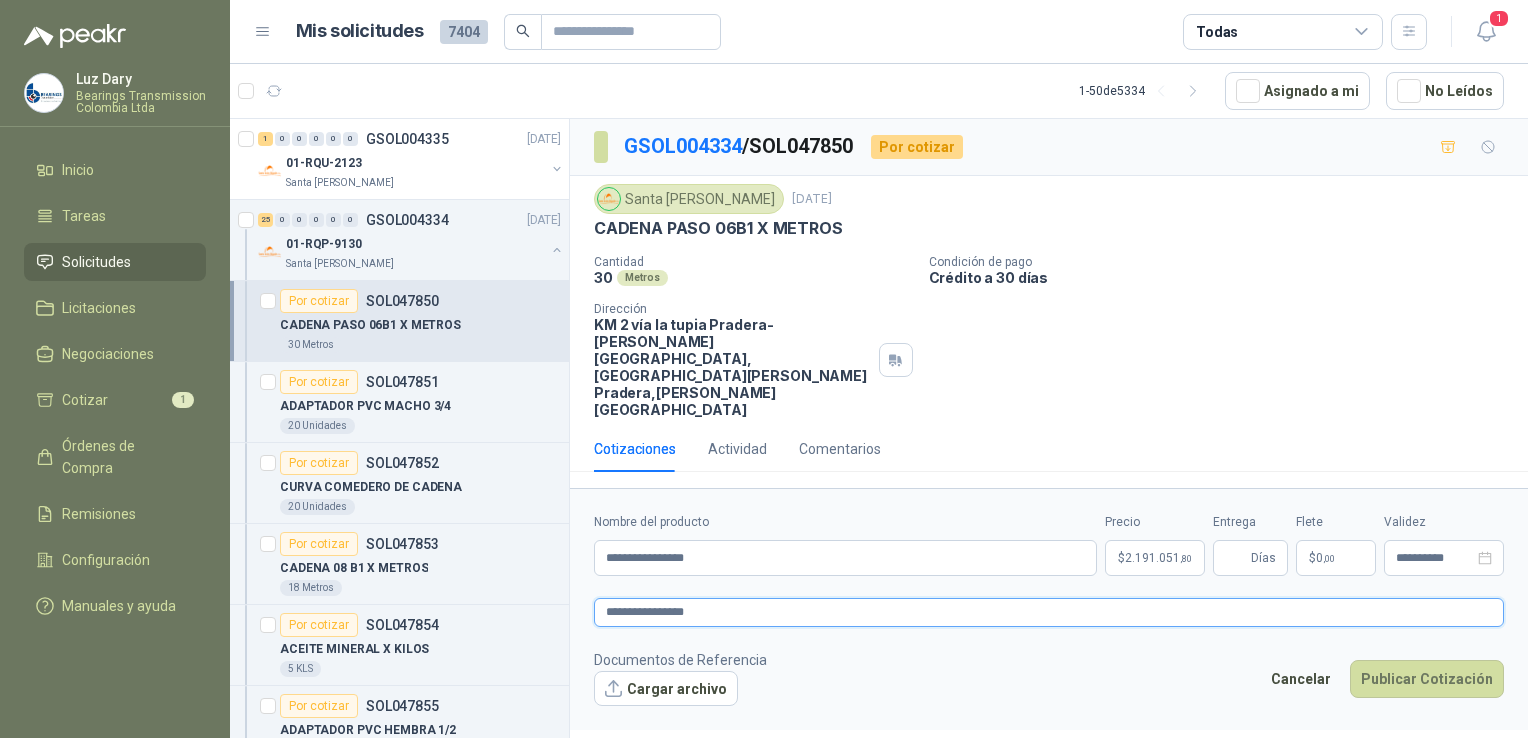 type 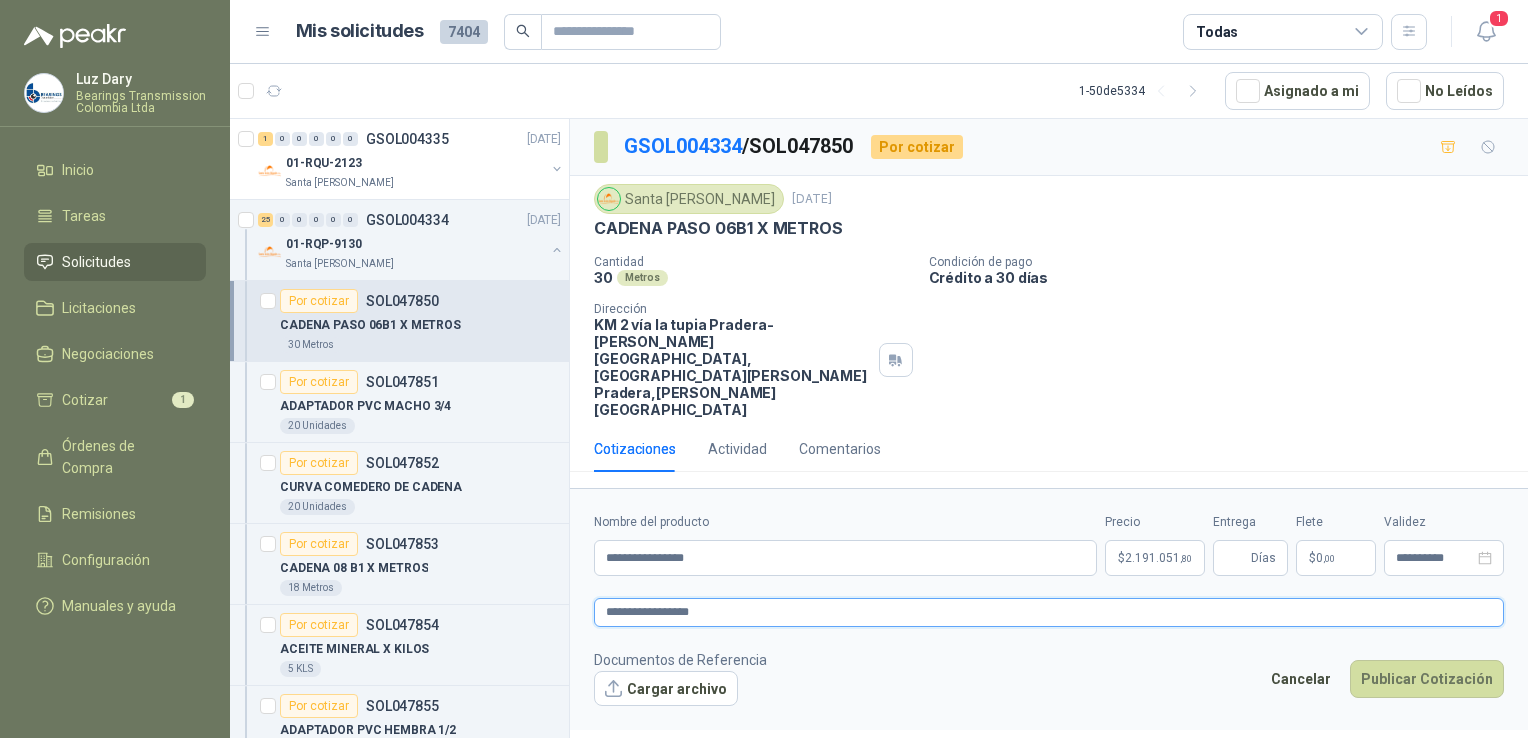 type 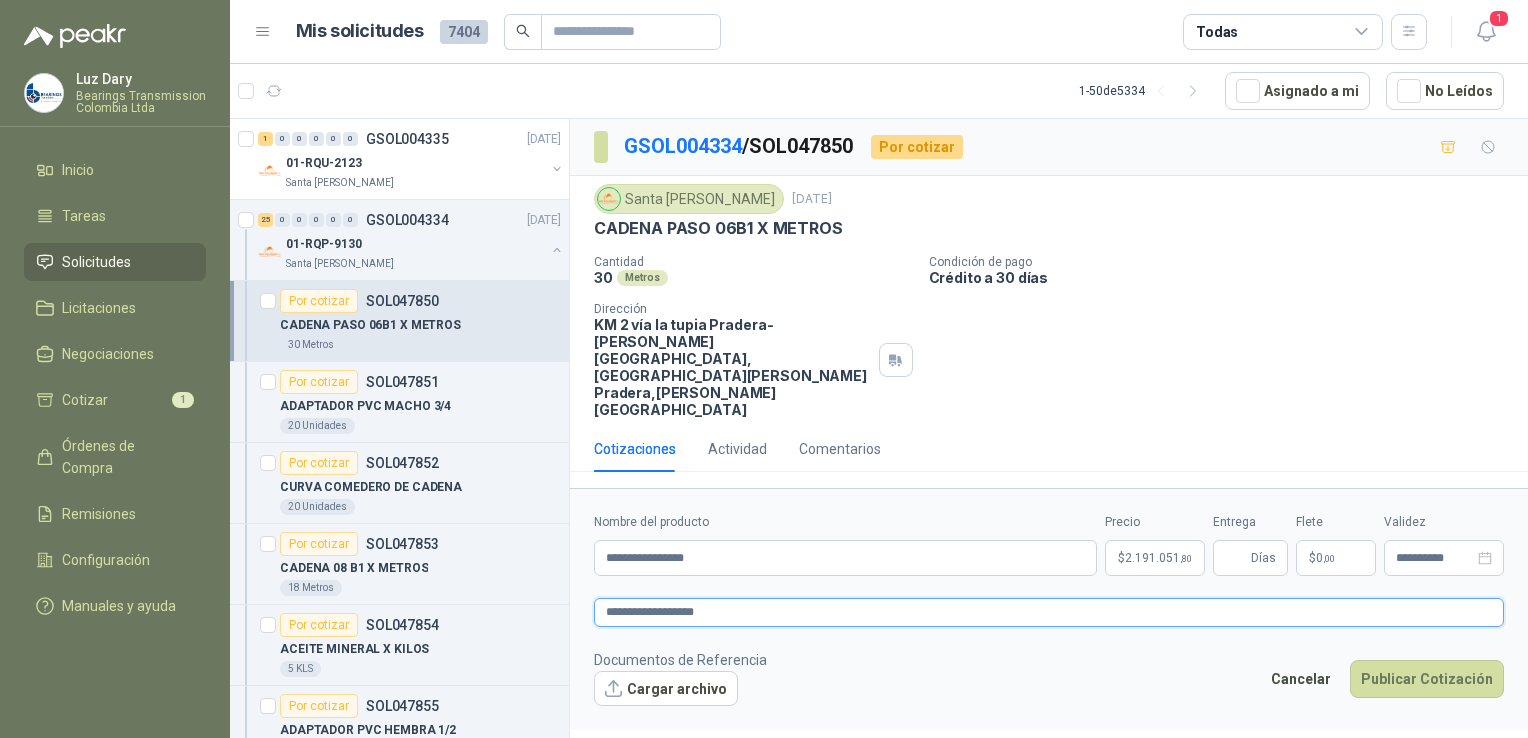 type 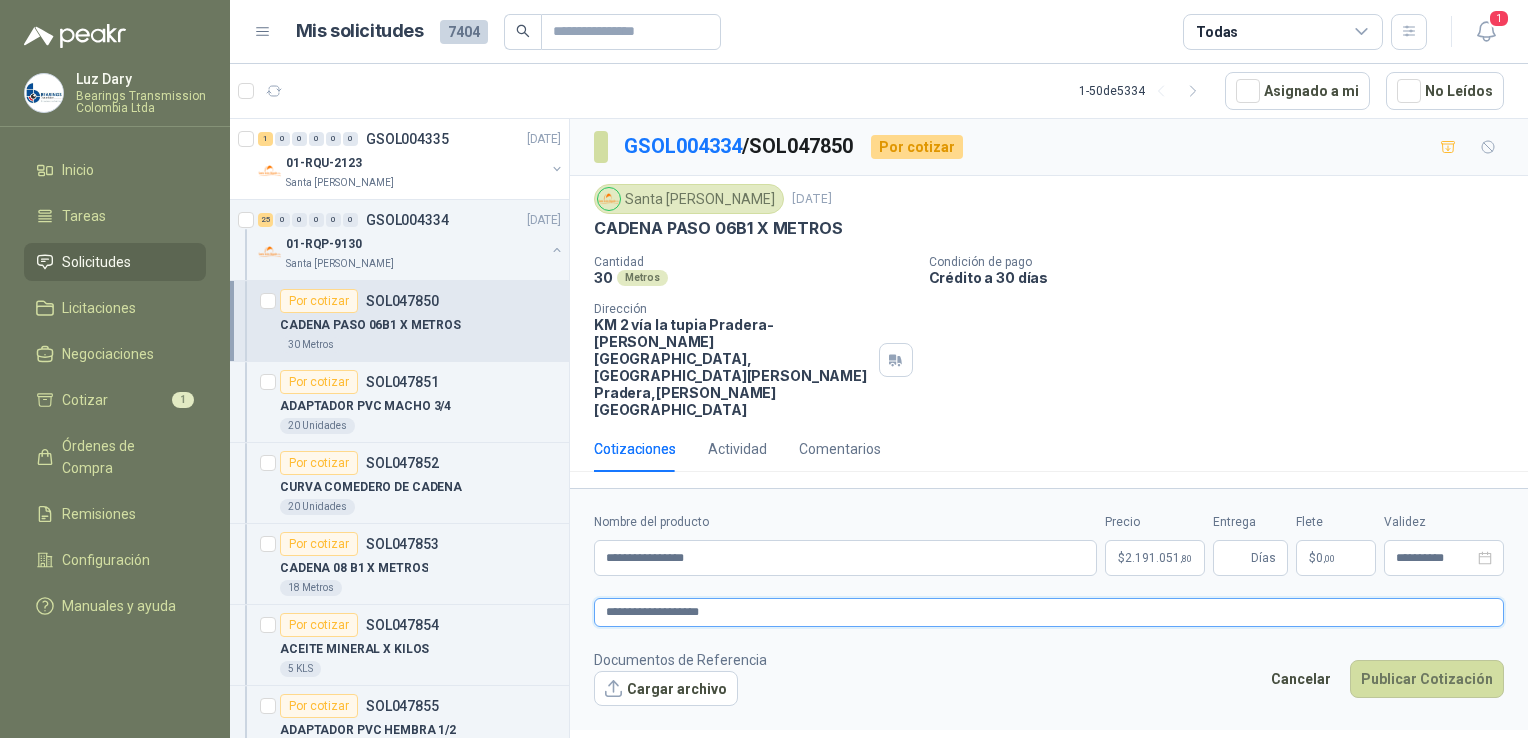 type 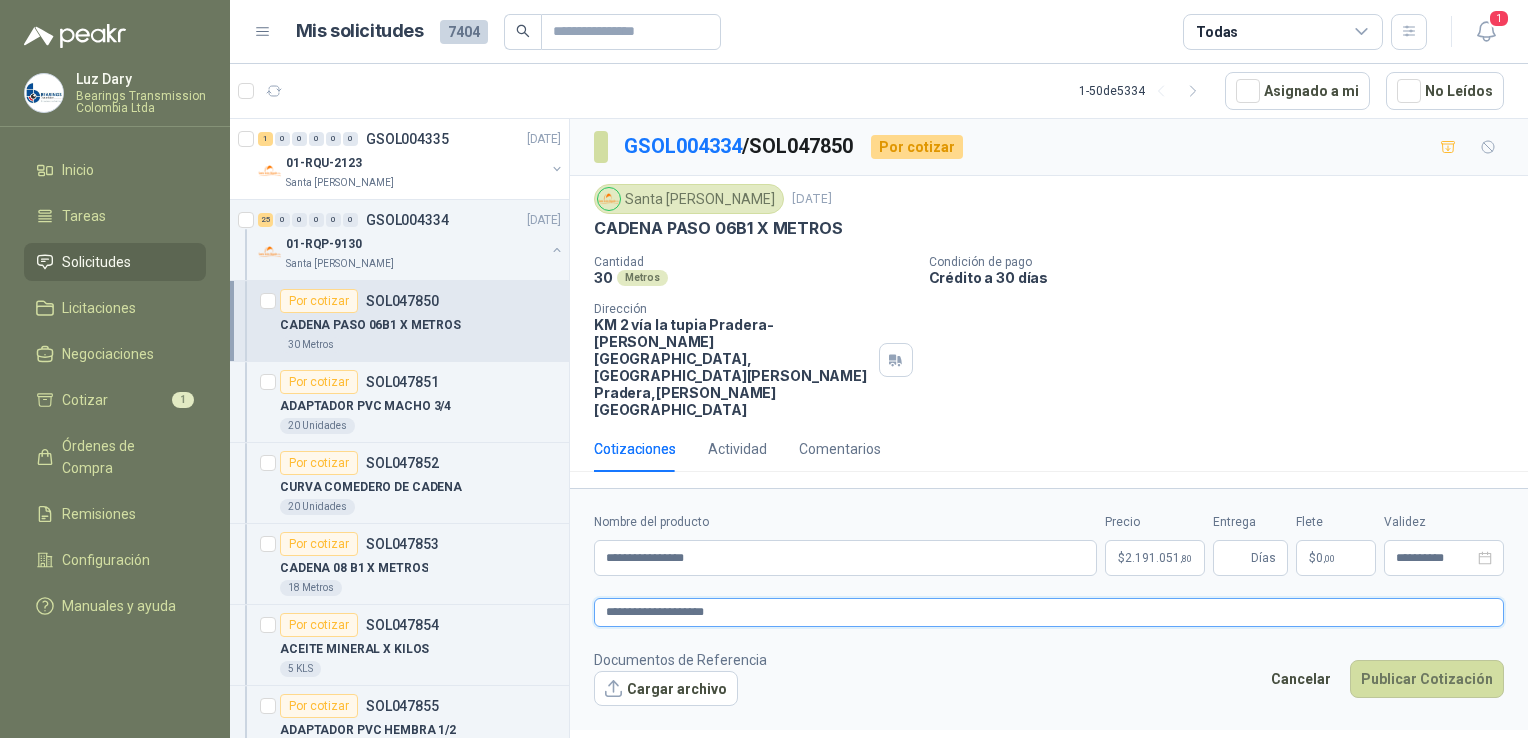 type 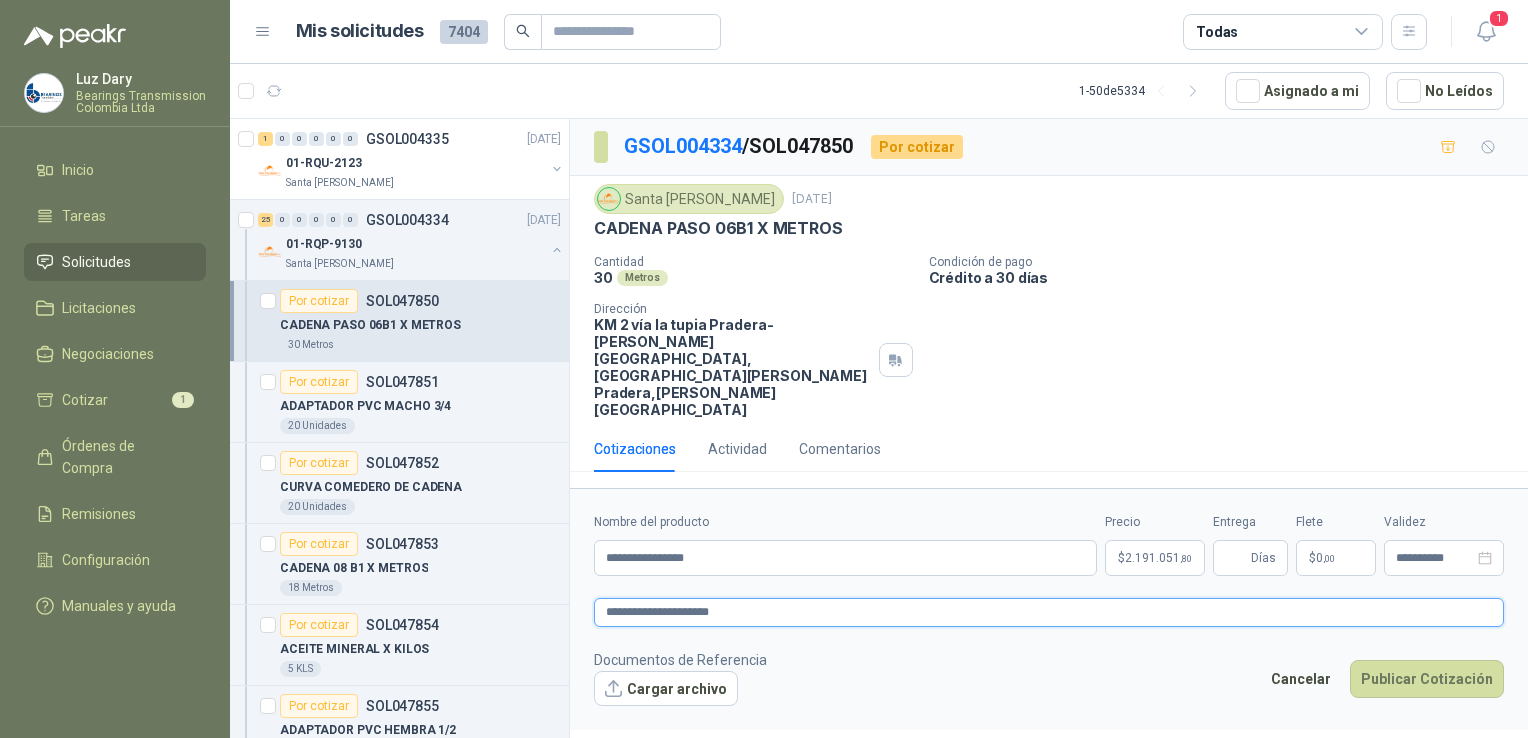 type 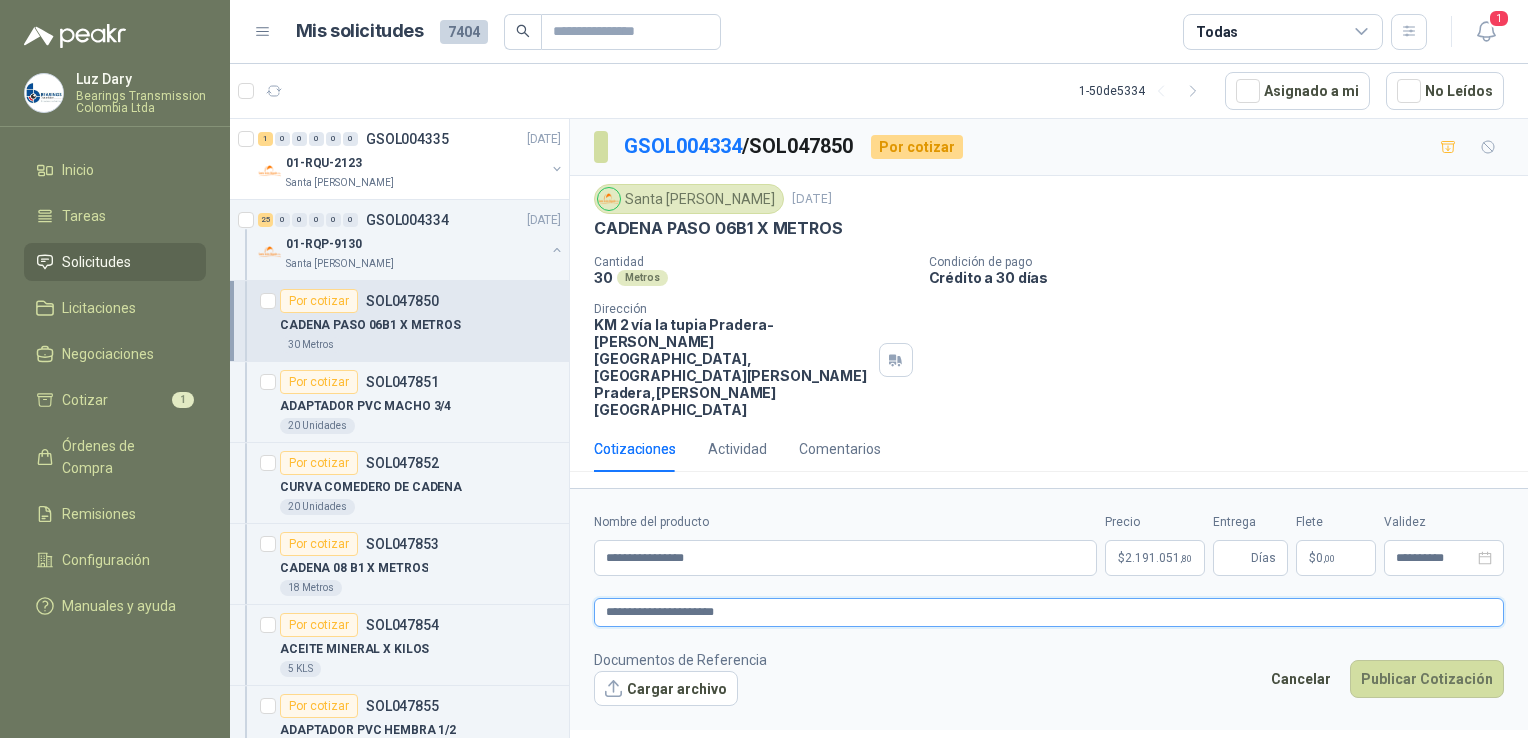 type 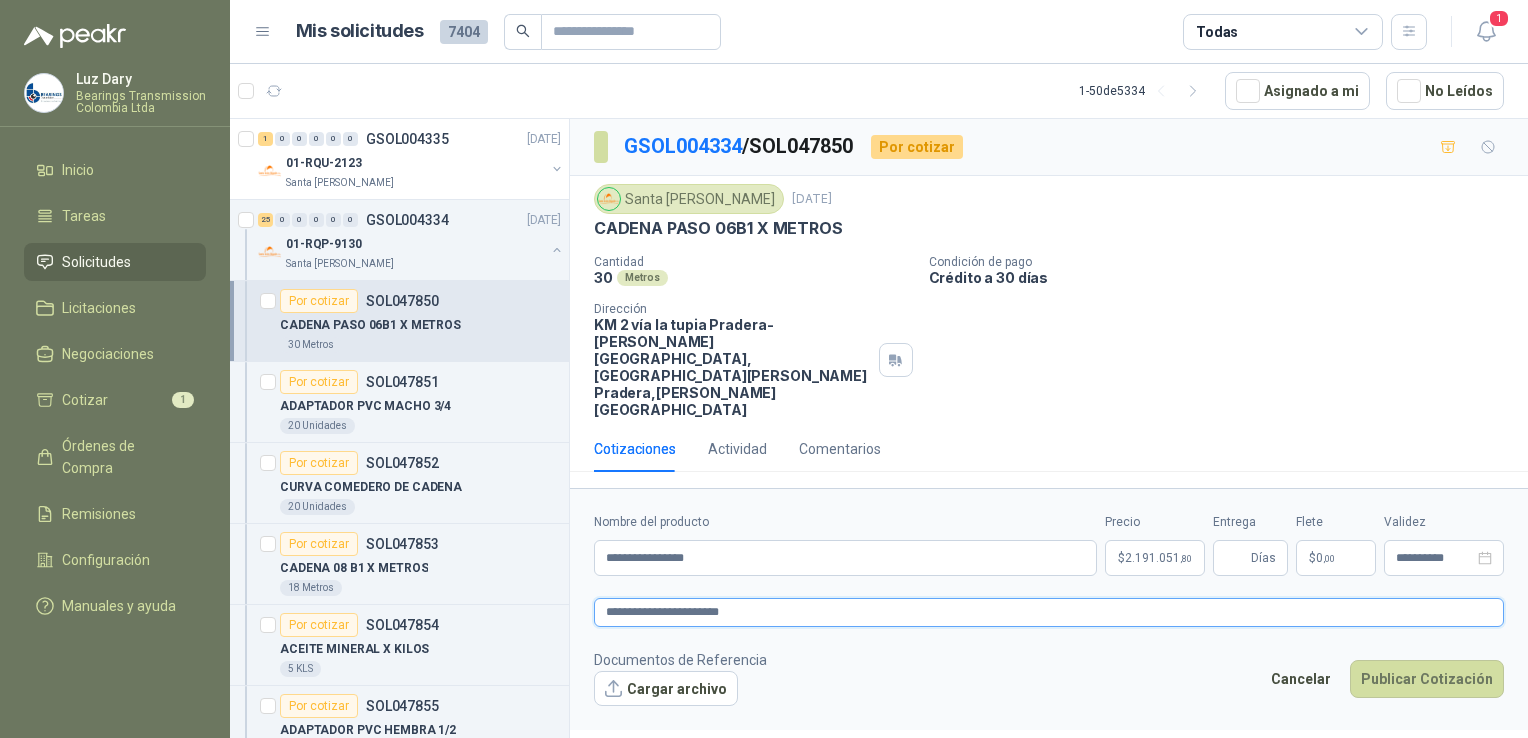 type 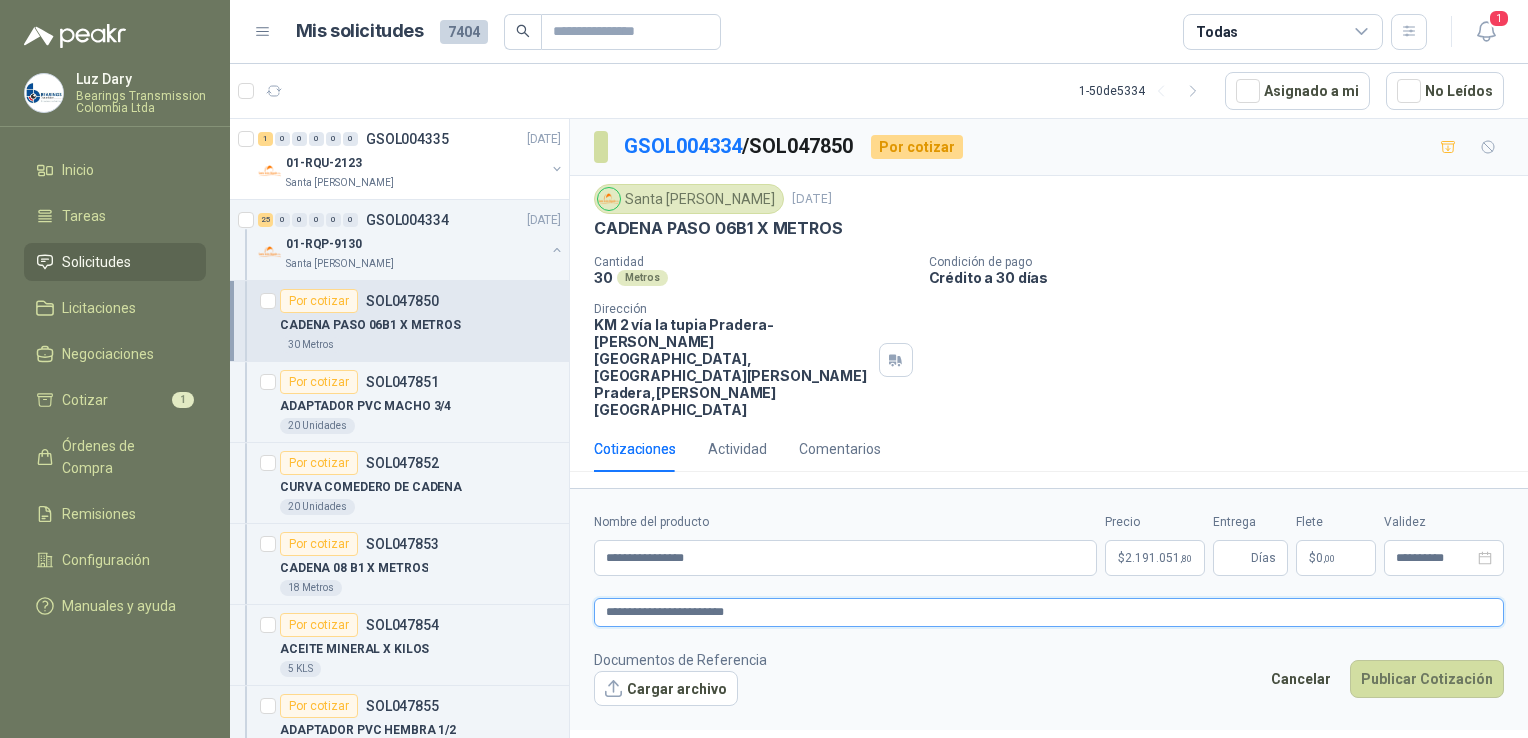 type 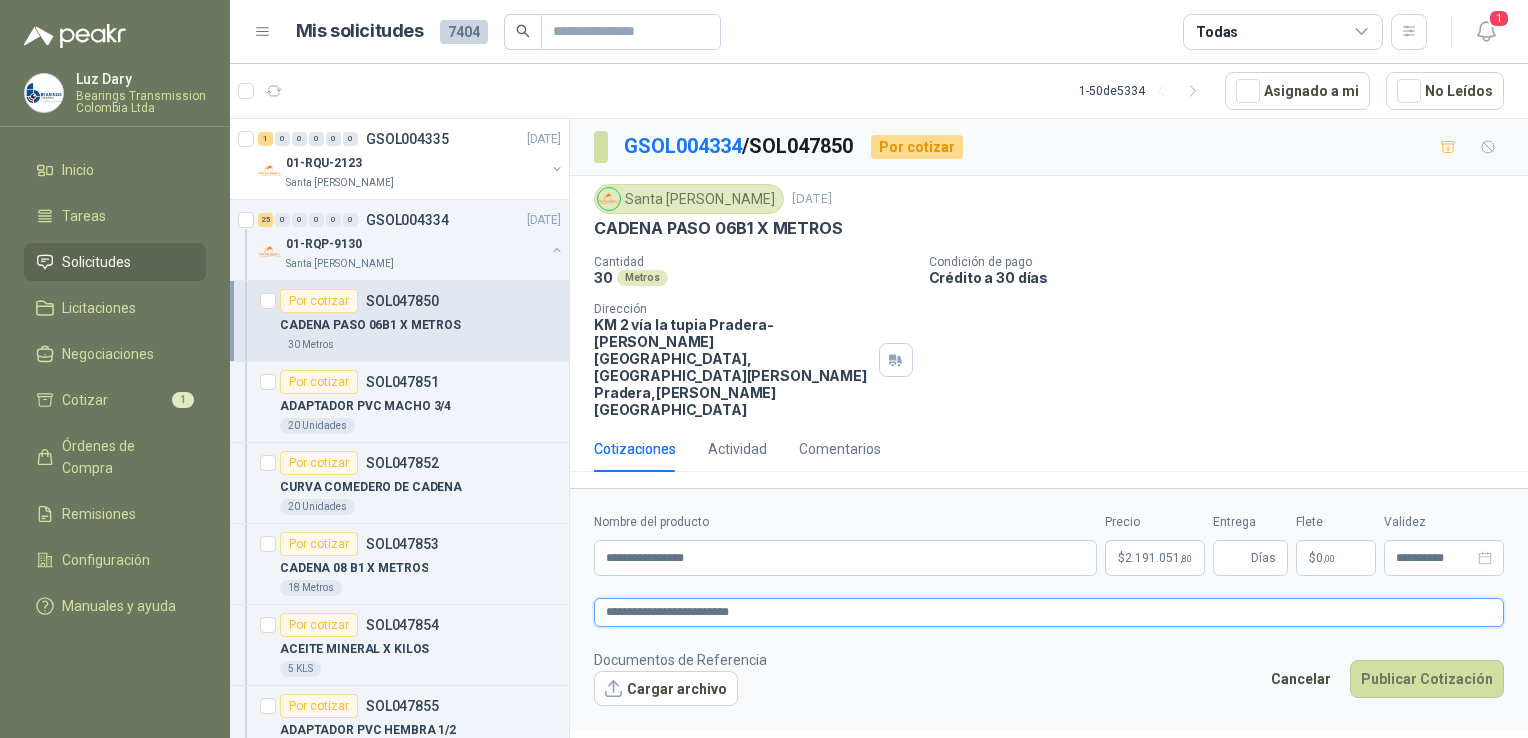 type 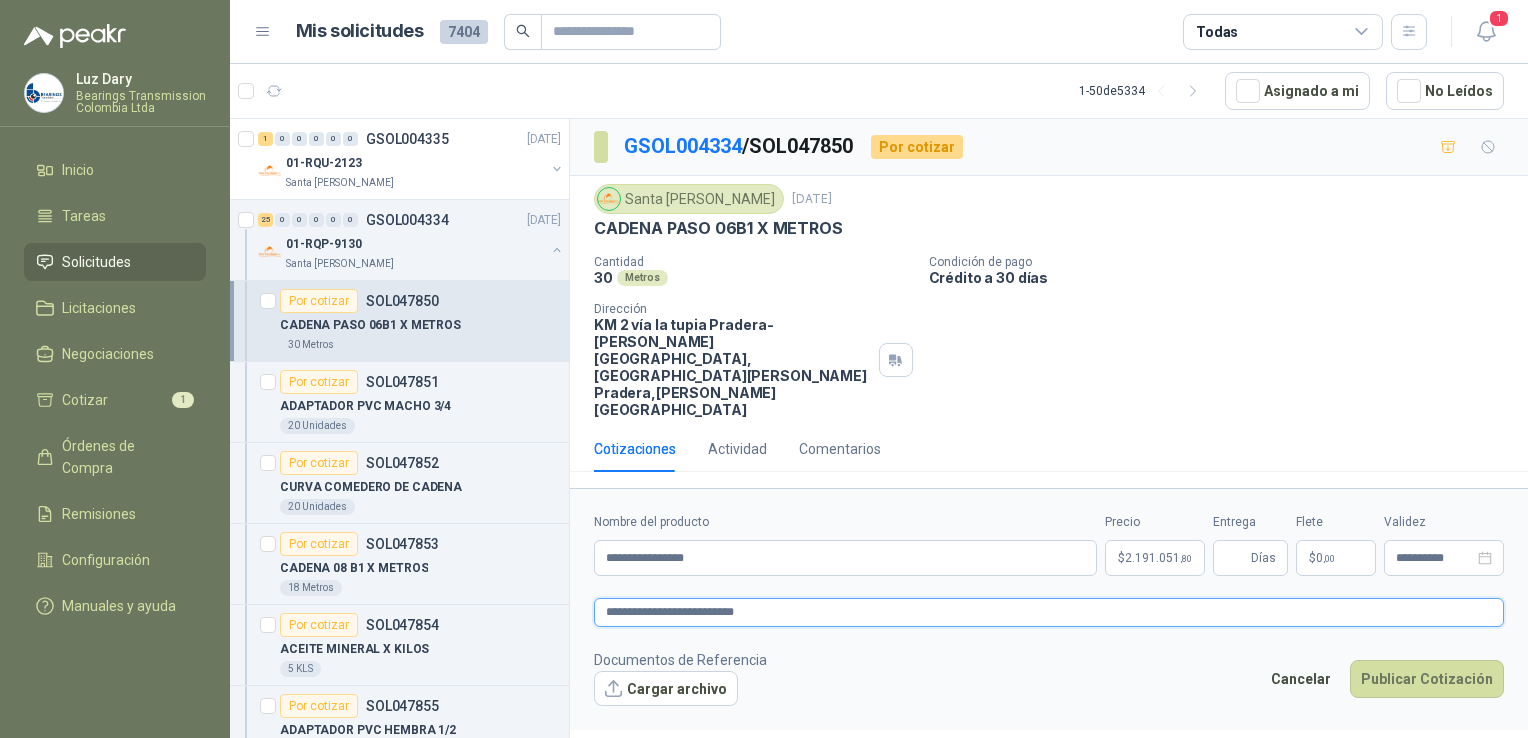 type 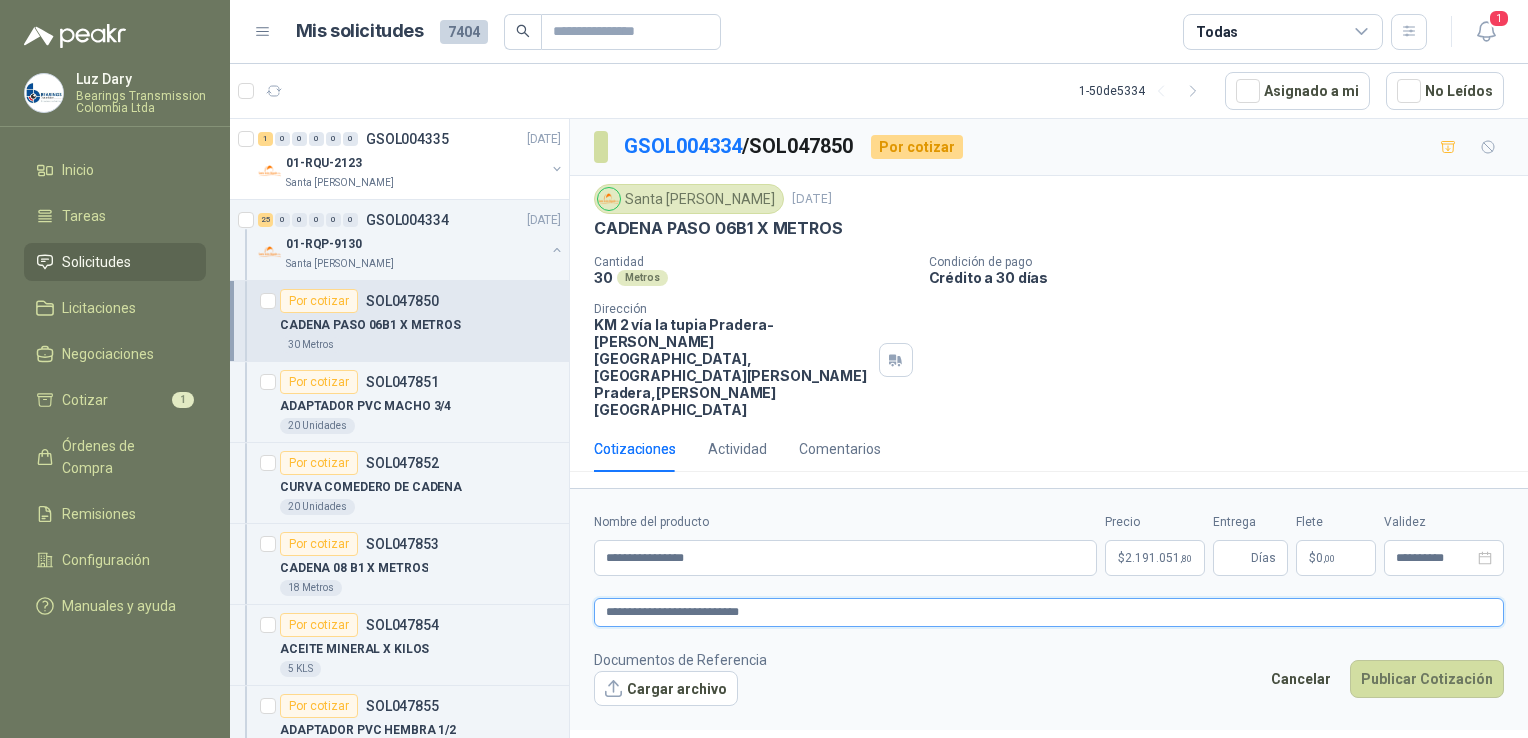 type 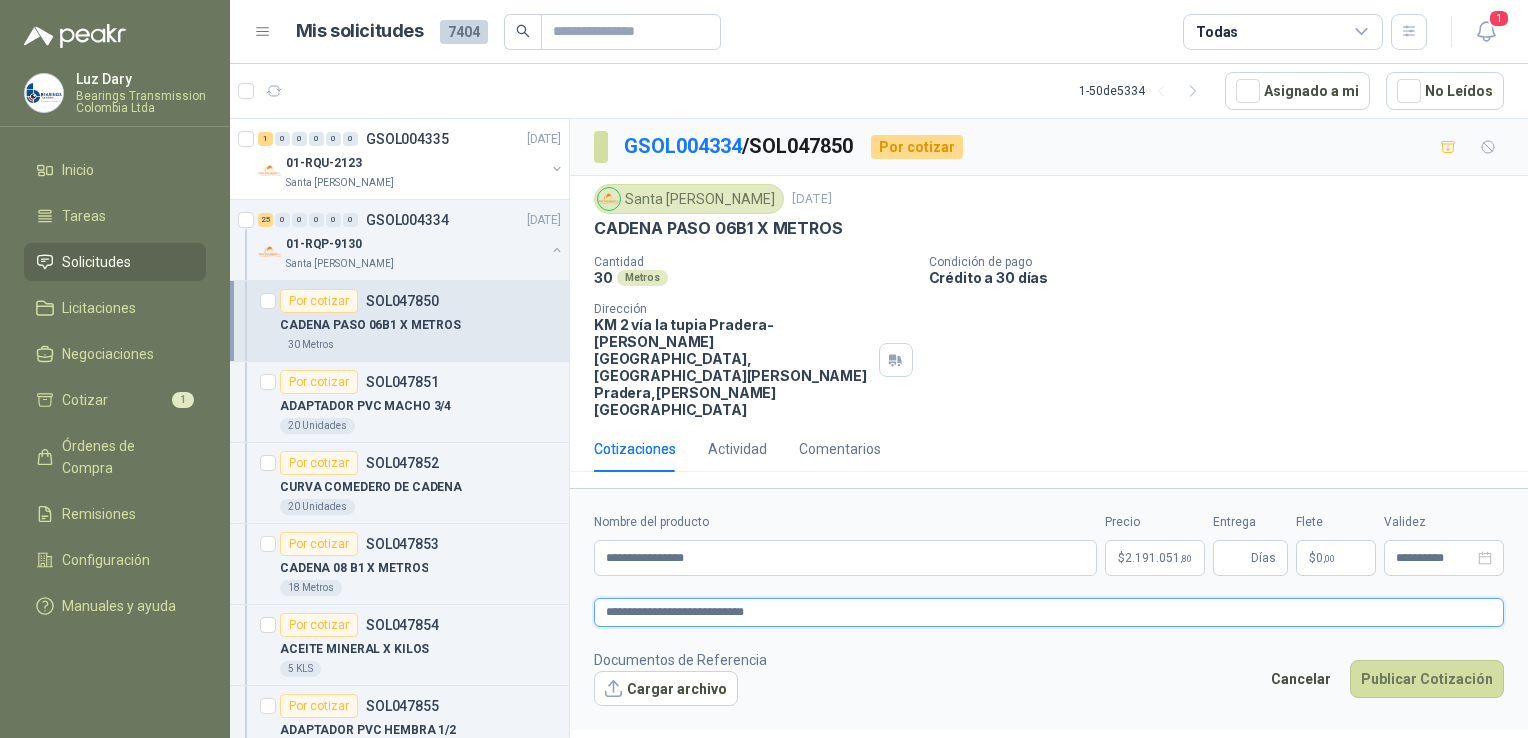 type 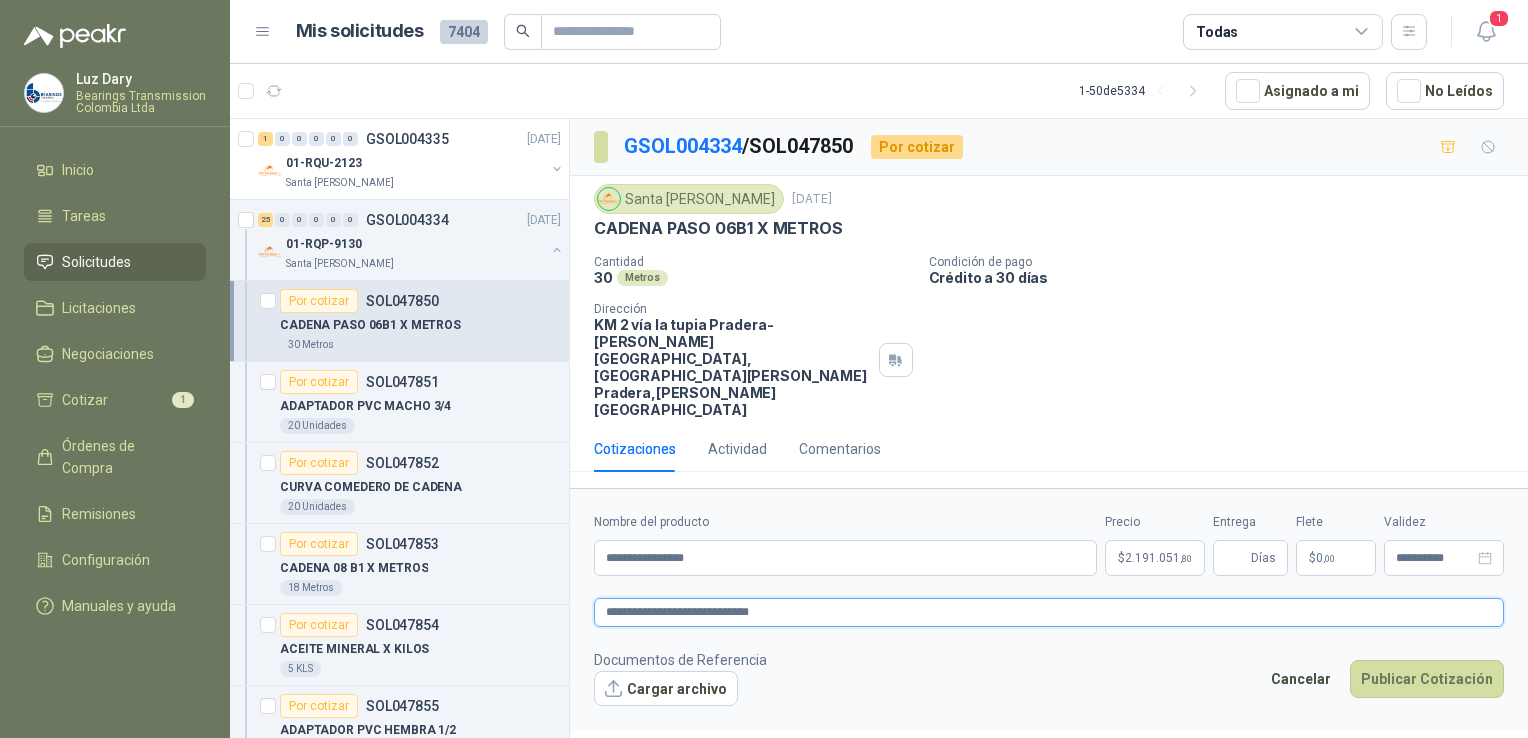 type 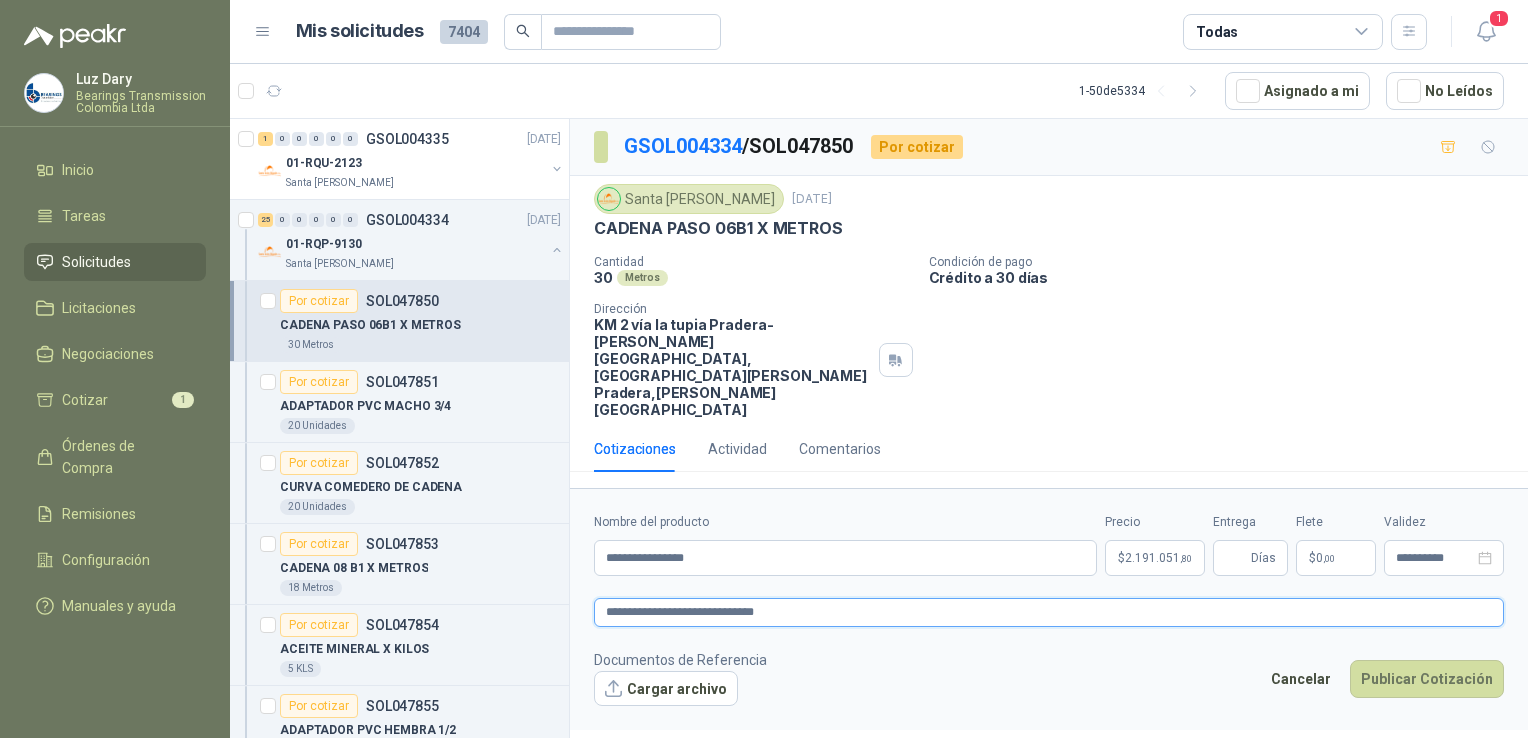 type 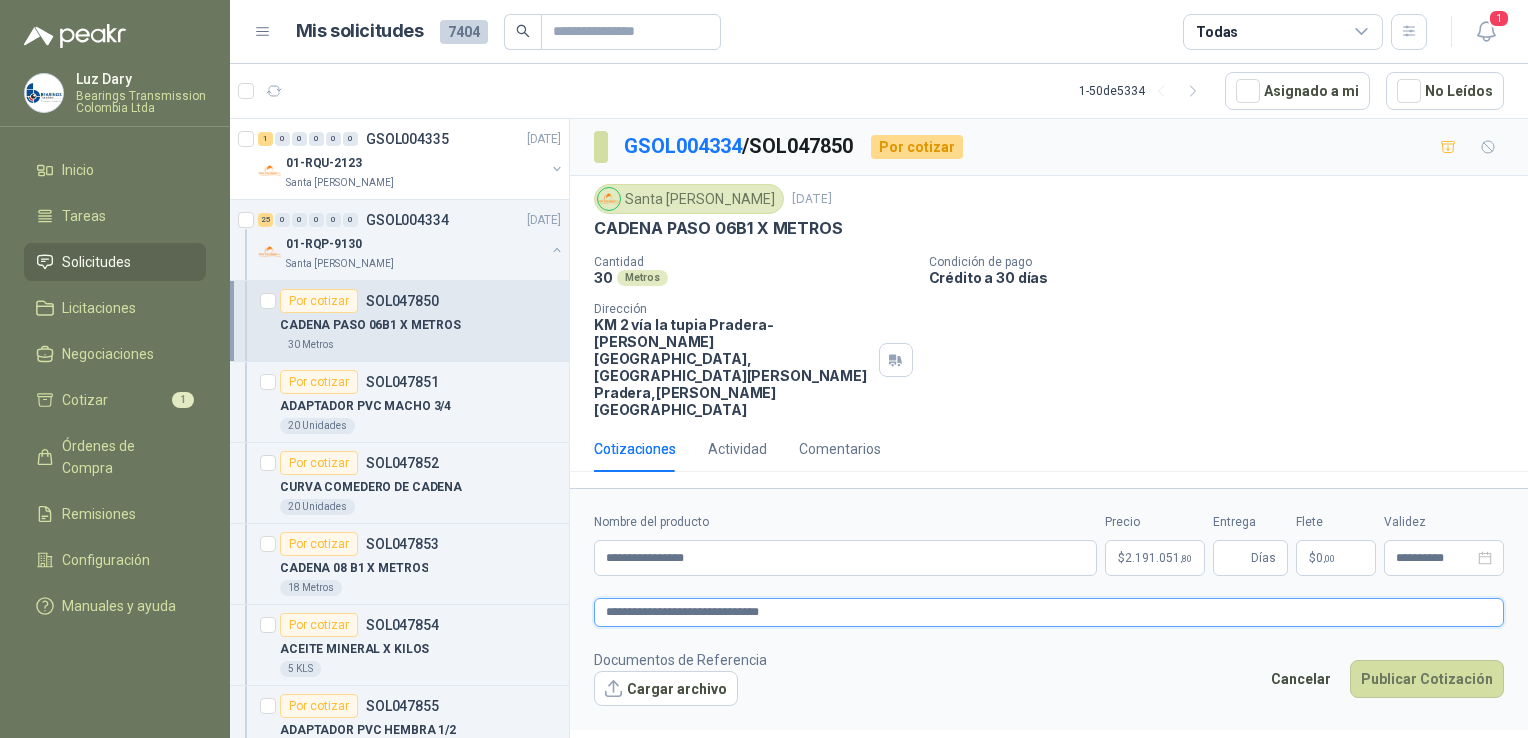 type 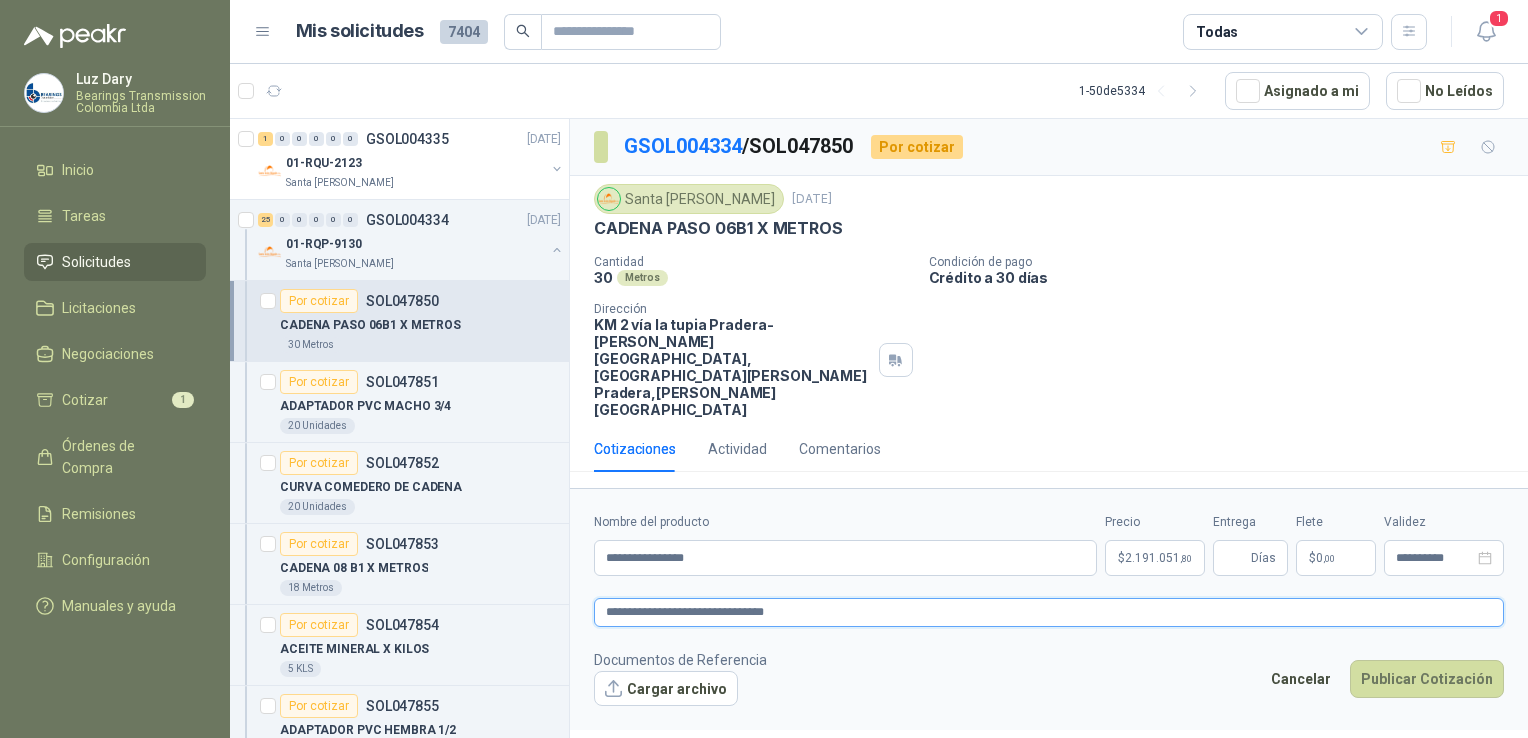 type 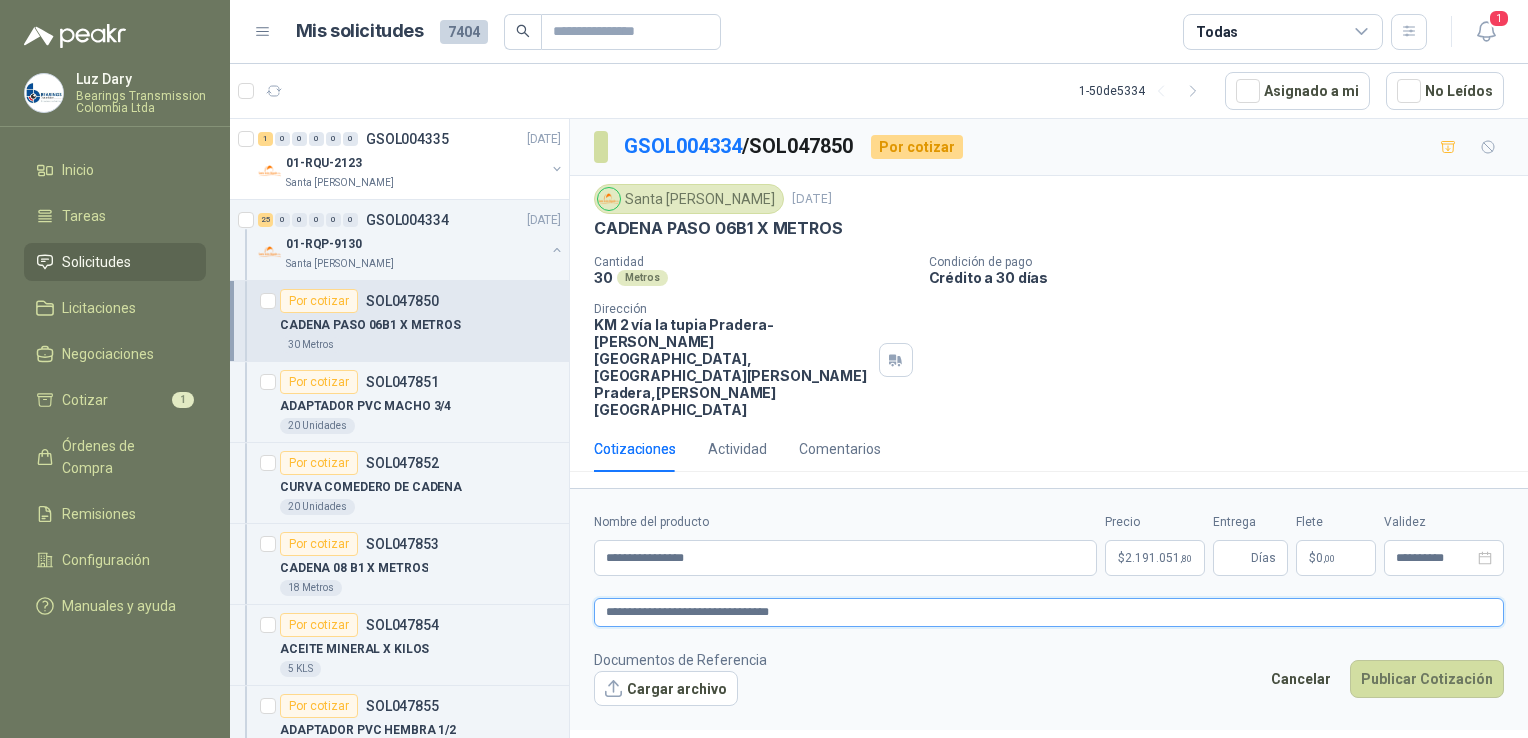 type 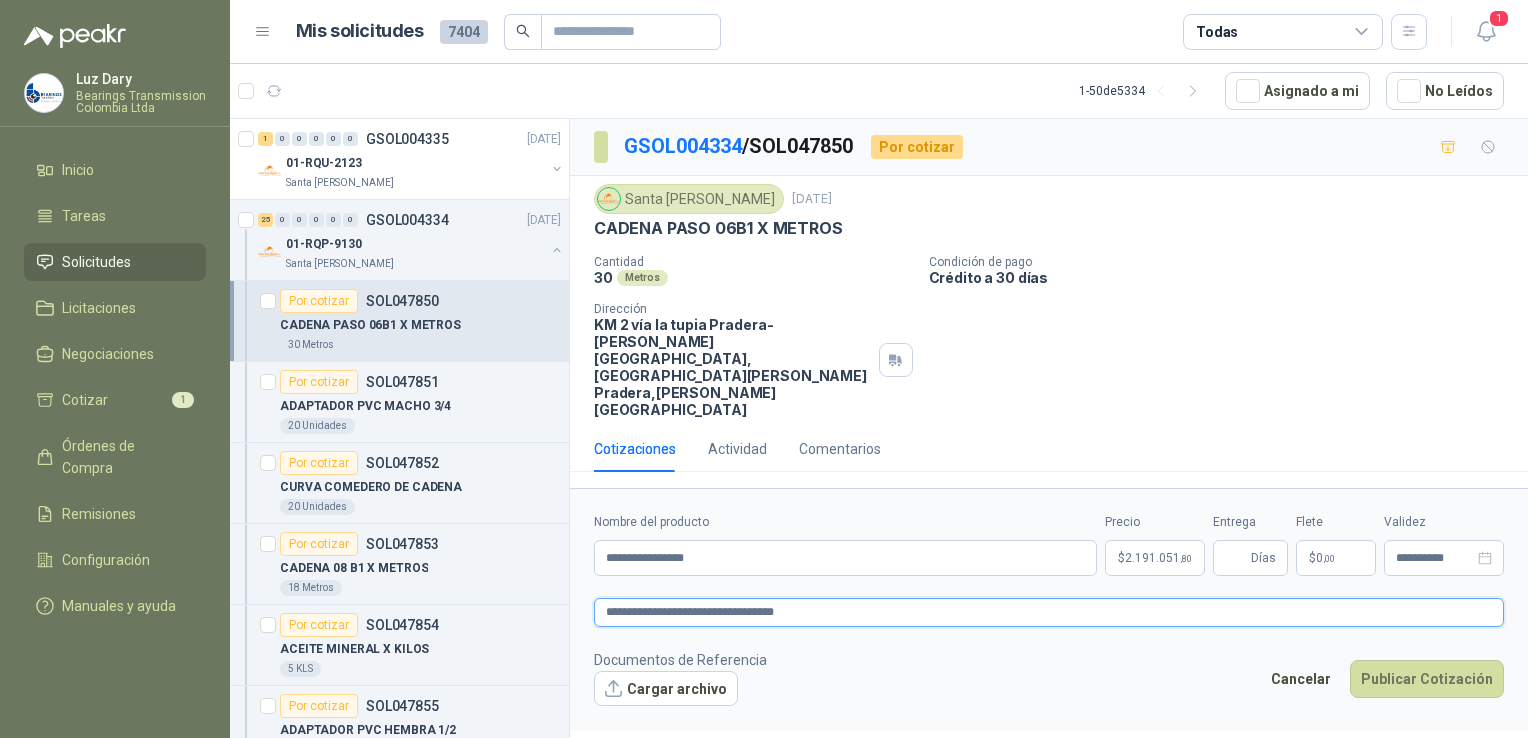 type 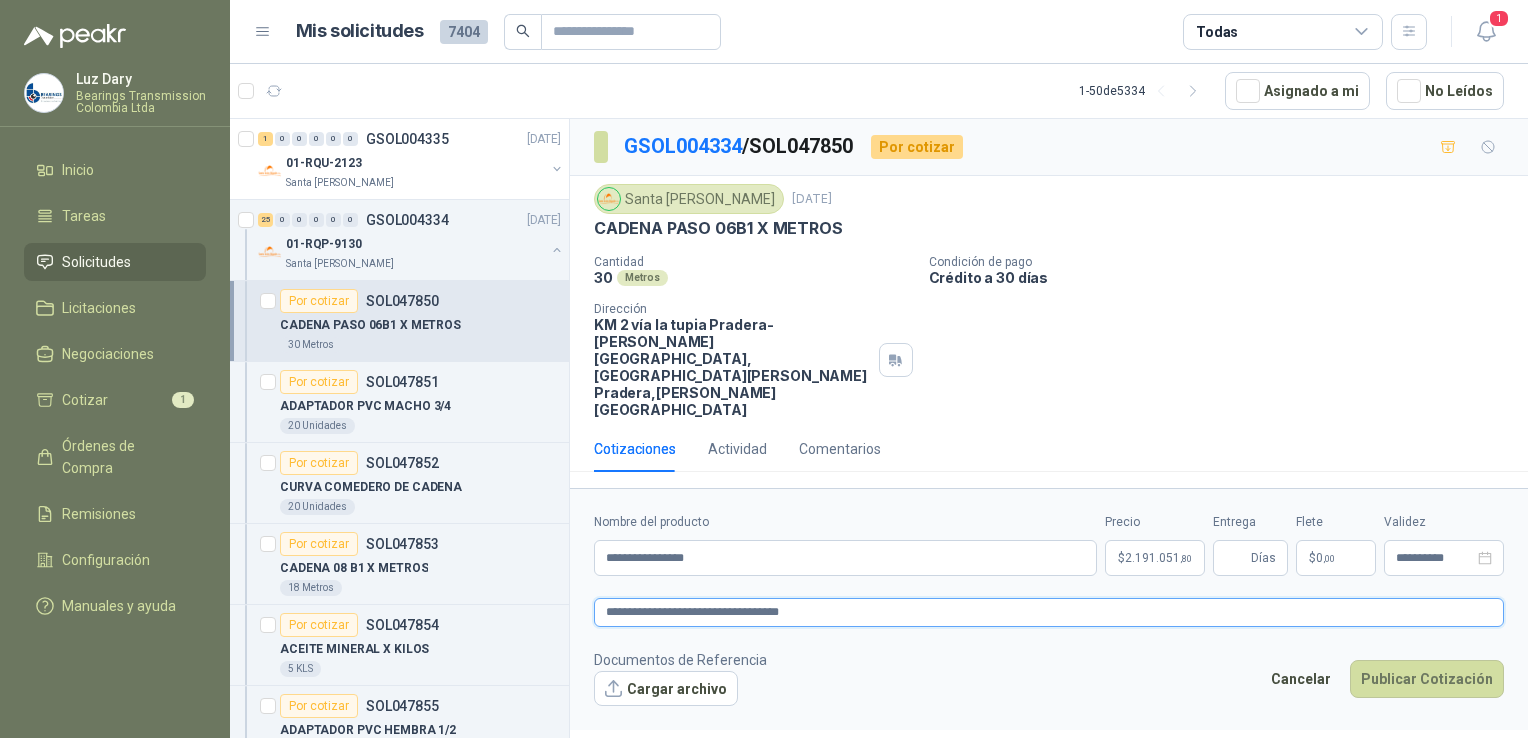 type 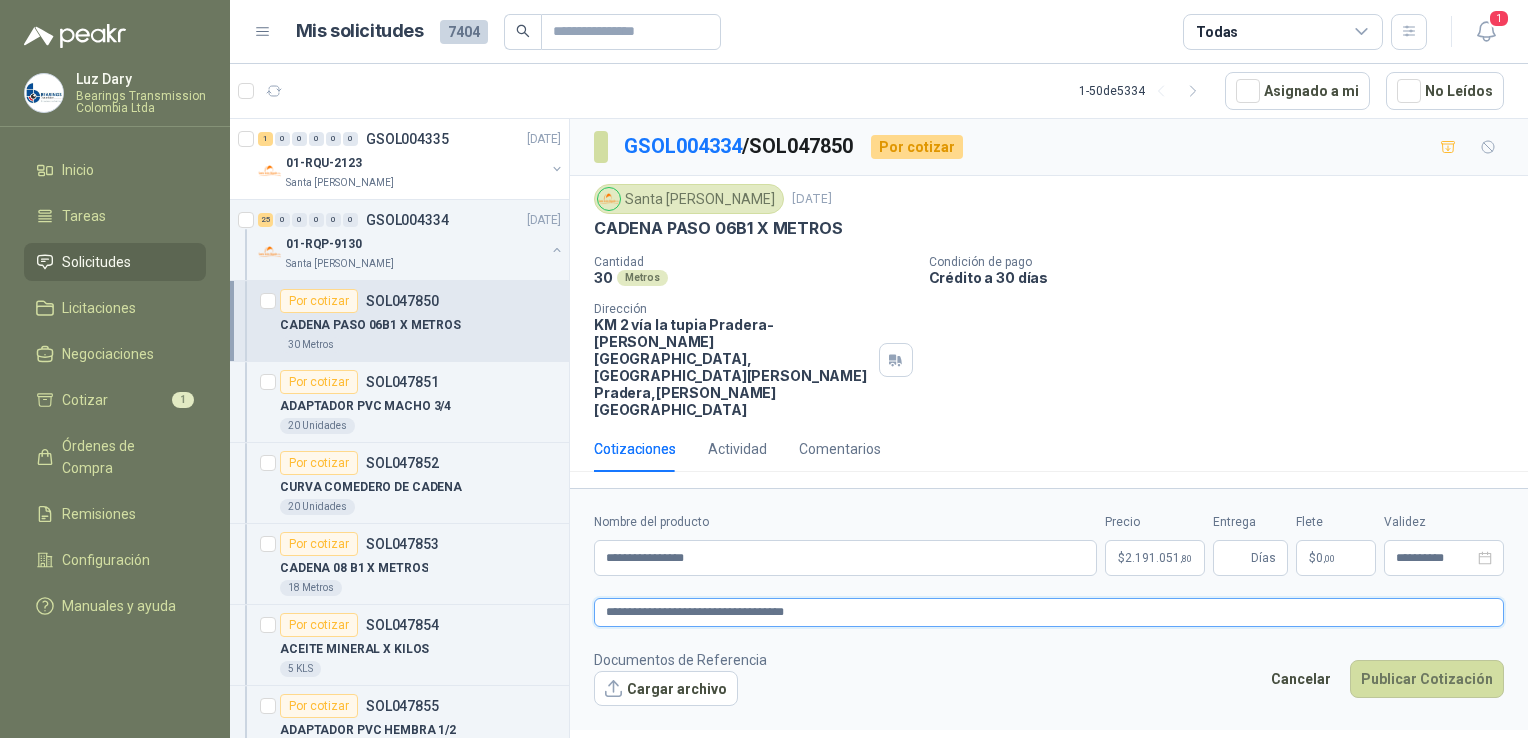 type 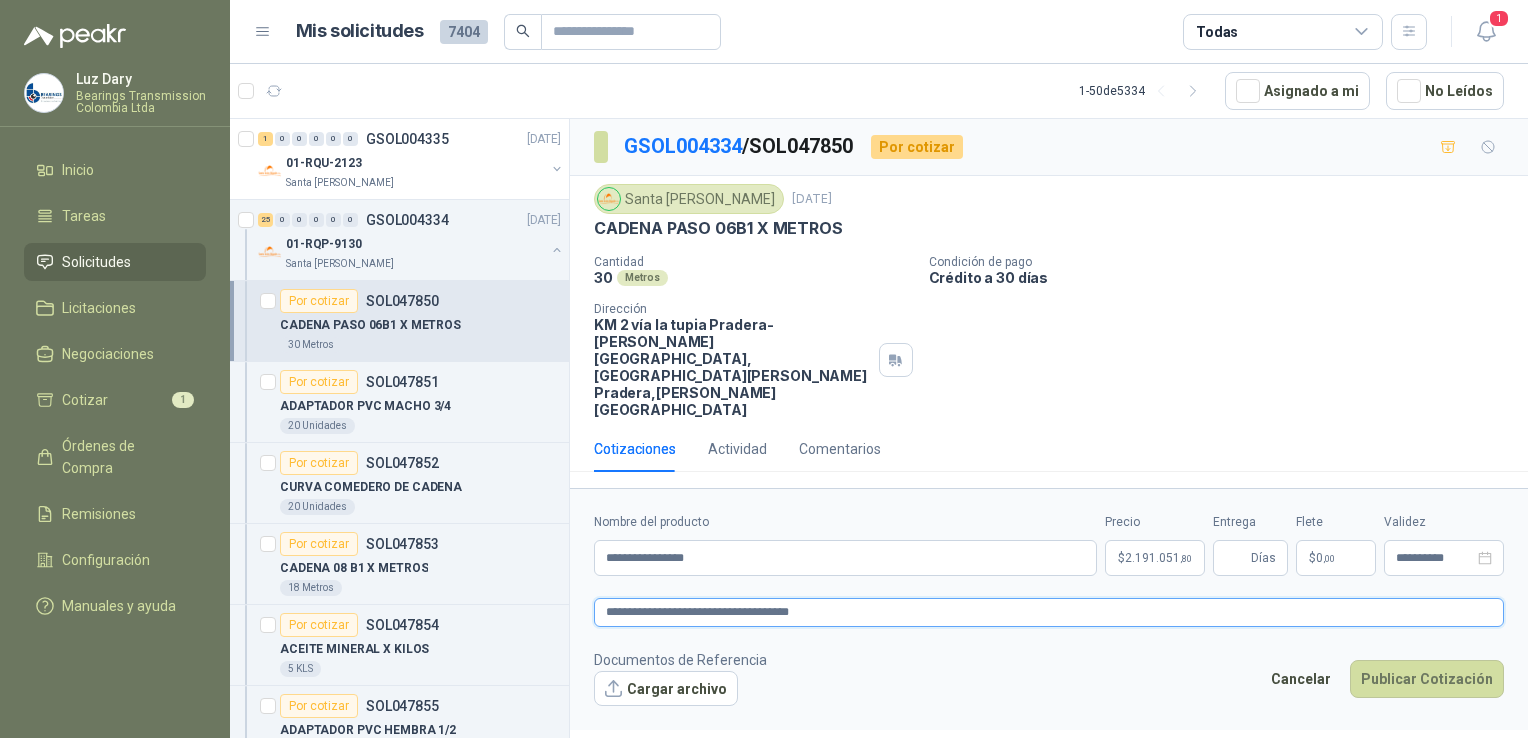 type 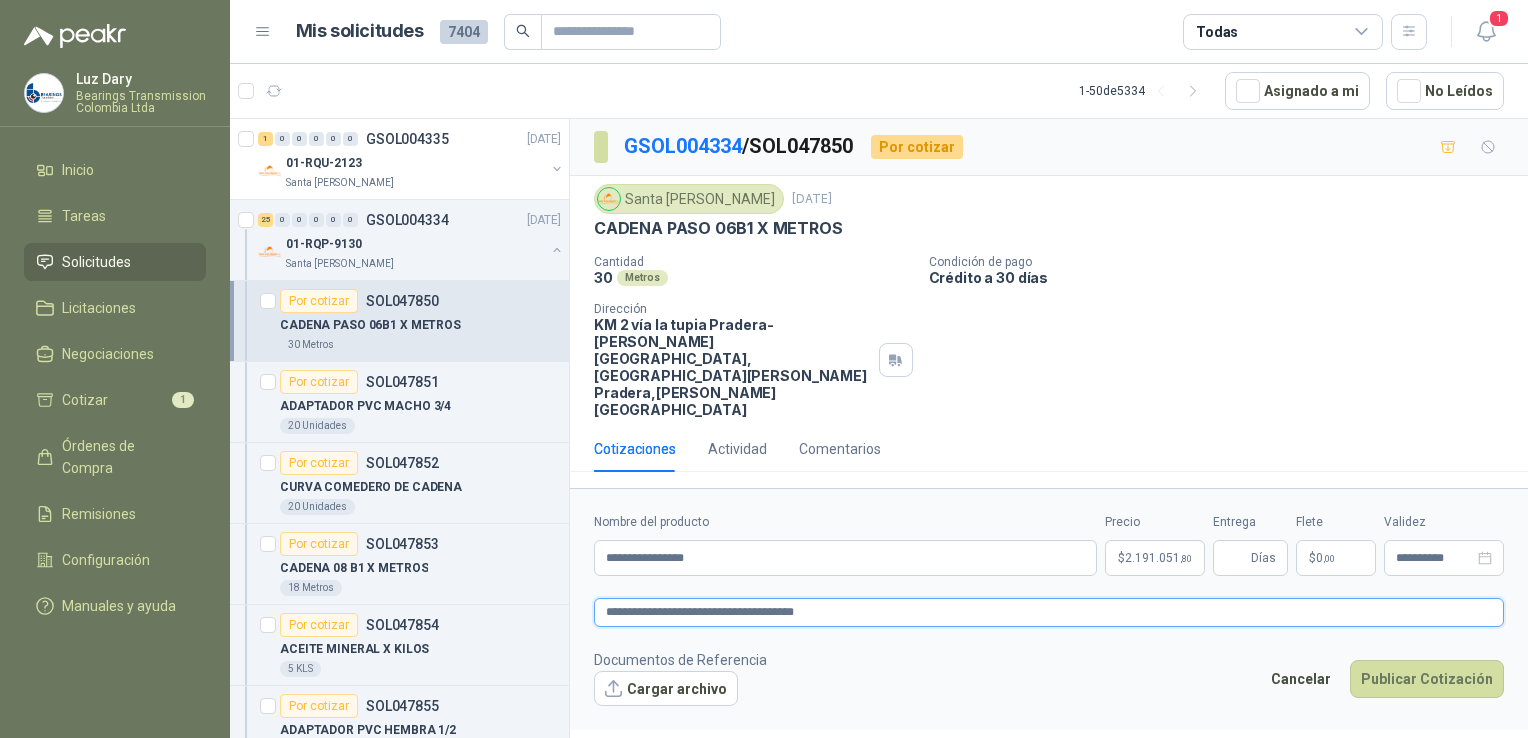 type 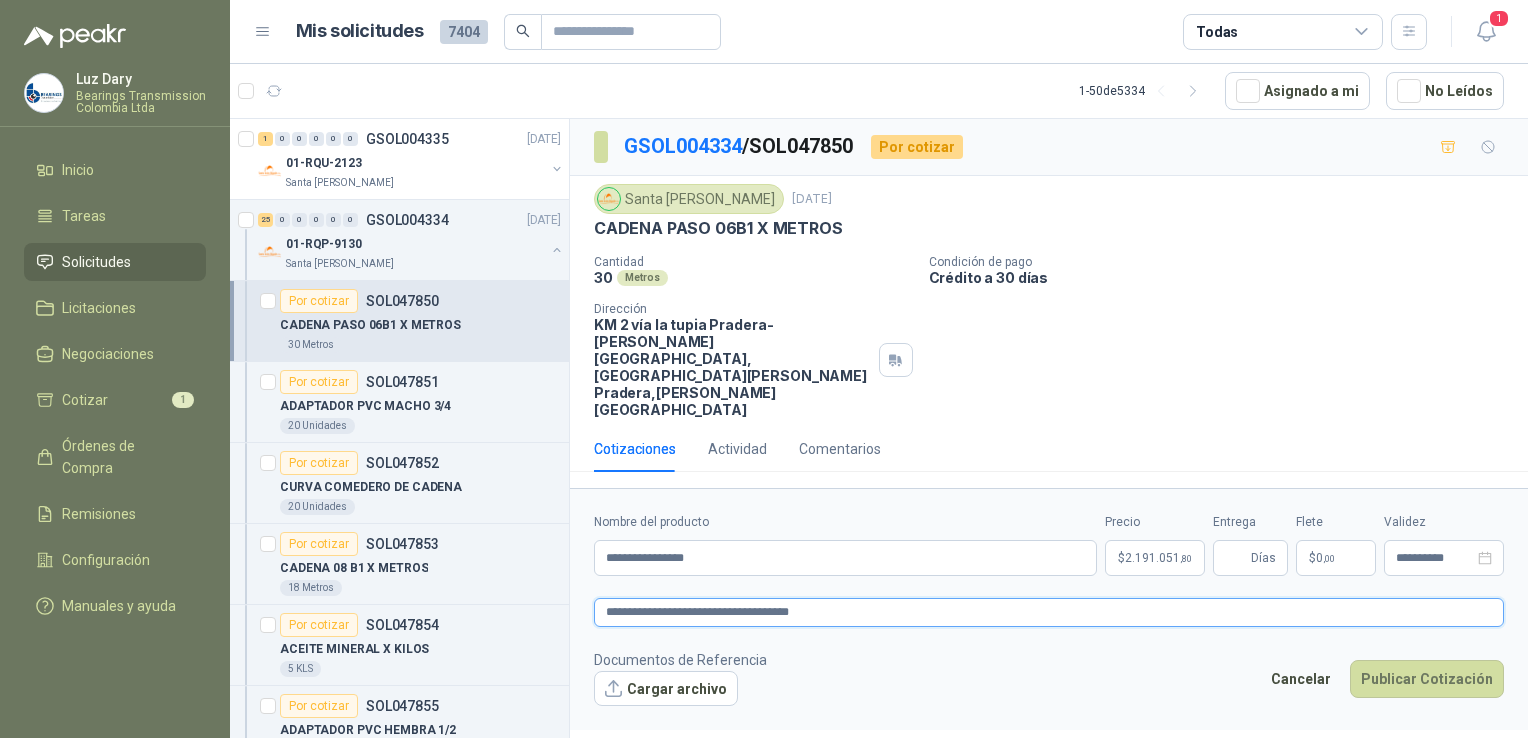 type 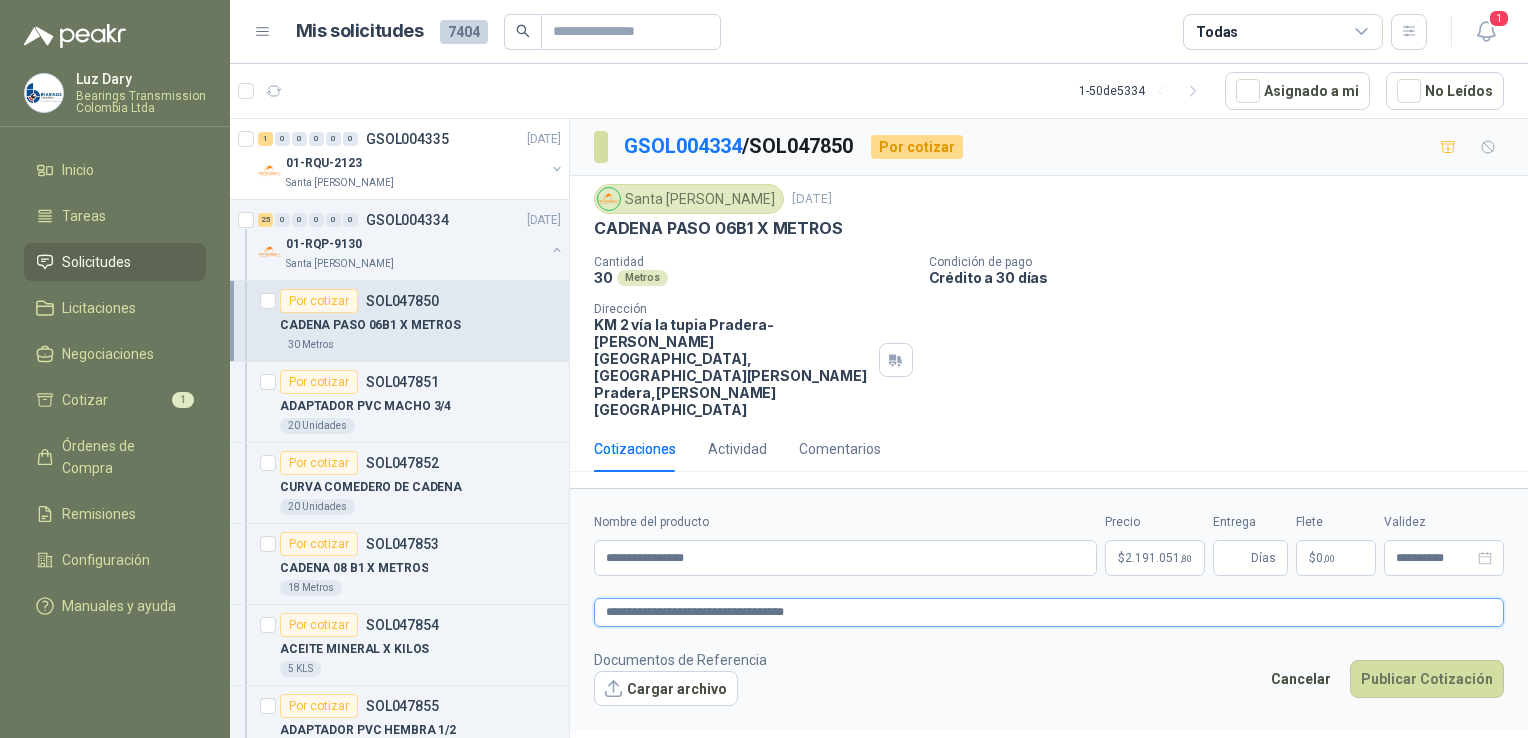 type 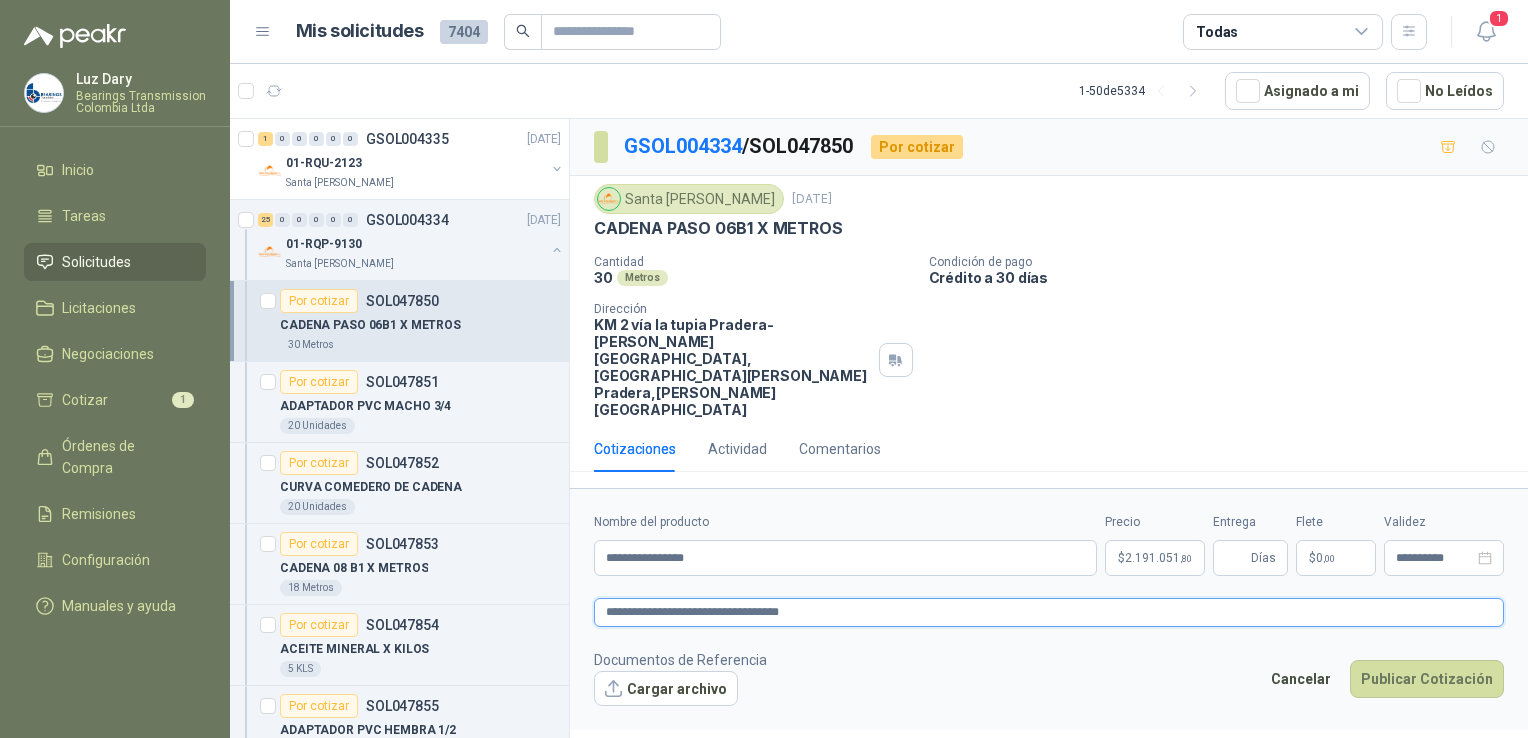 type 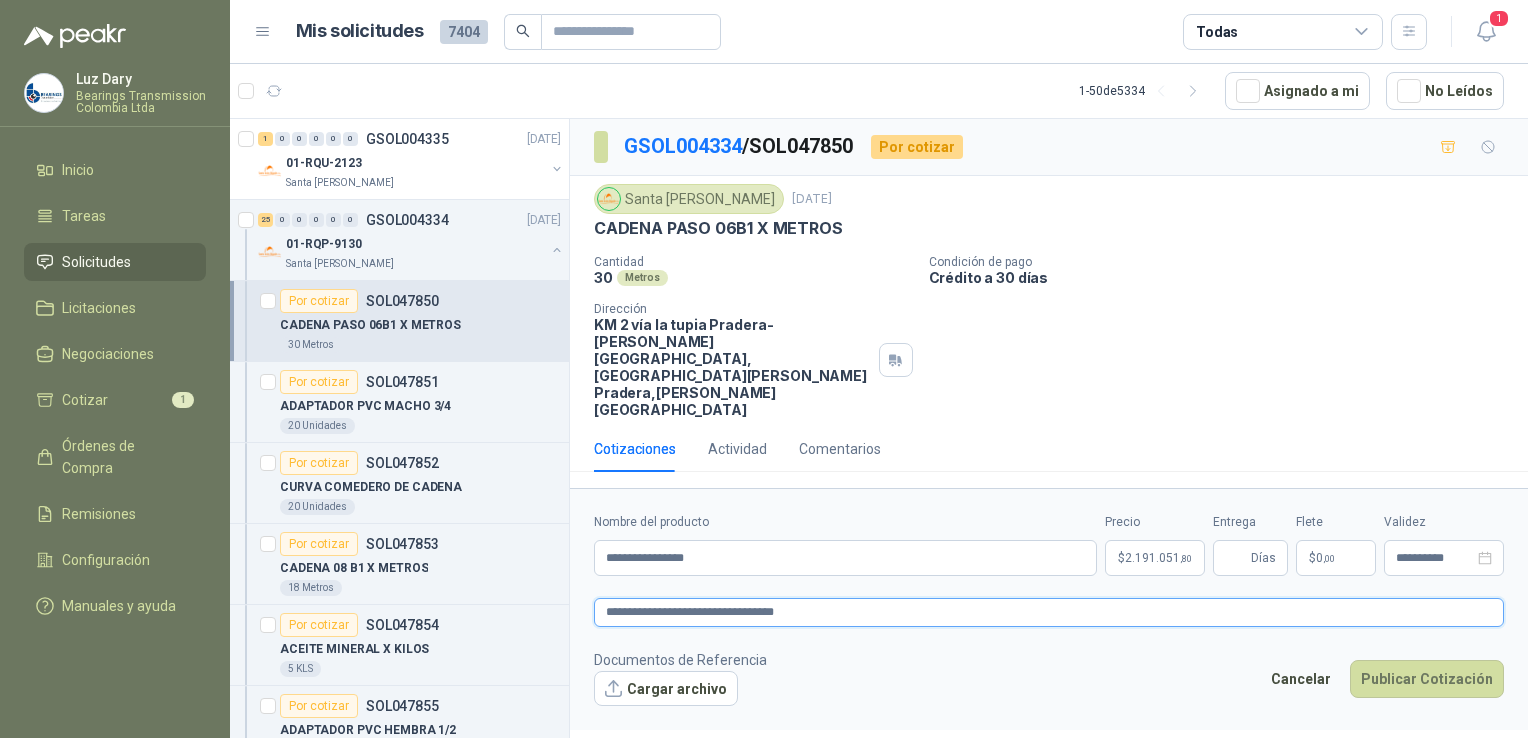 type 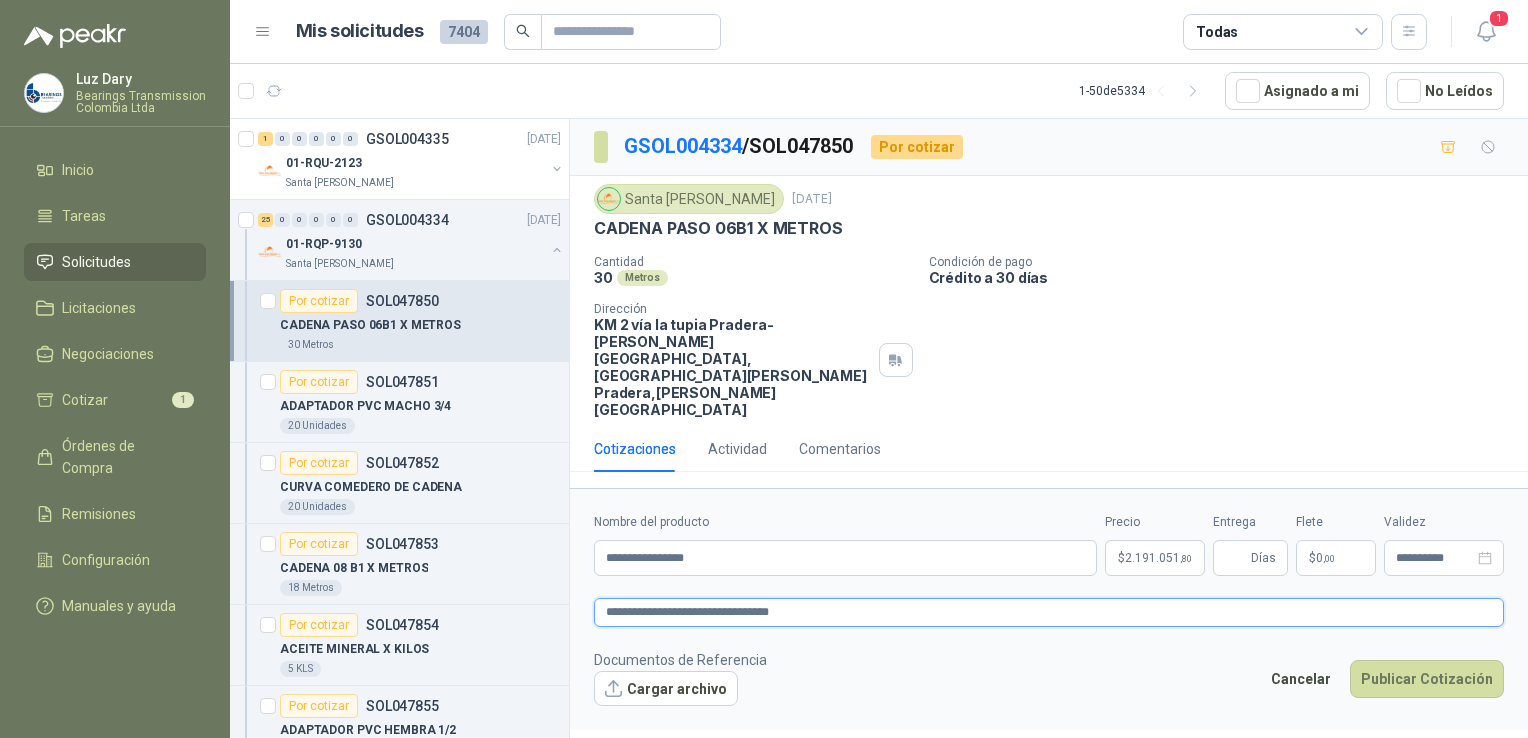 type 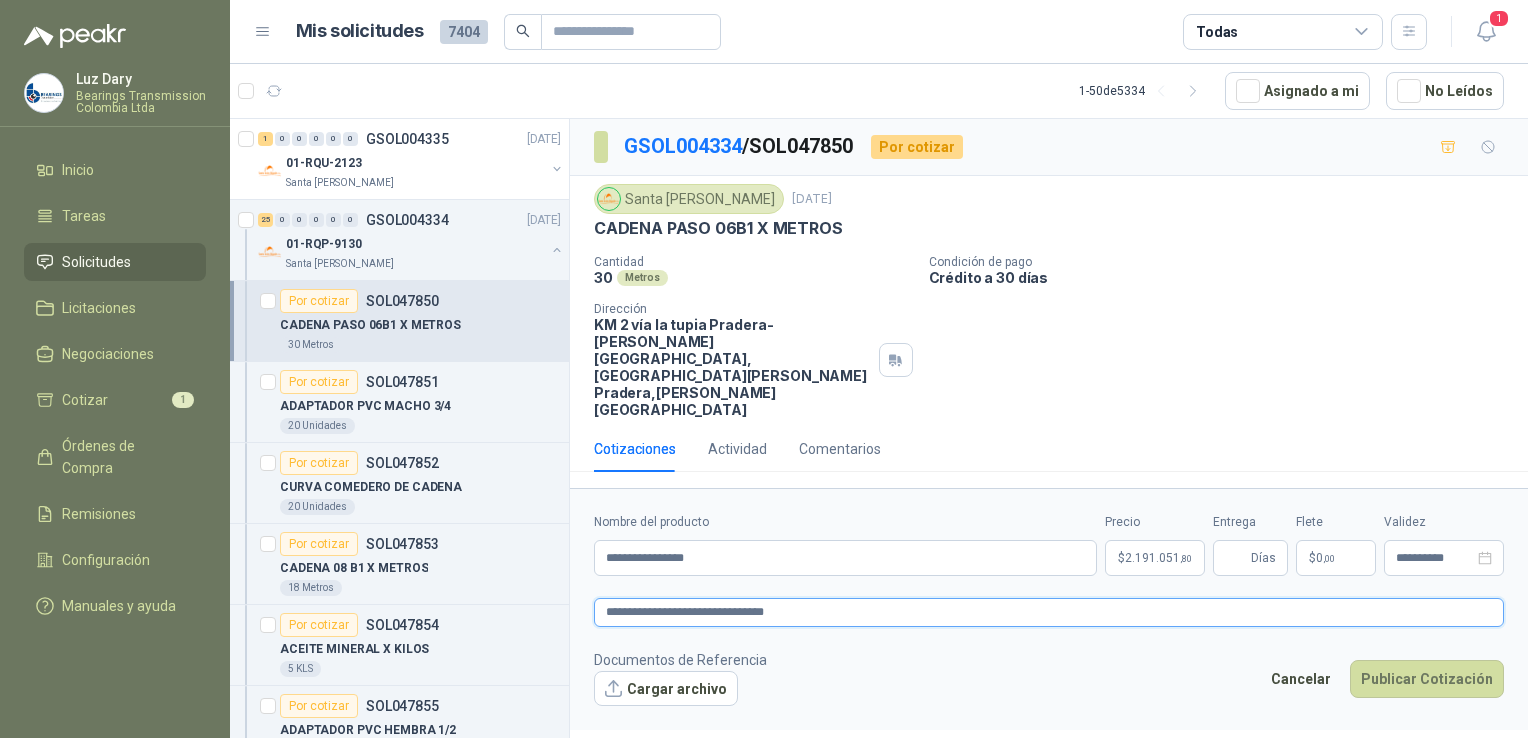 type 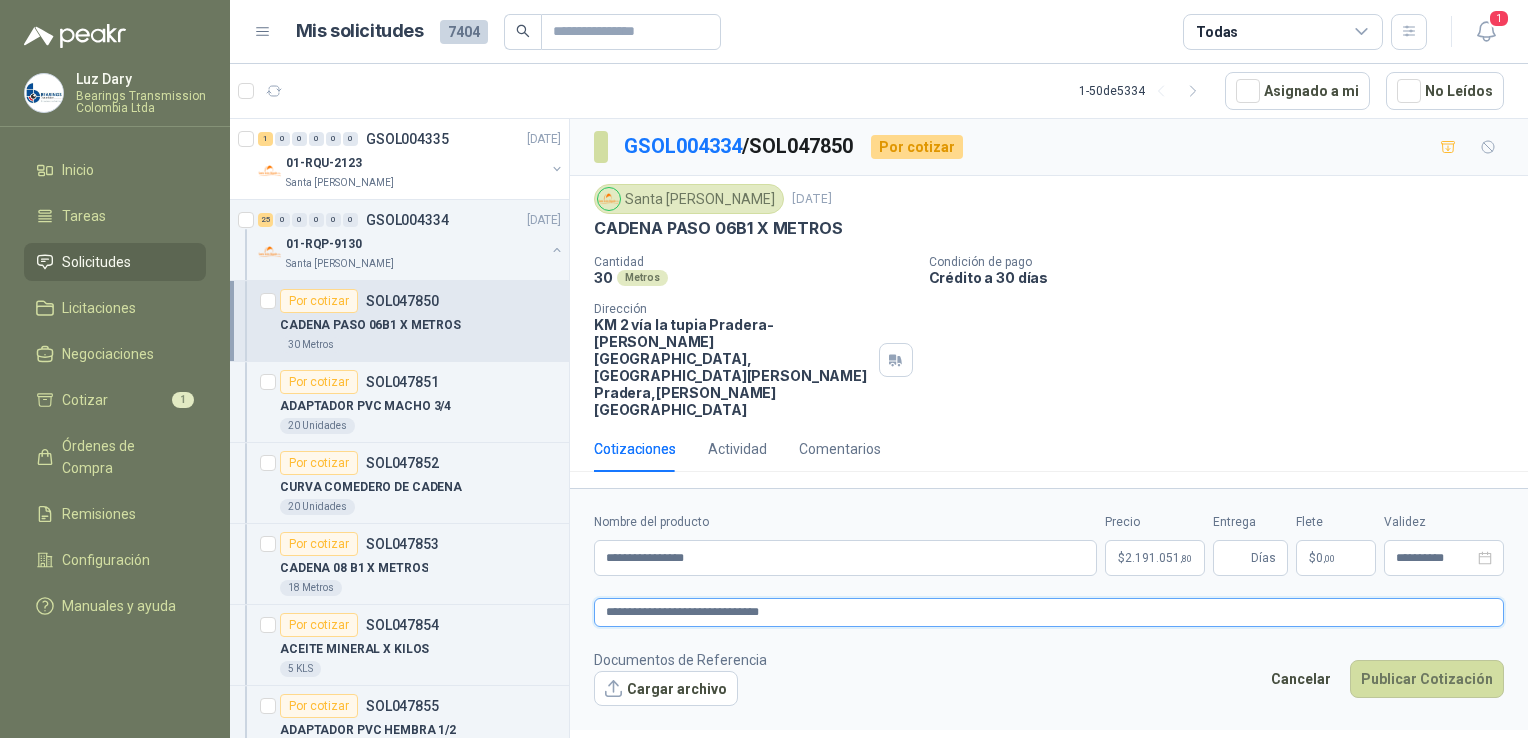 type 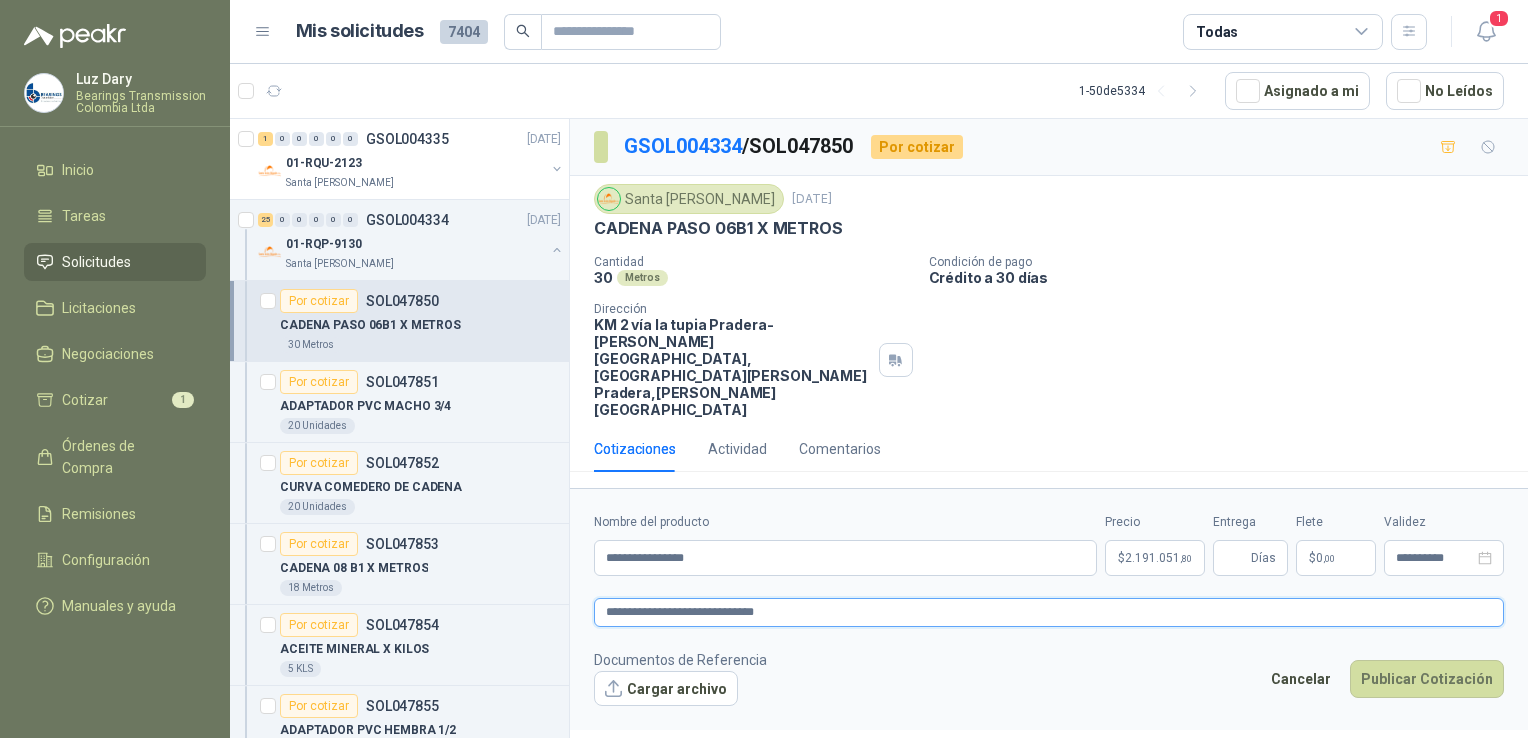 type 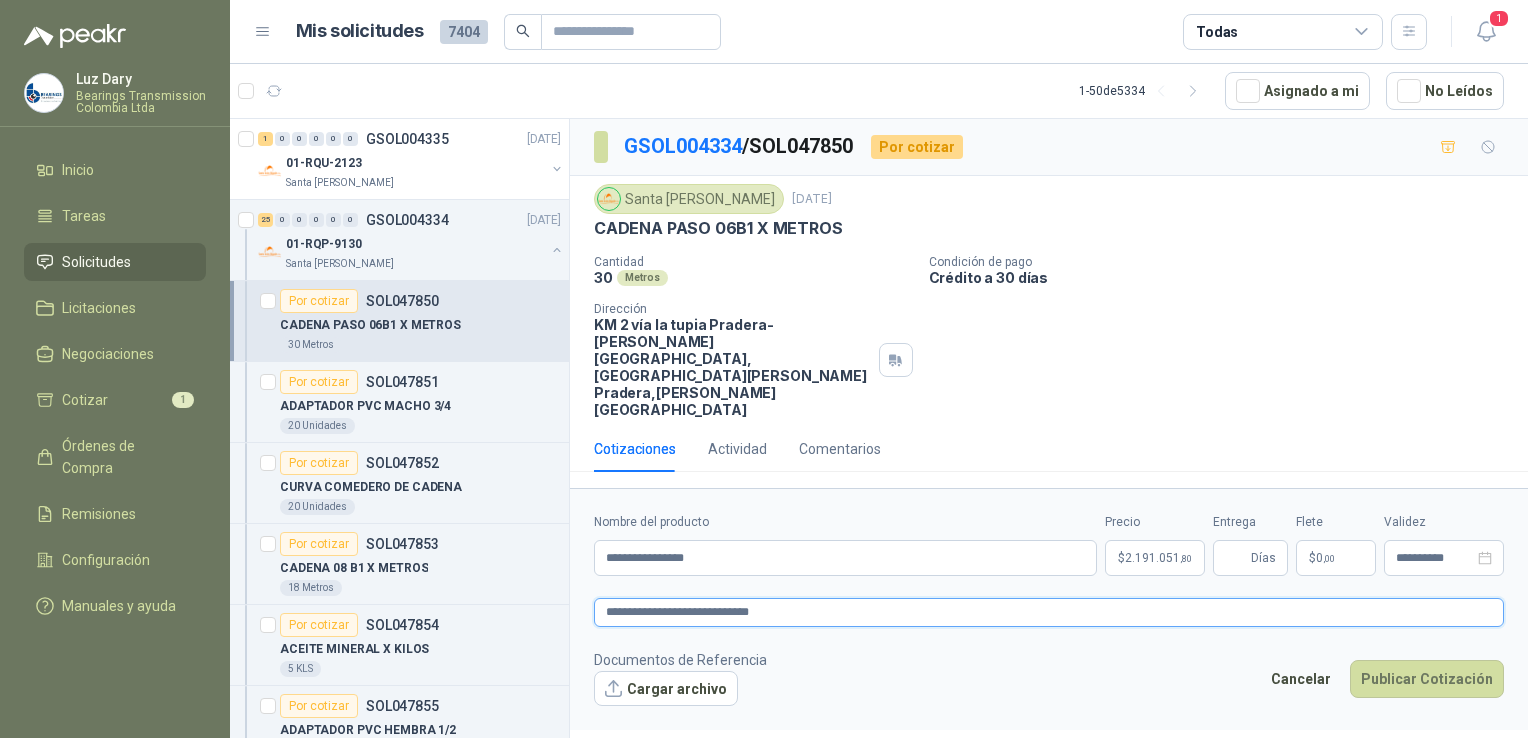 type 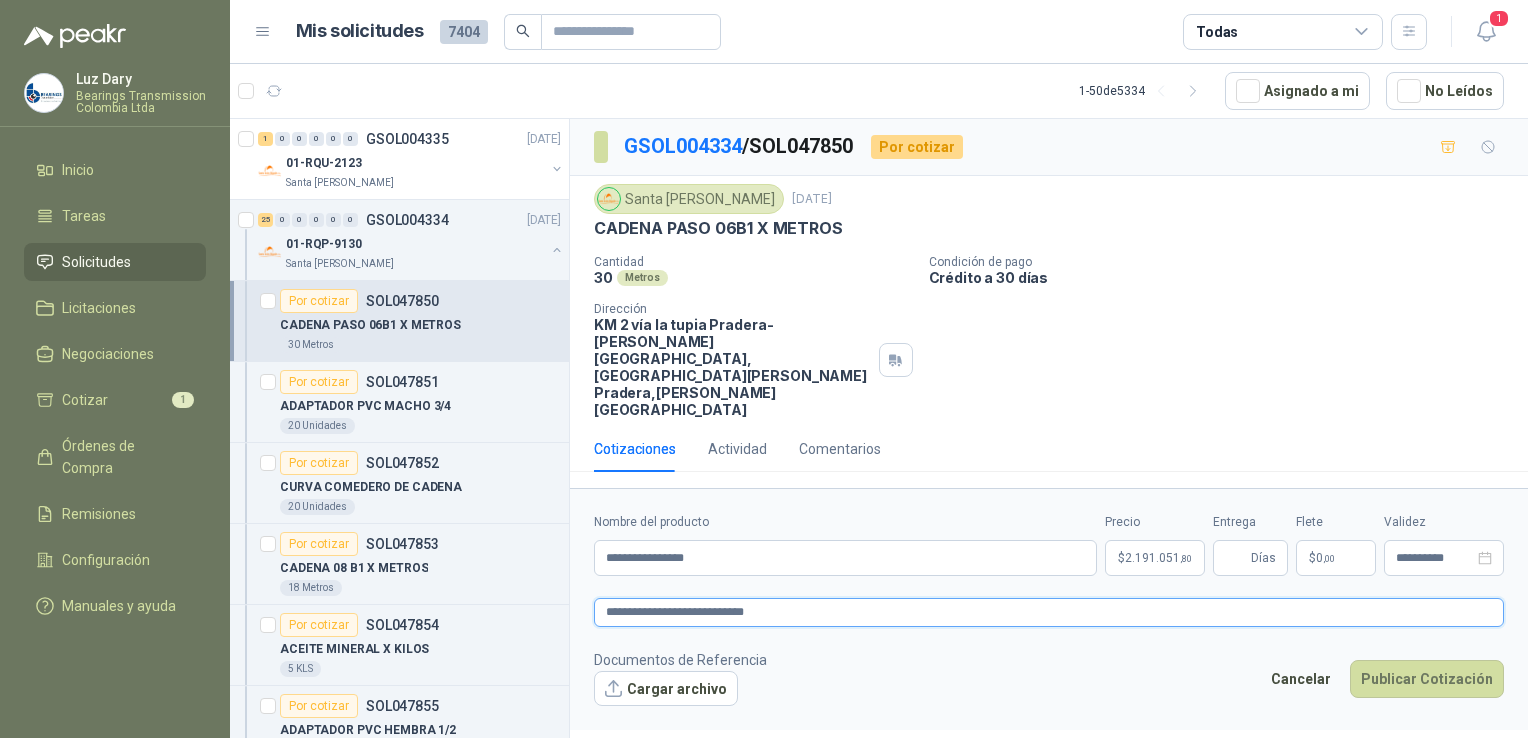type 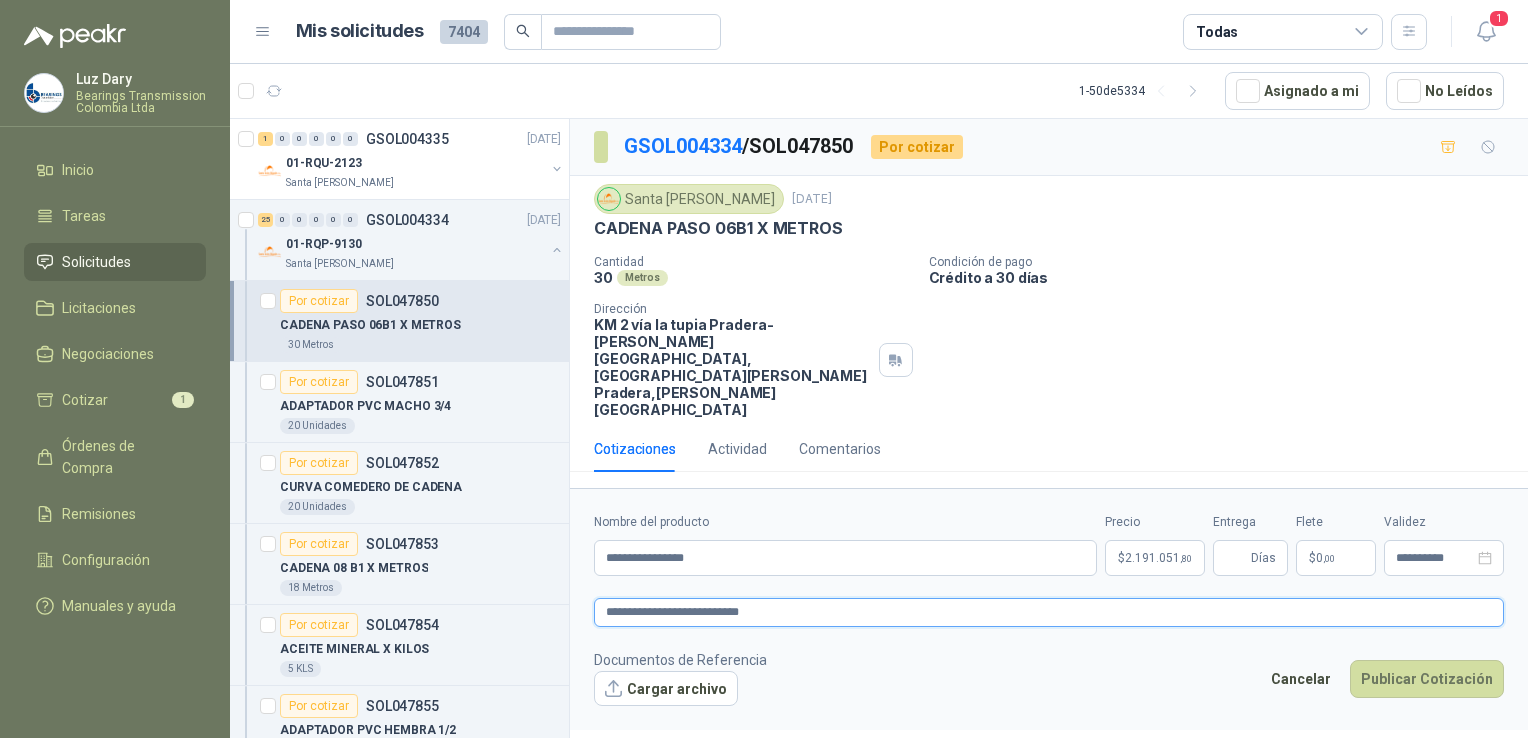 type 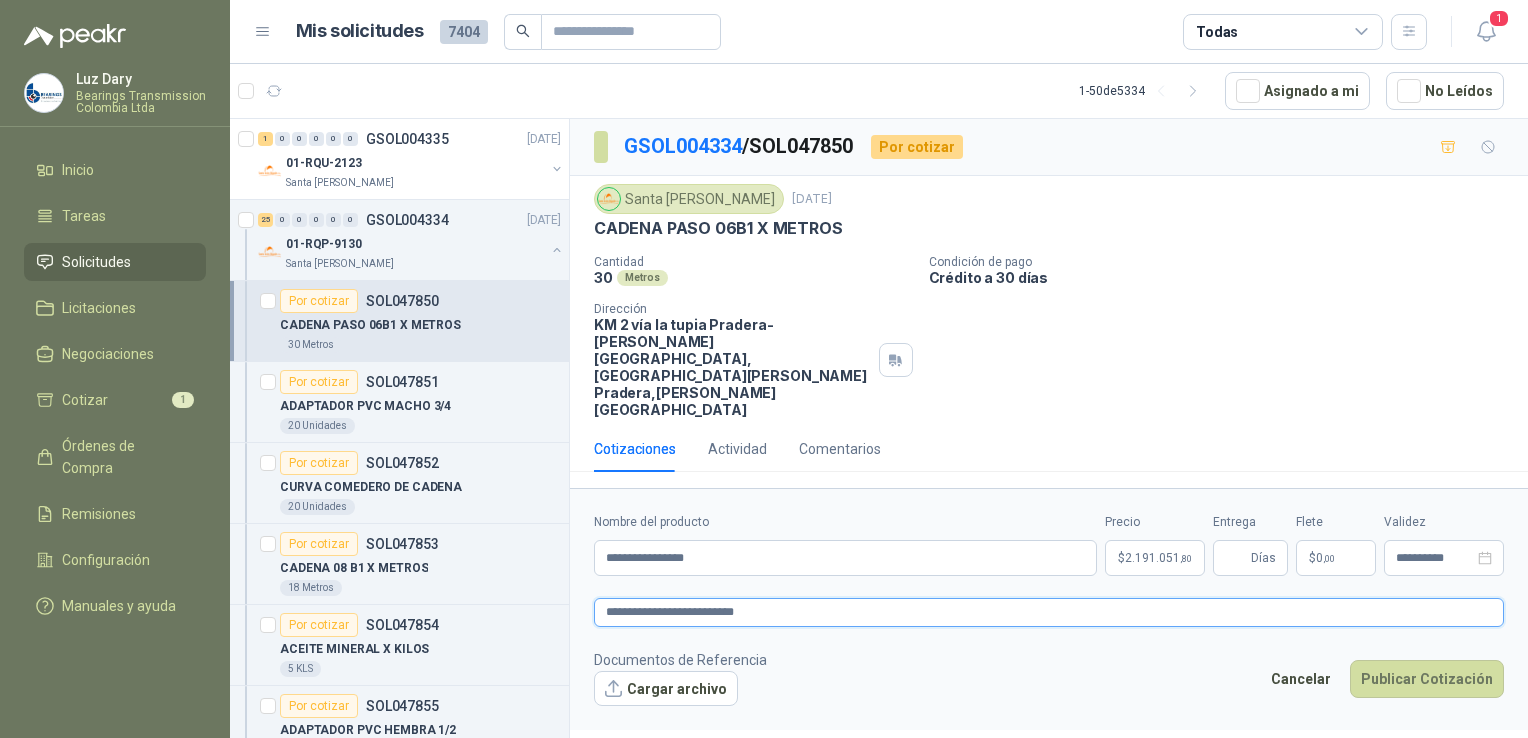 type 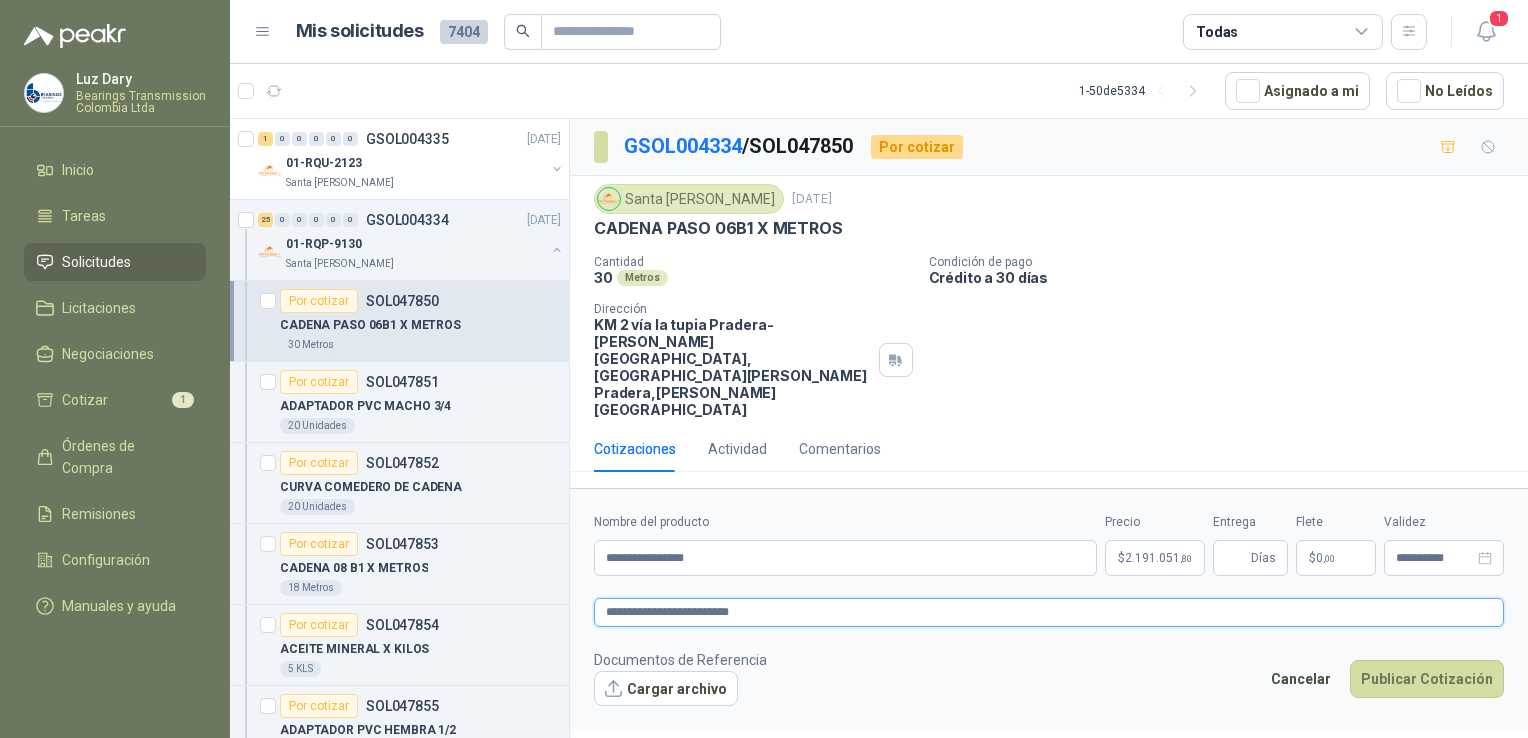 type 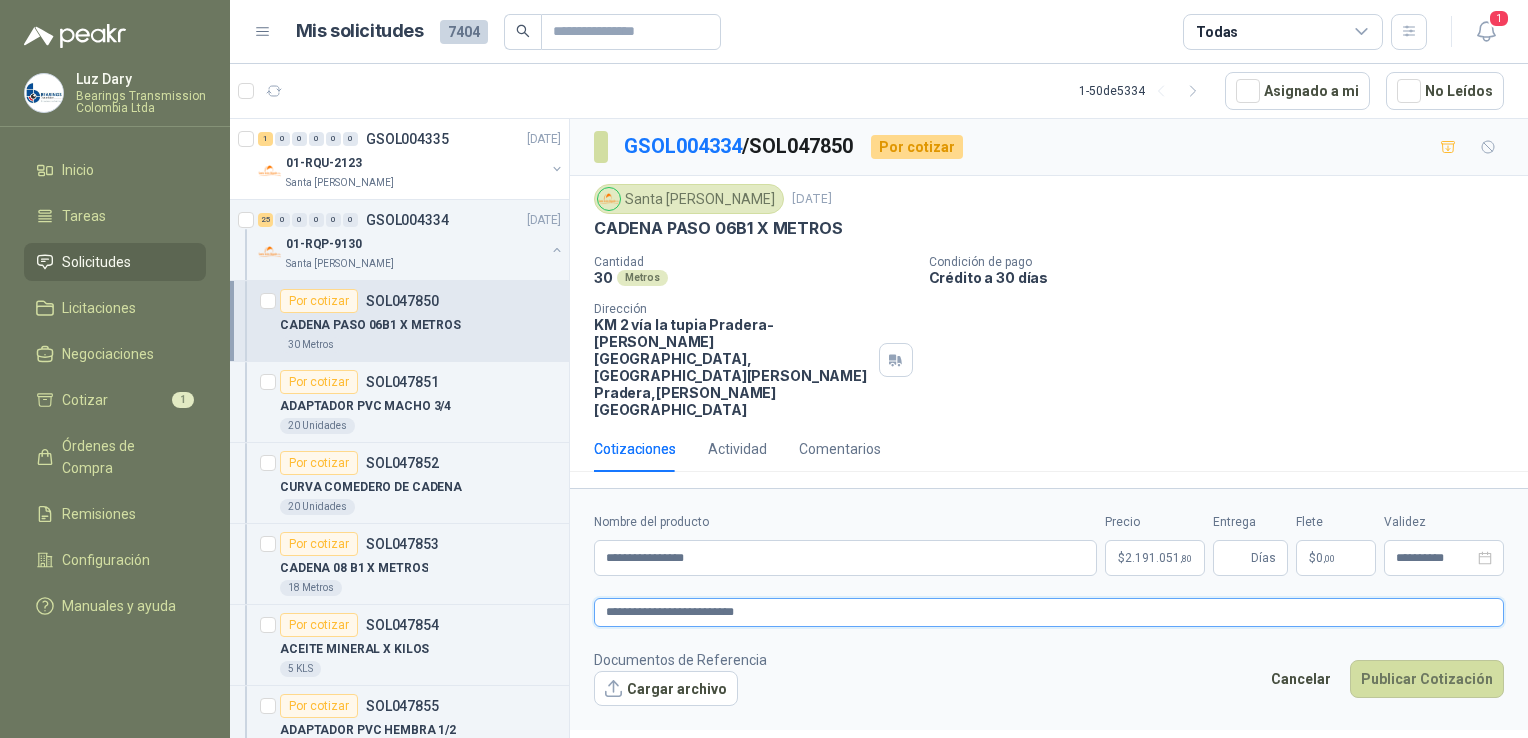 type 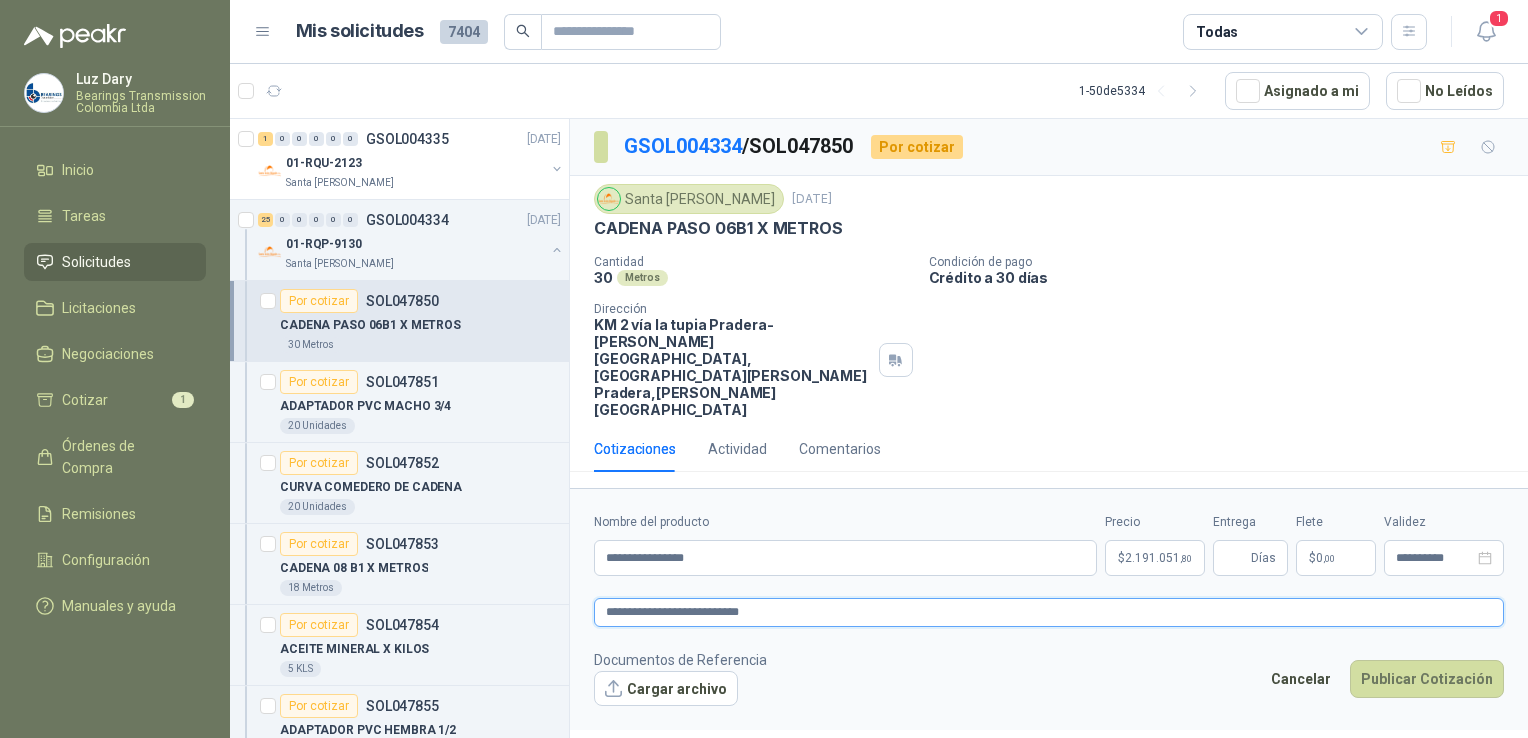 type 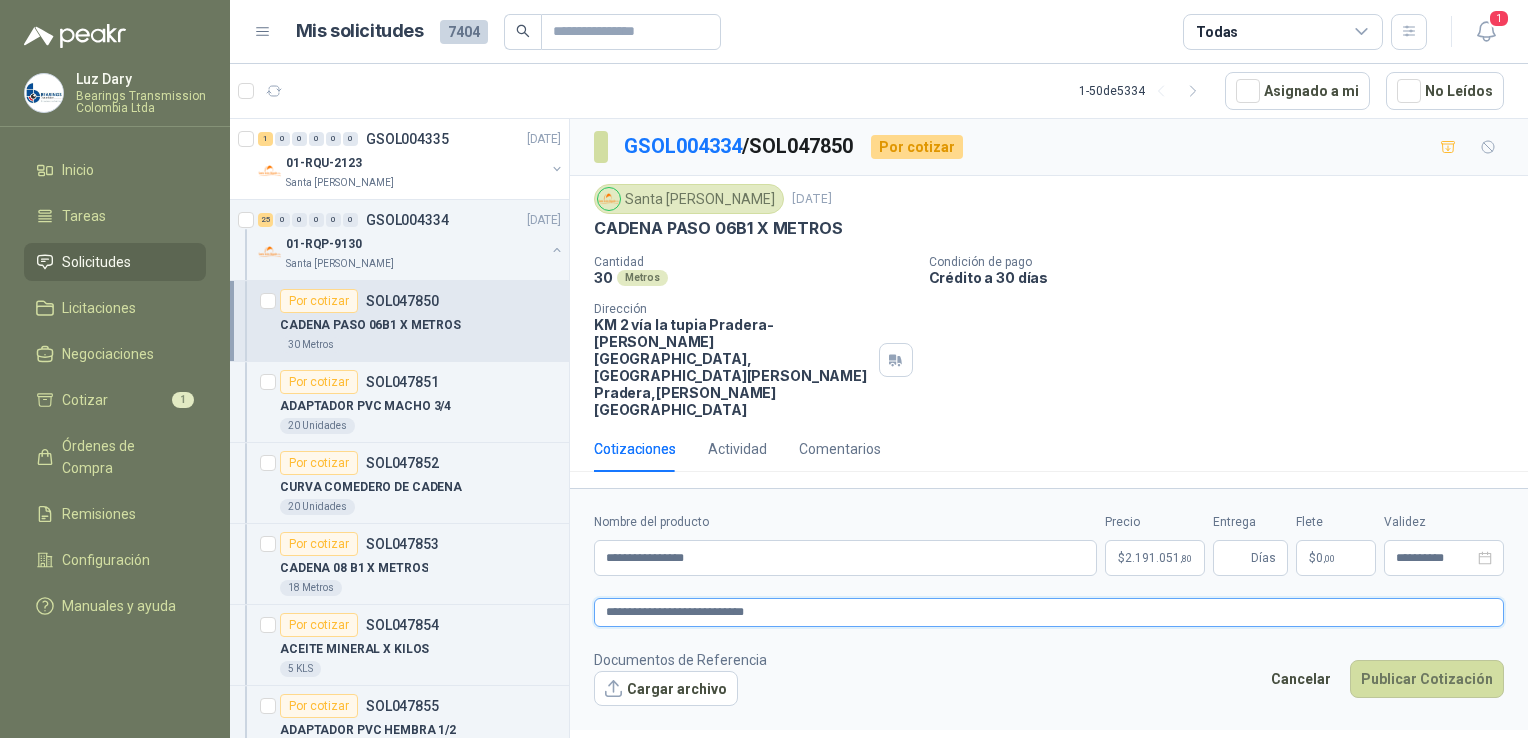 type 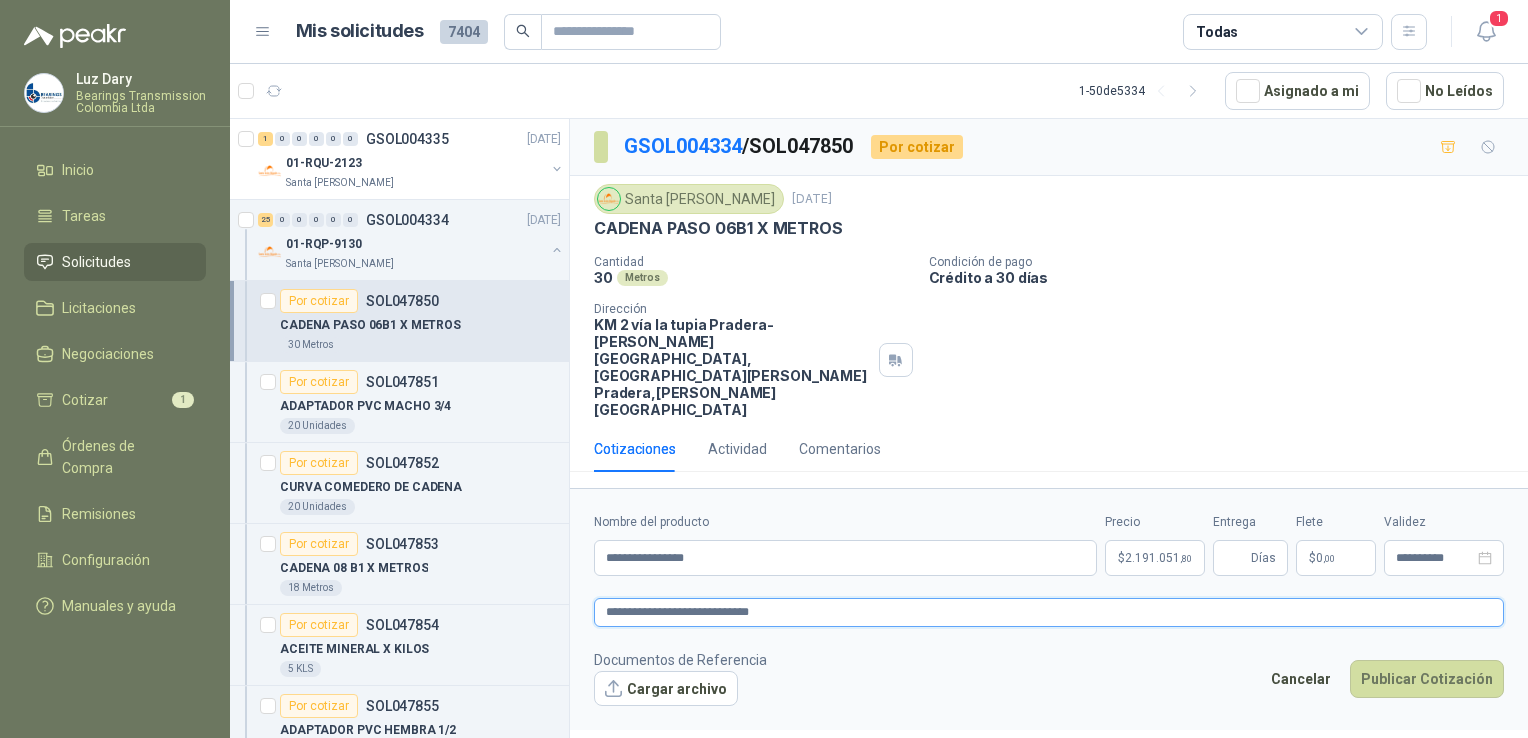 type 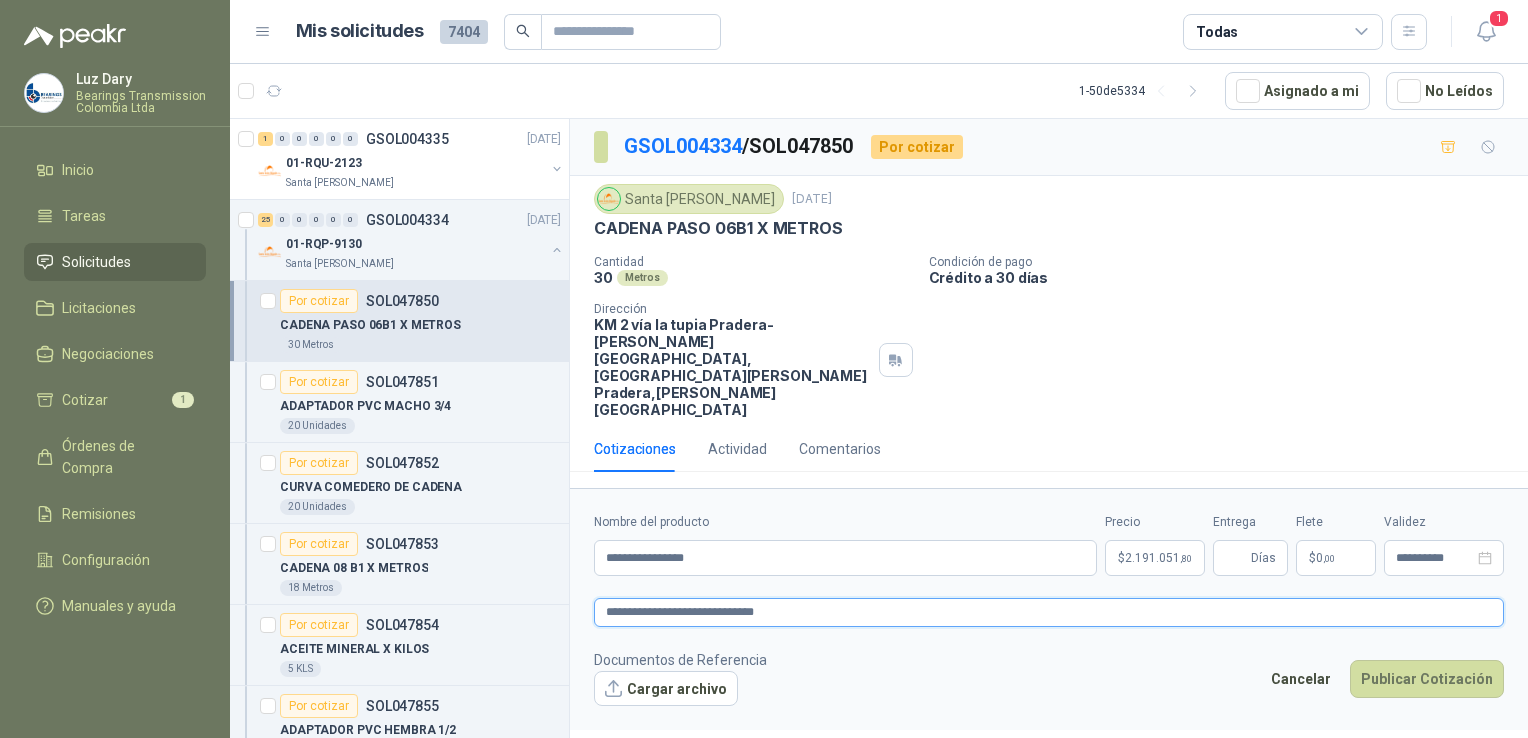 type 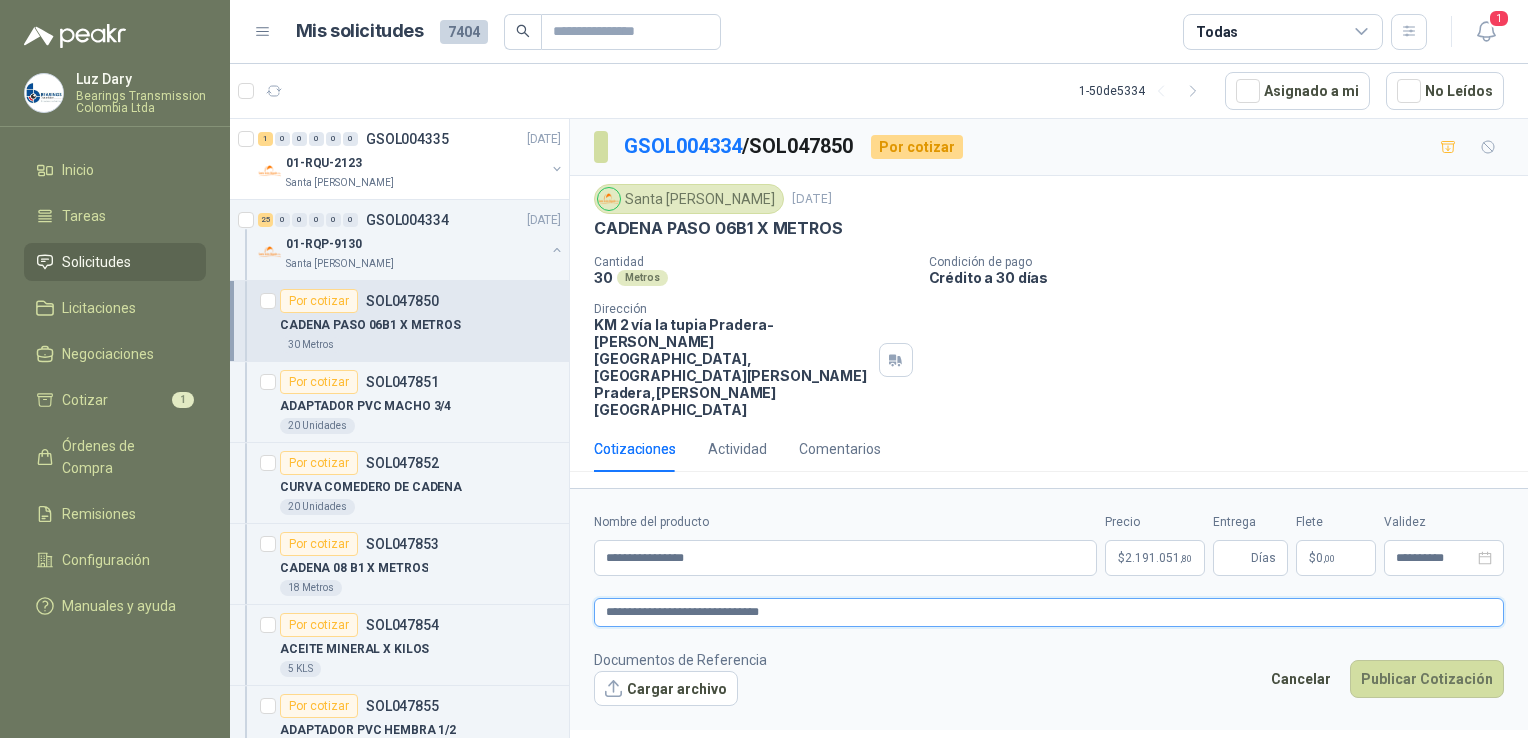 type 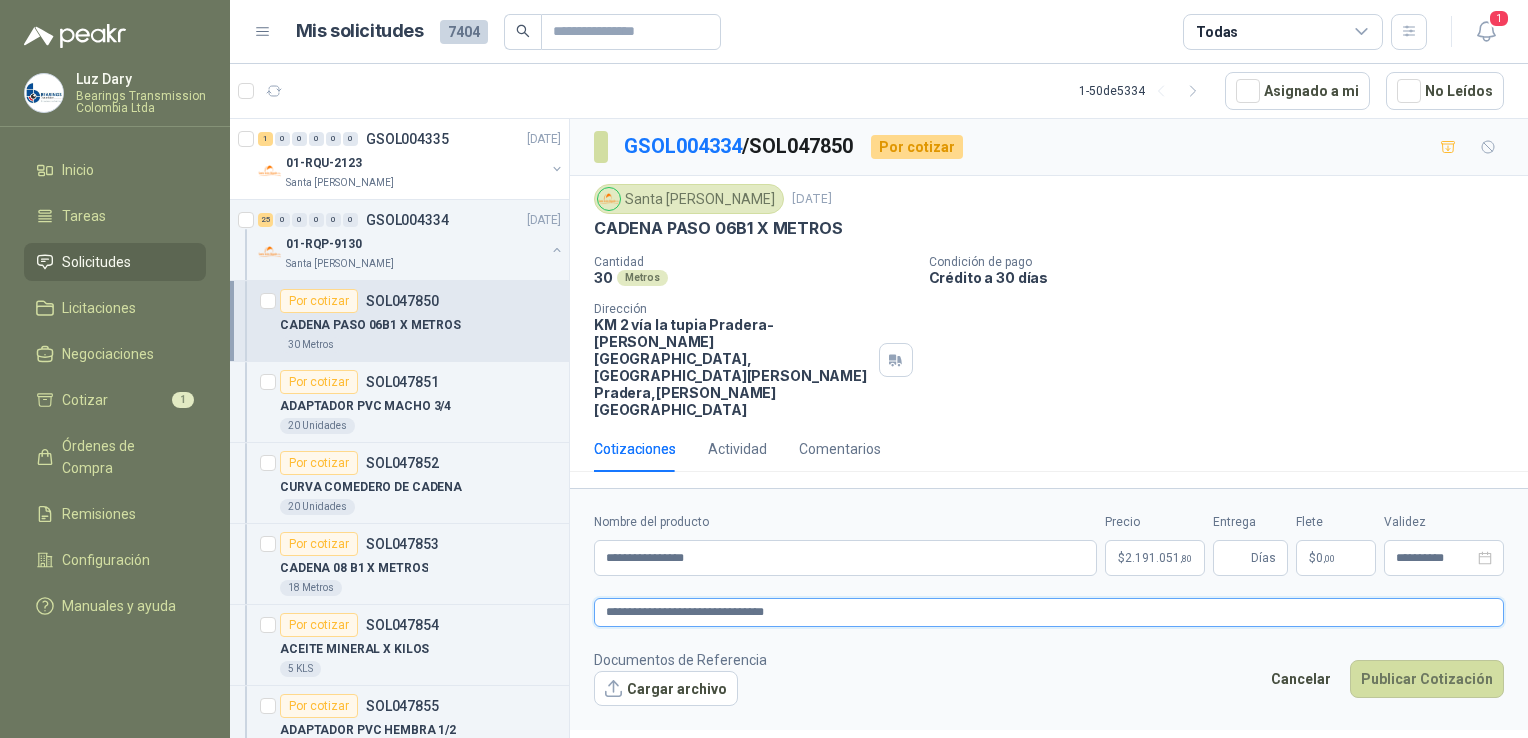 type 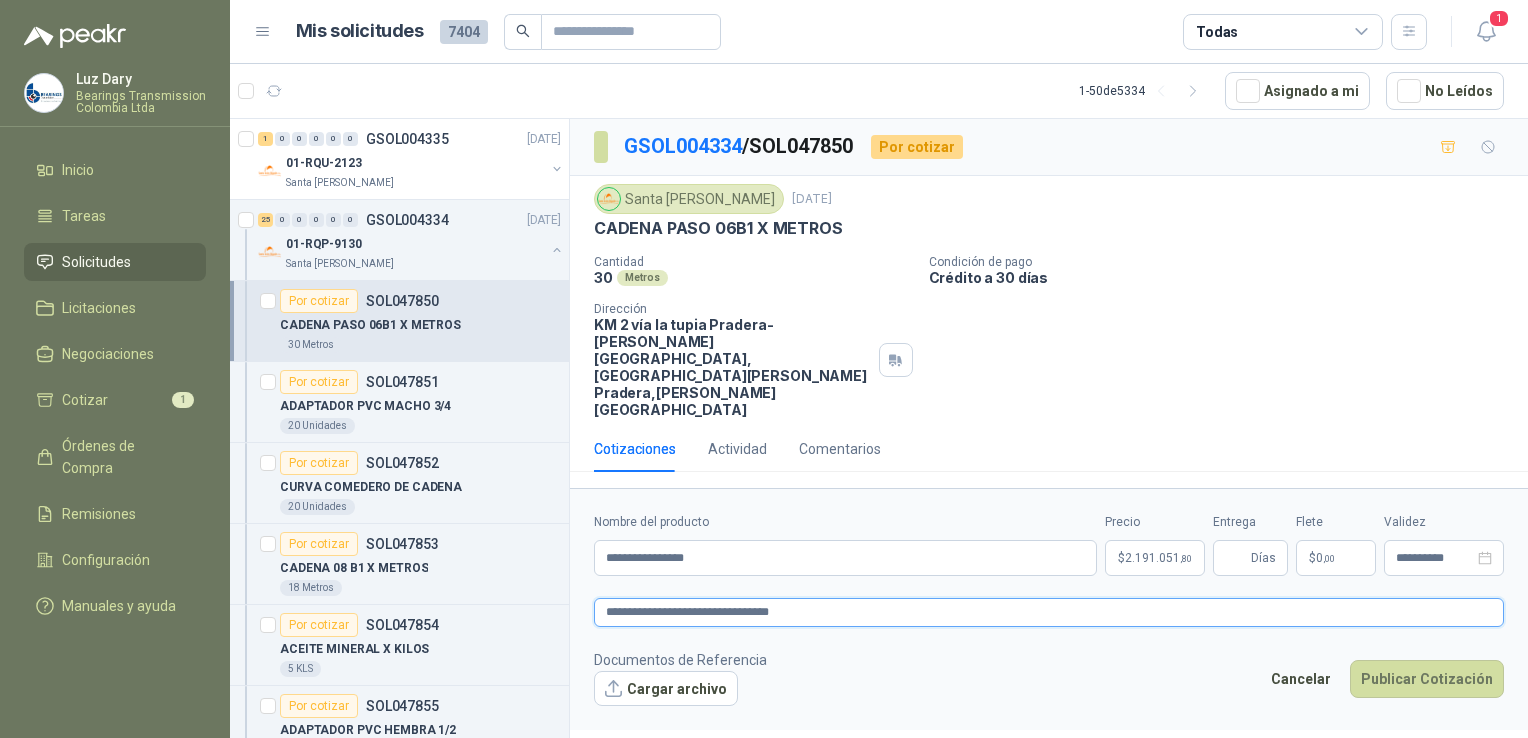 type 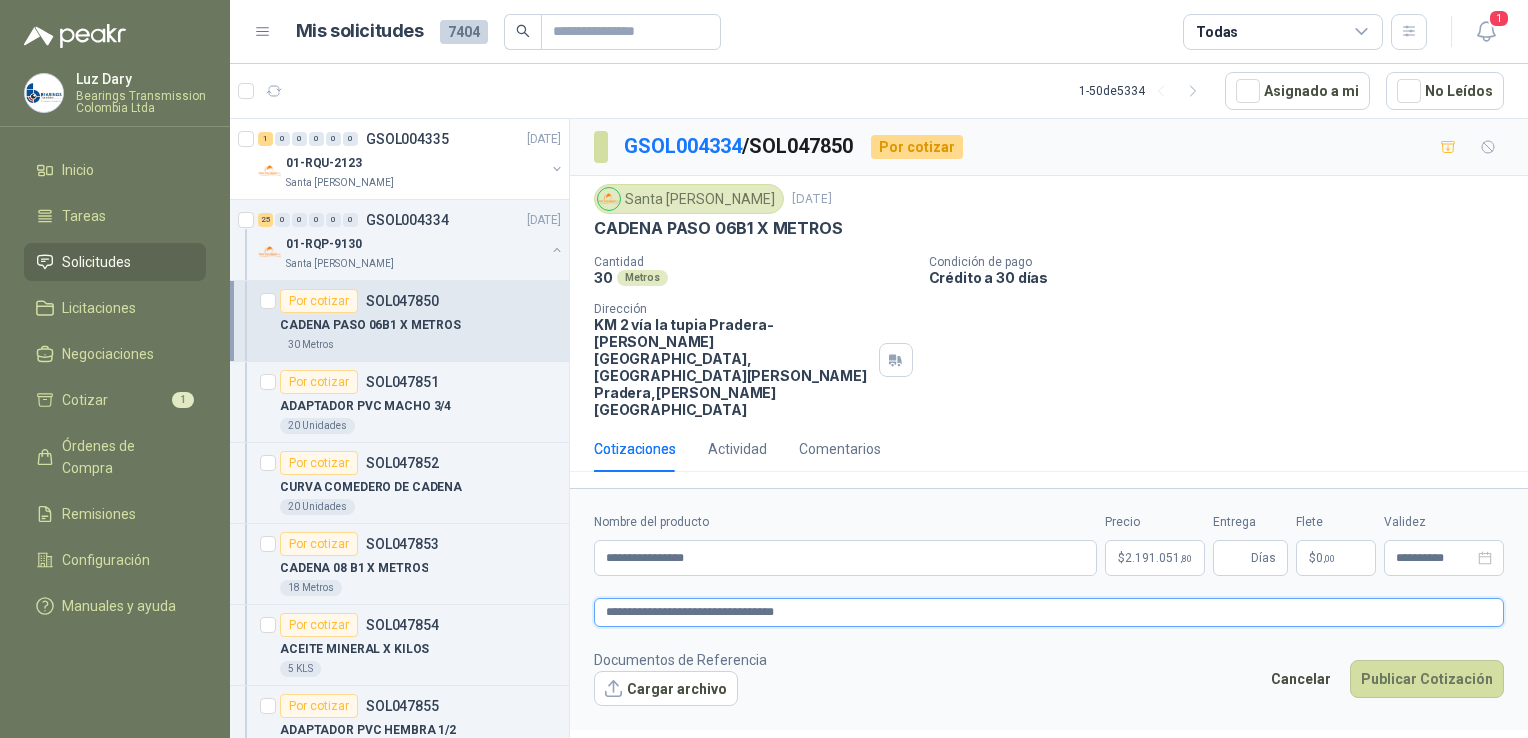 type 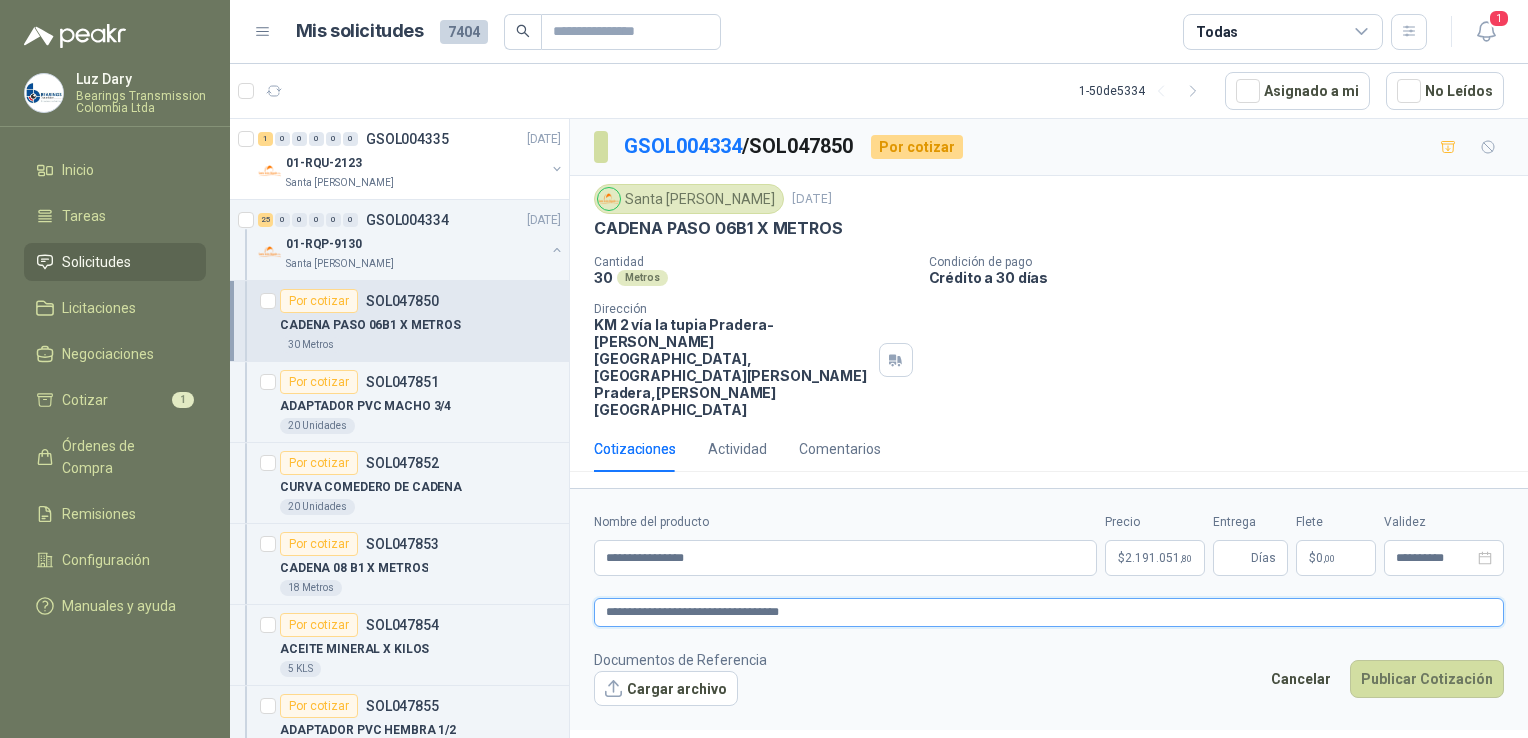 type 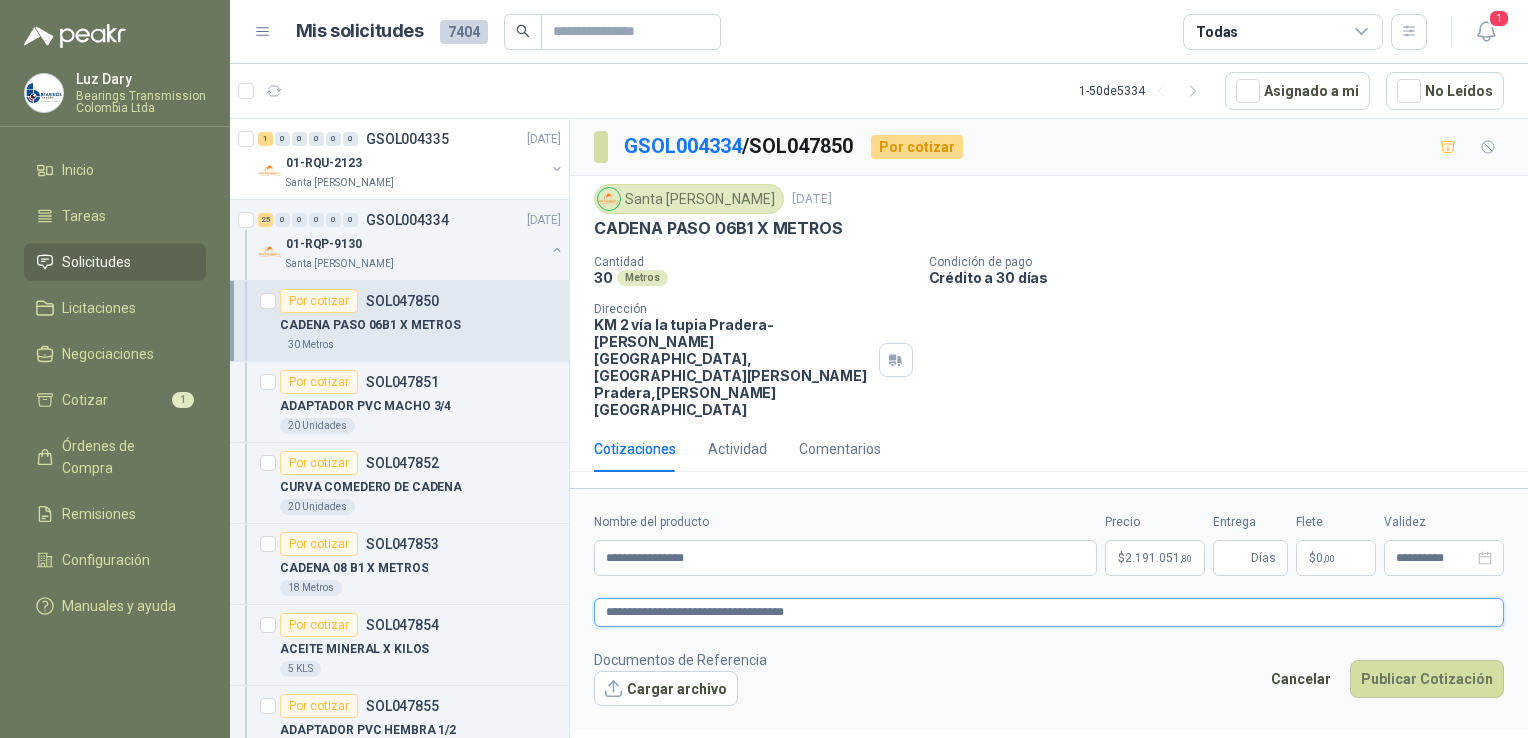 type 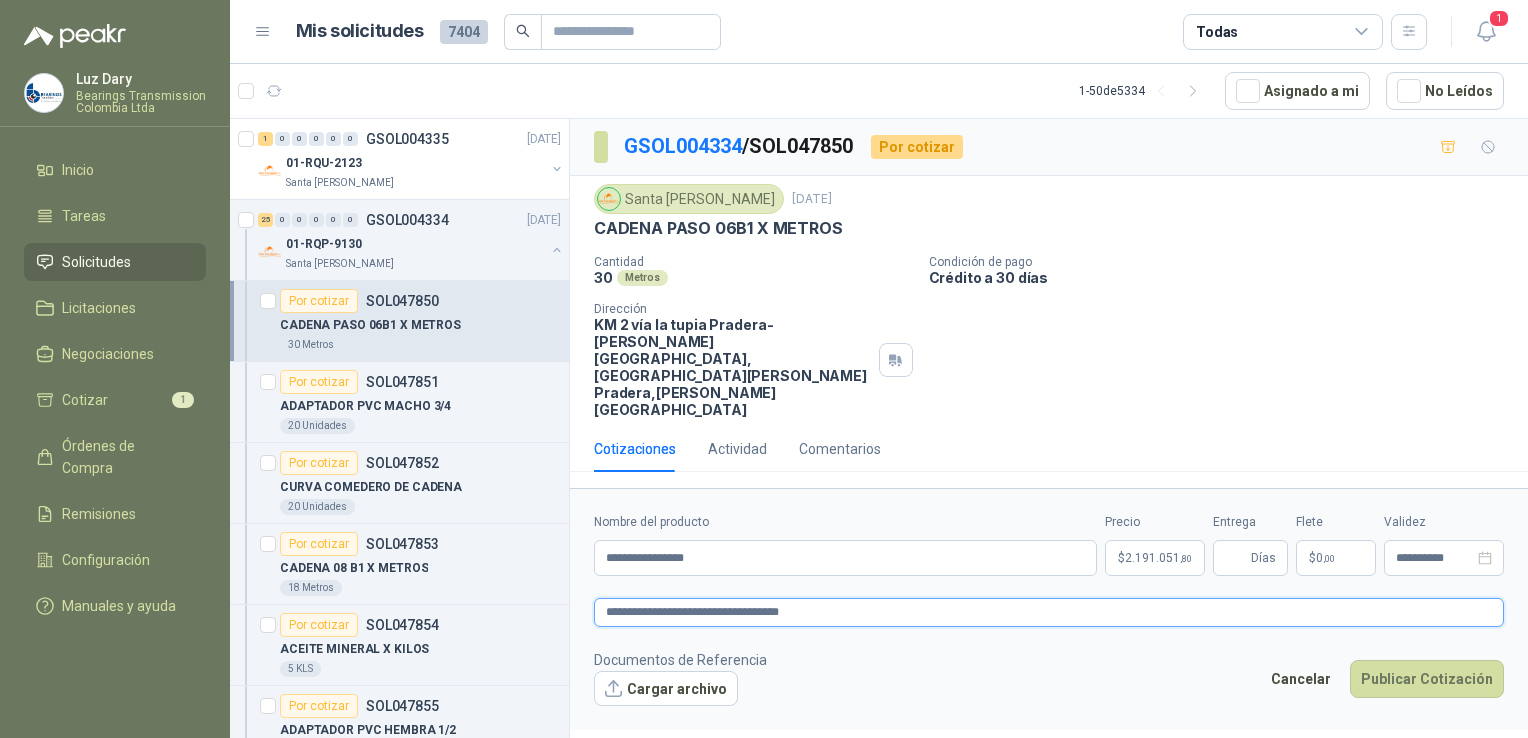 type 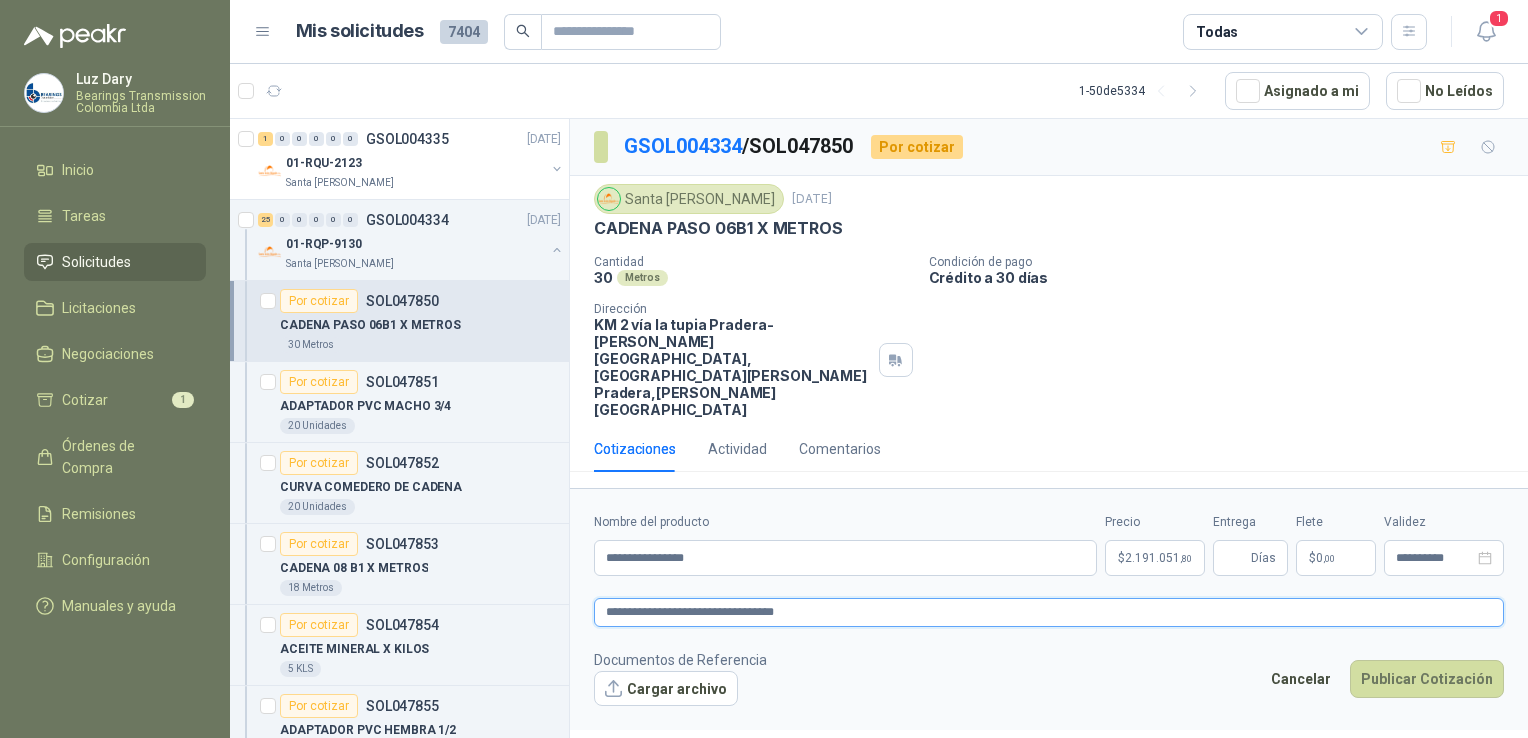 type 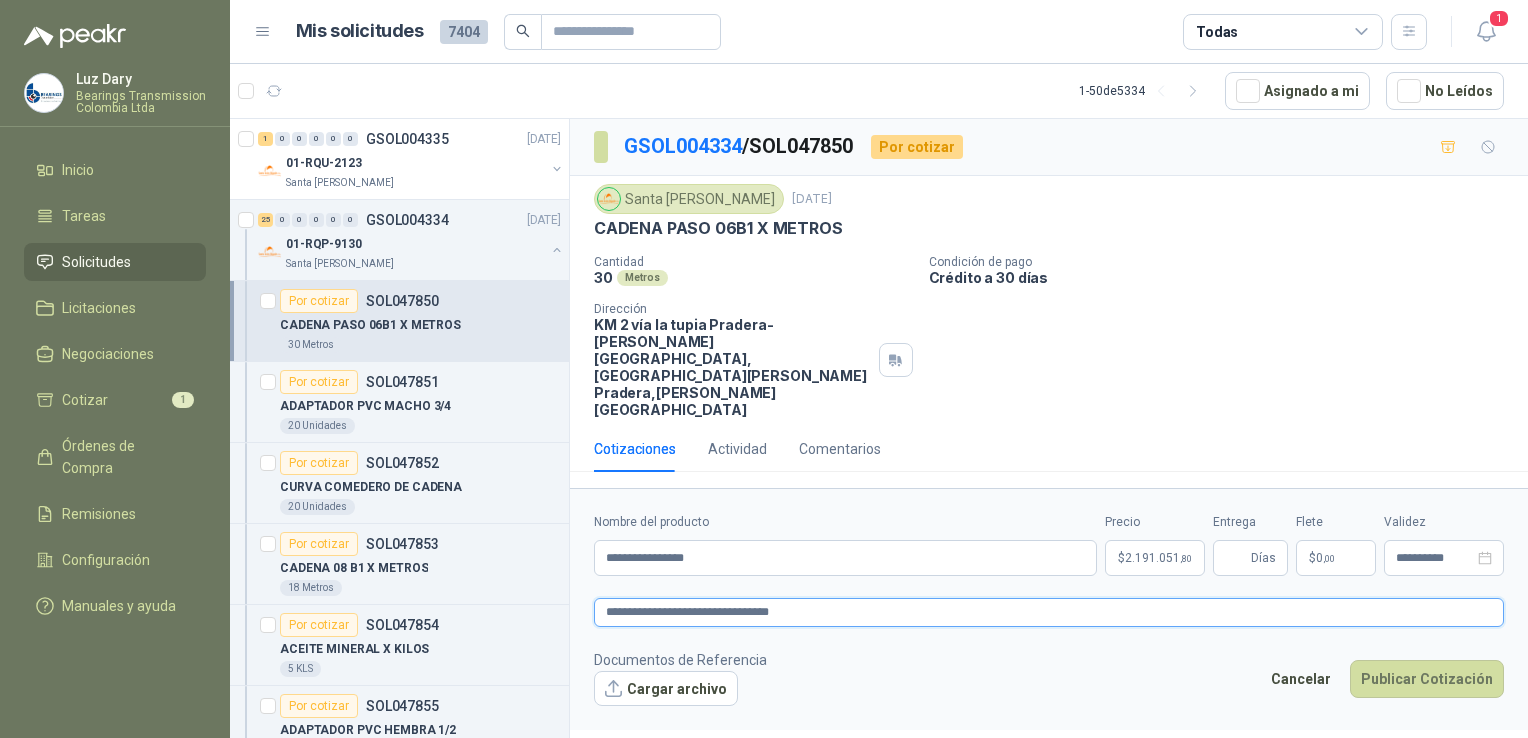 type 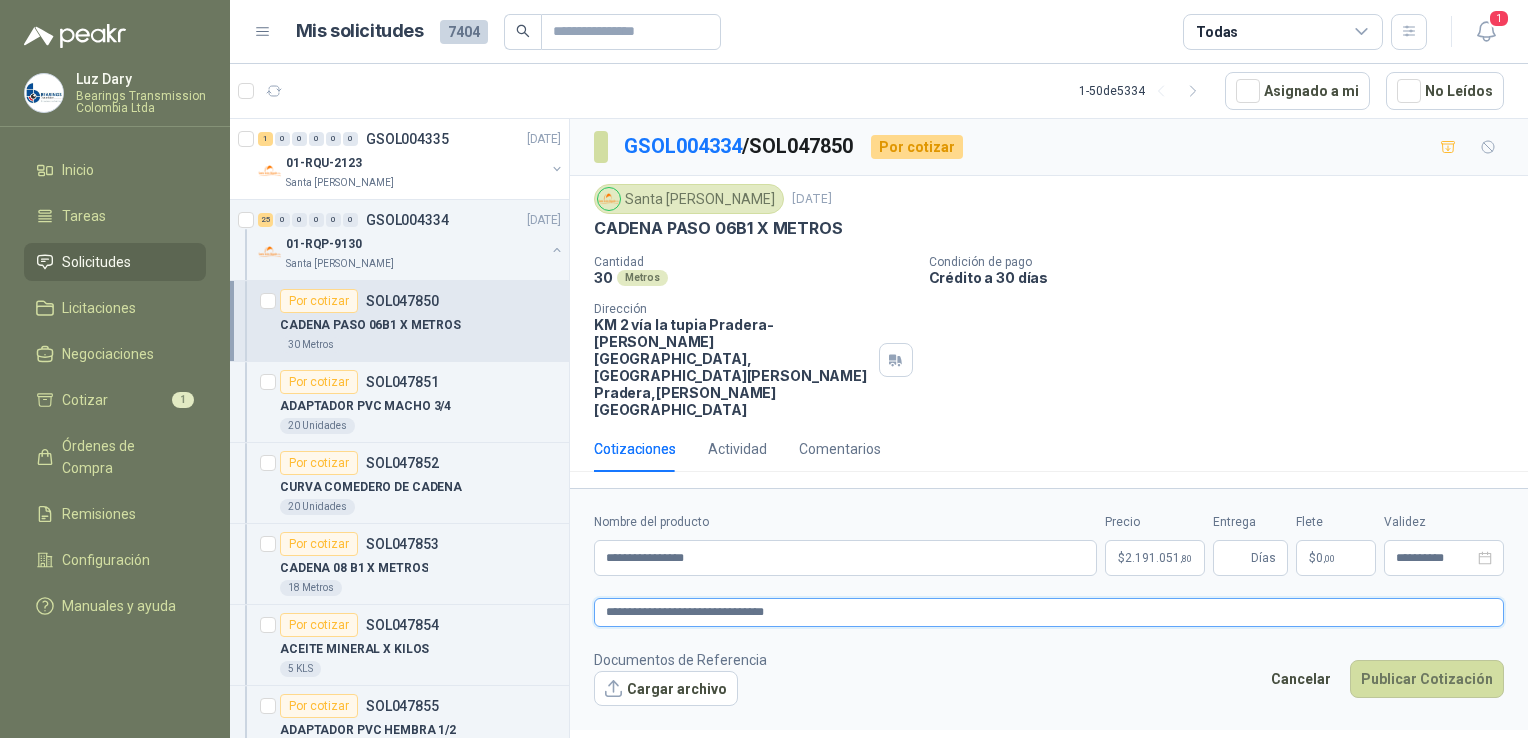 type 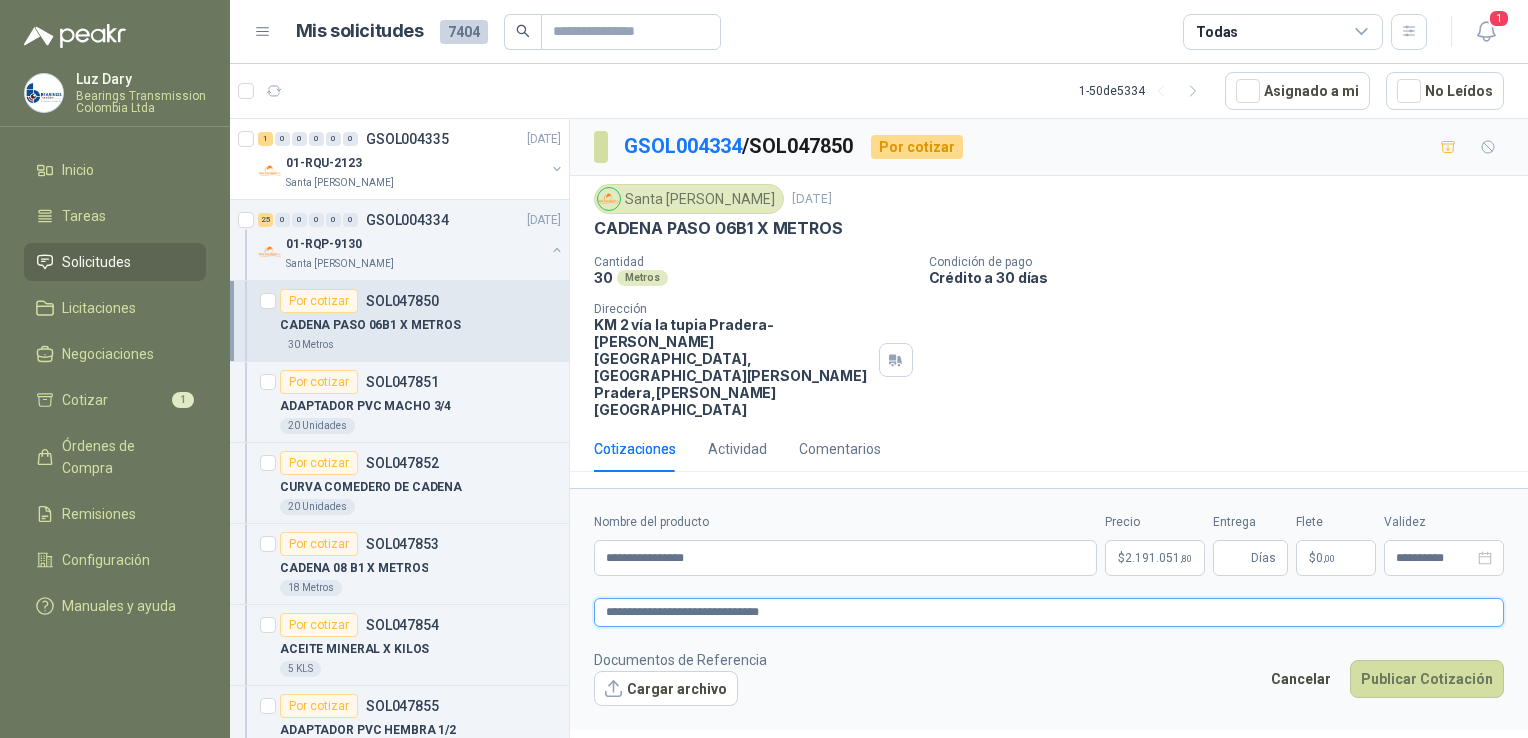 type 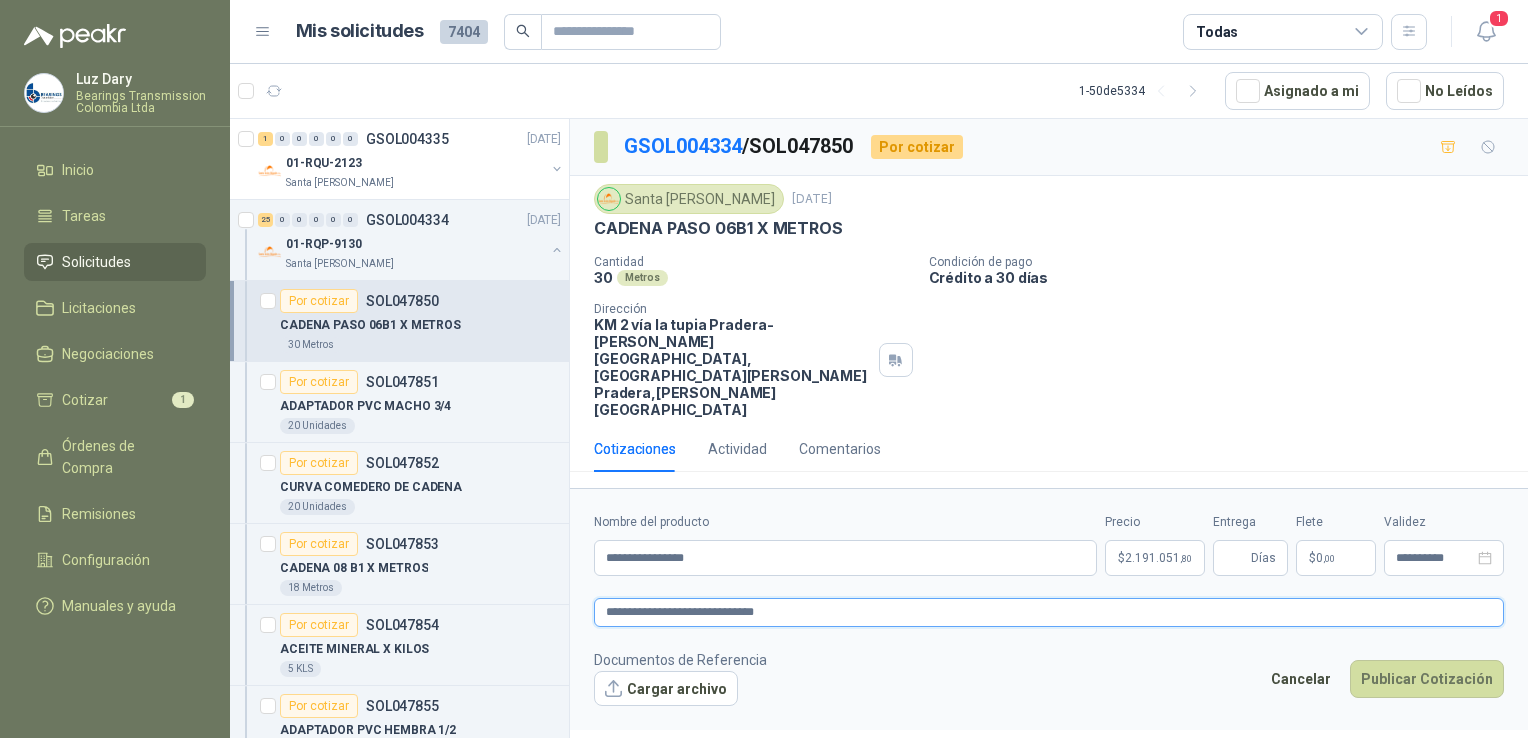 type 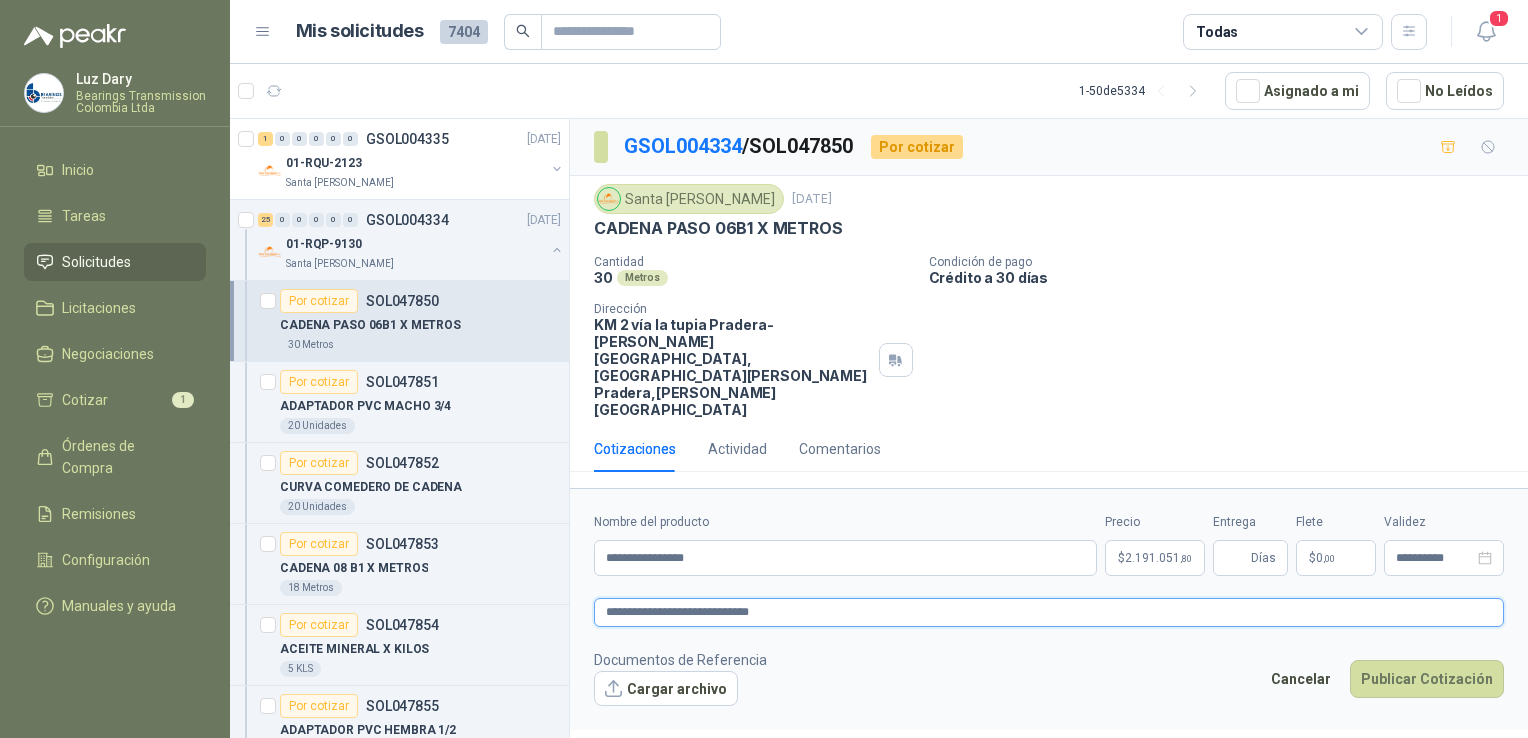 type 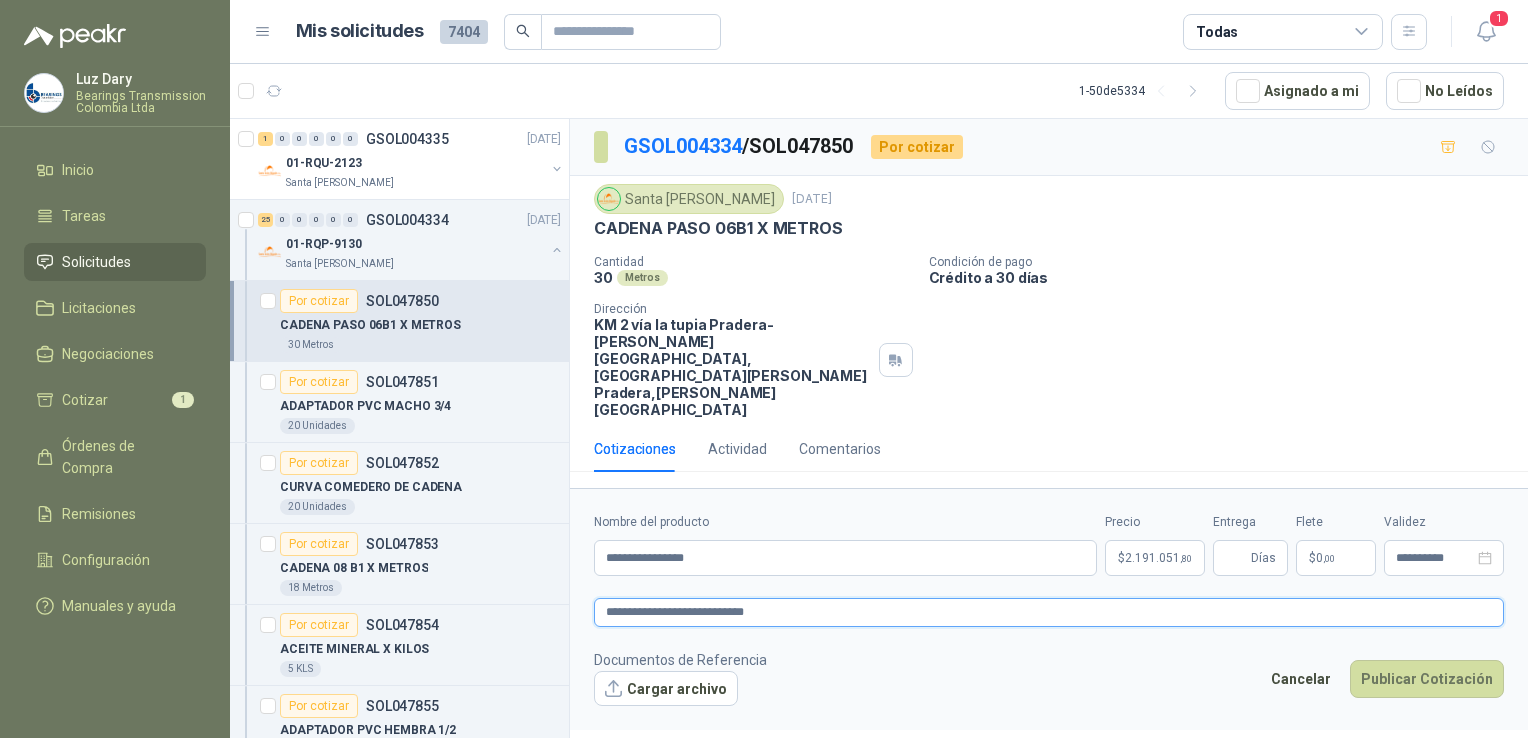 type 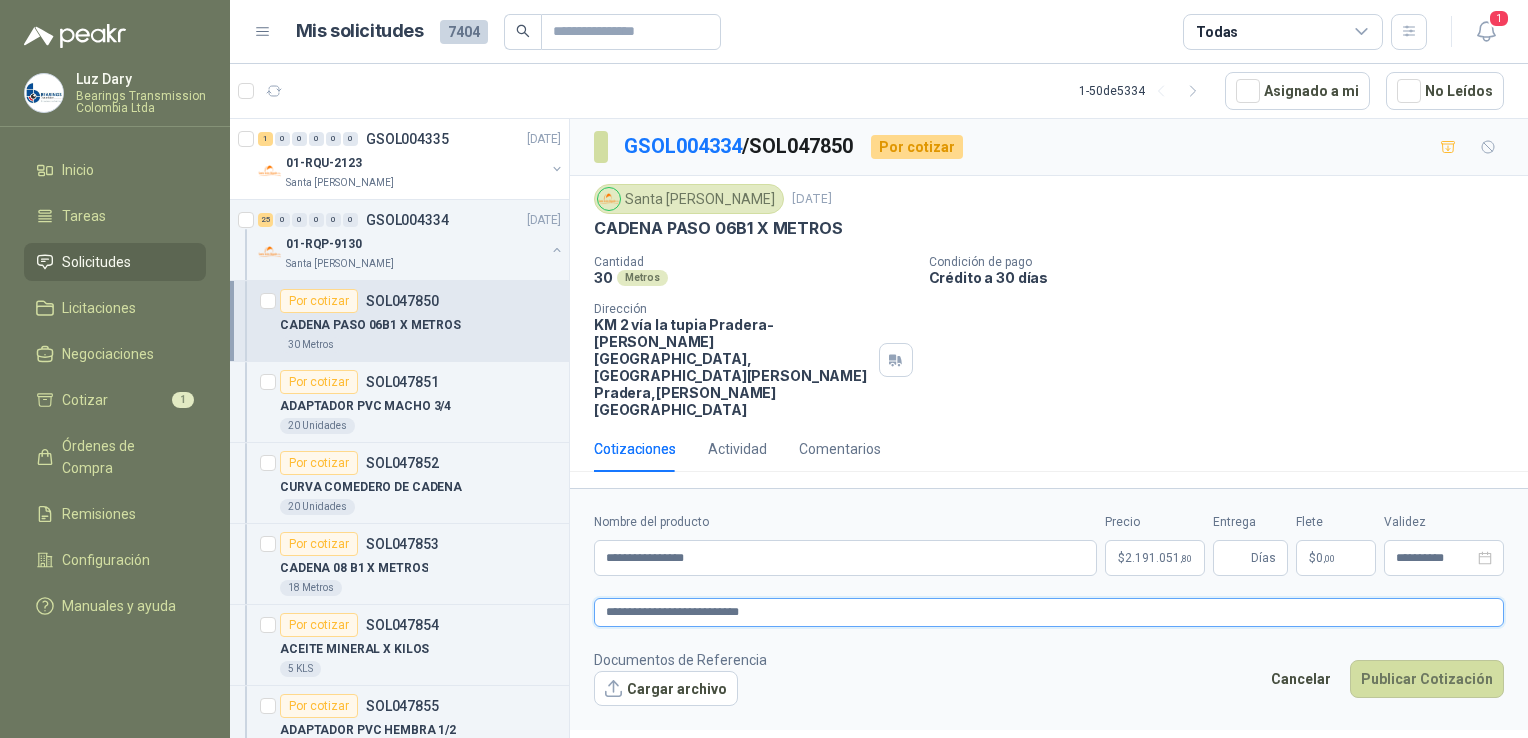 type 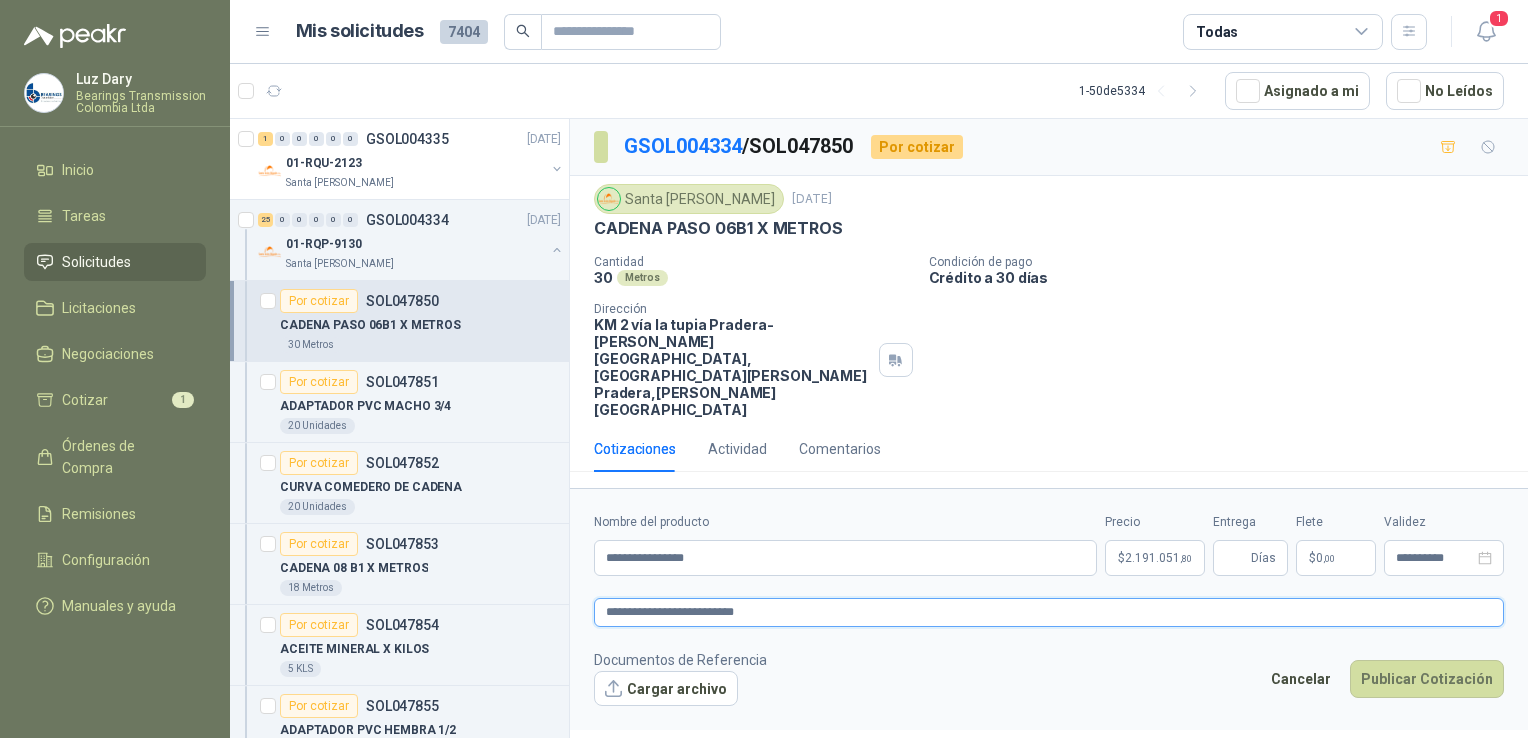 type 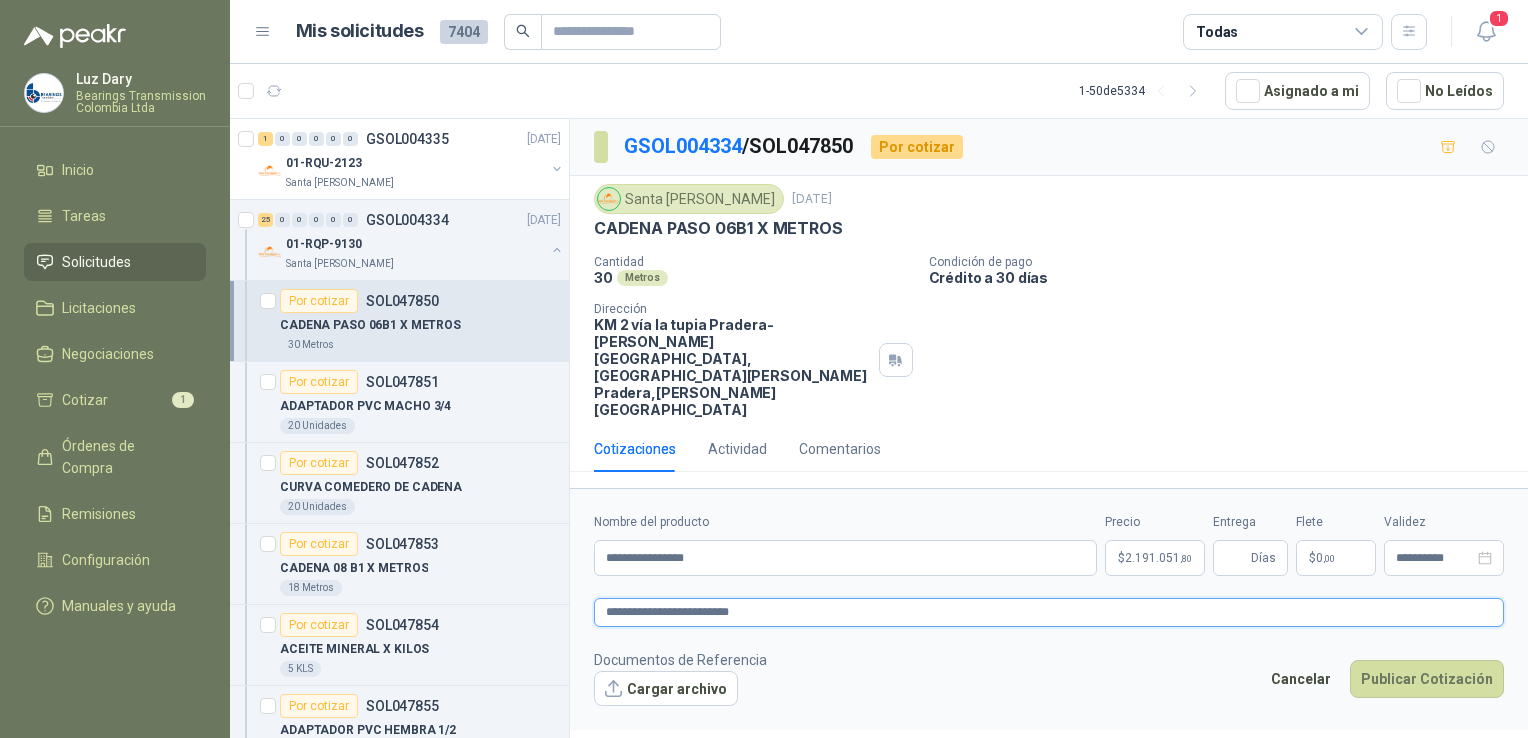 type 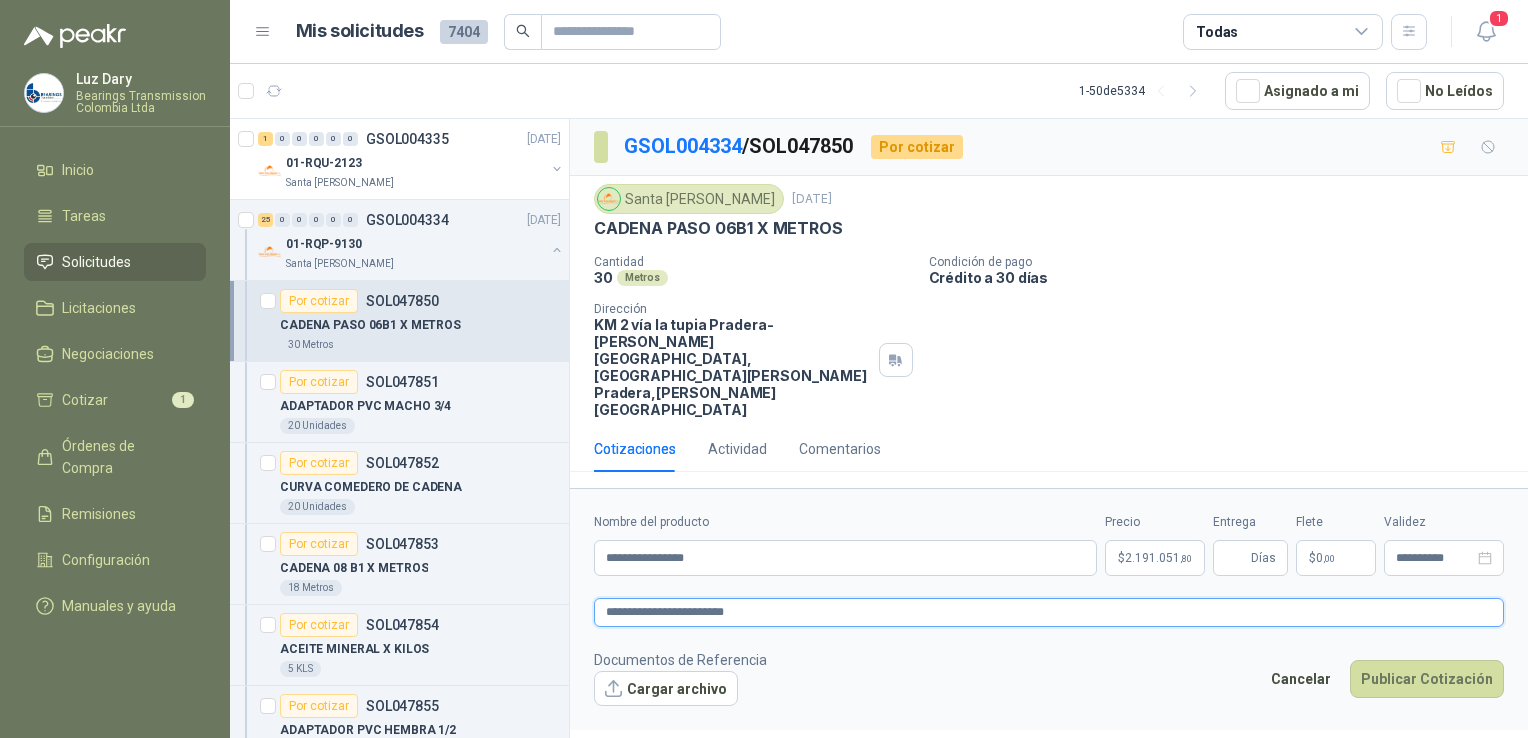 type 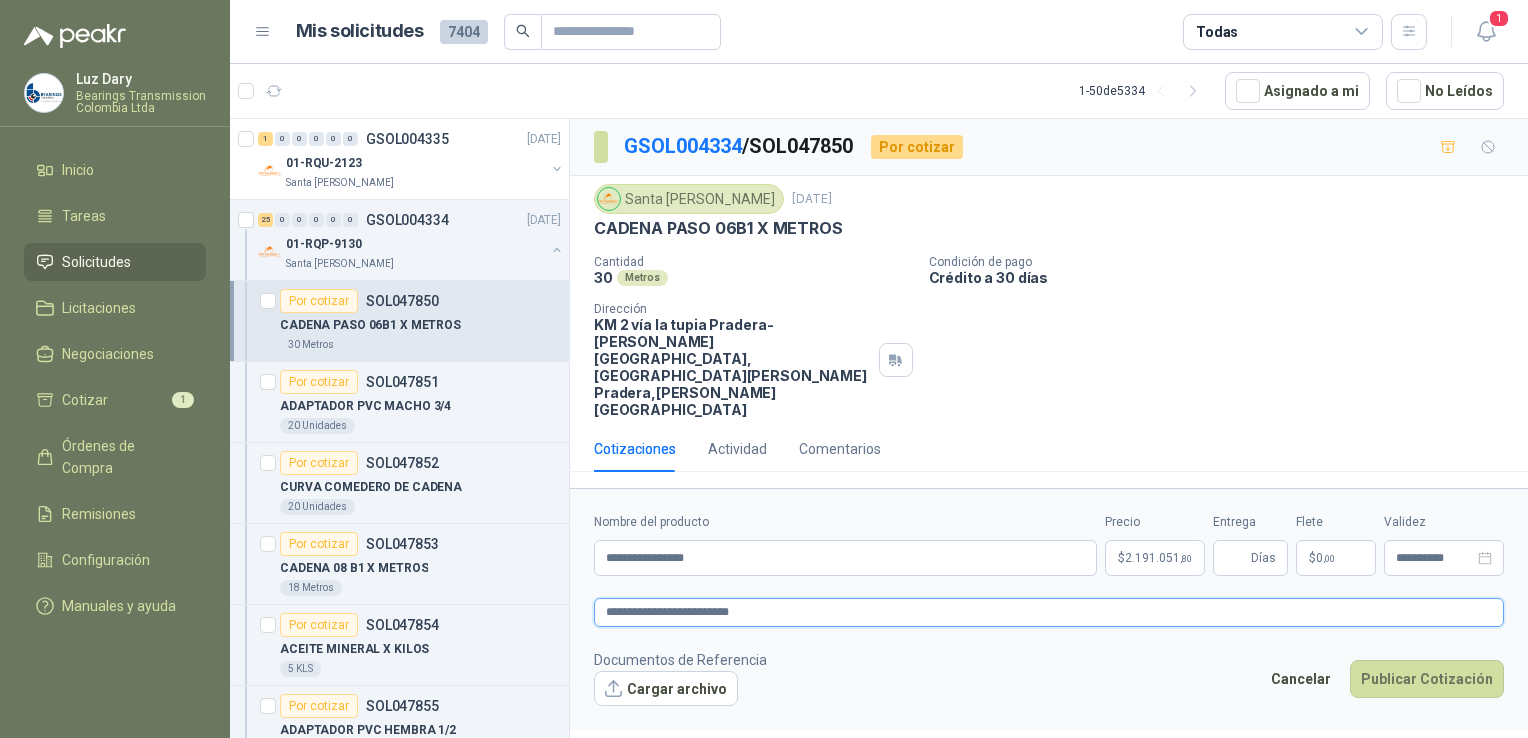 type 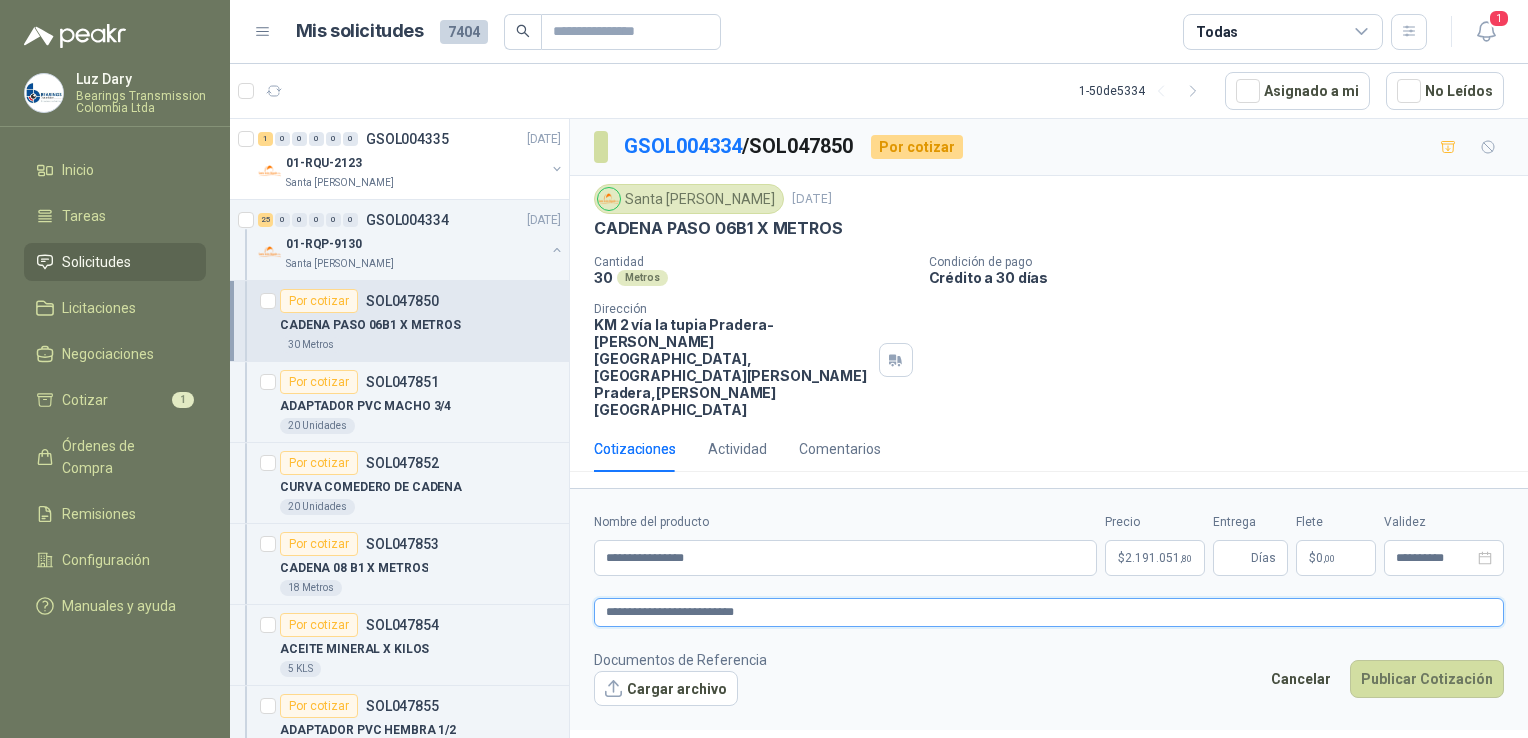 type 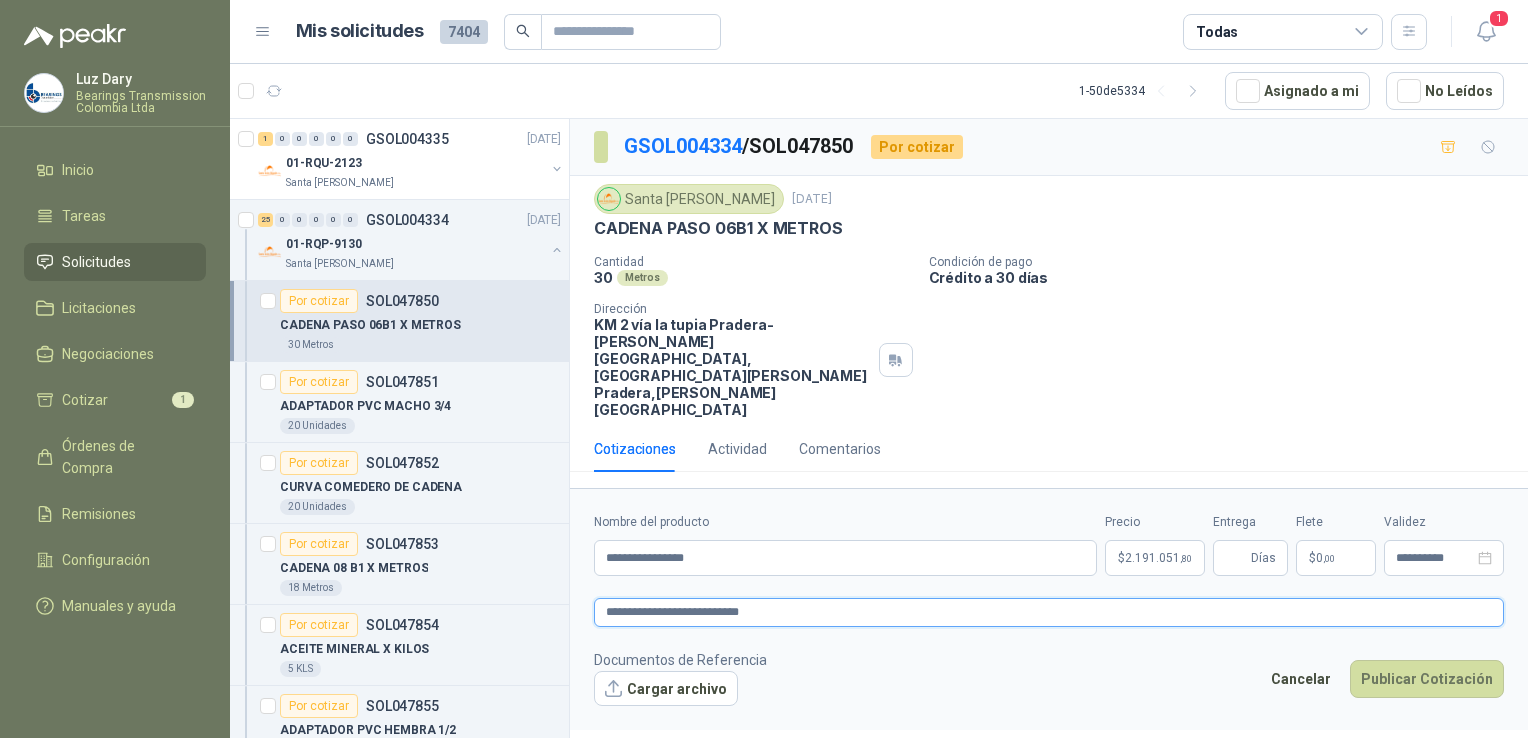 type 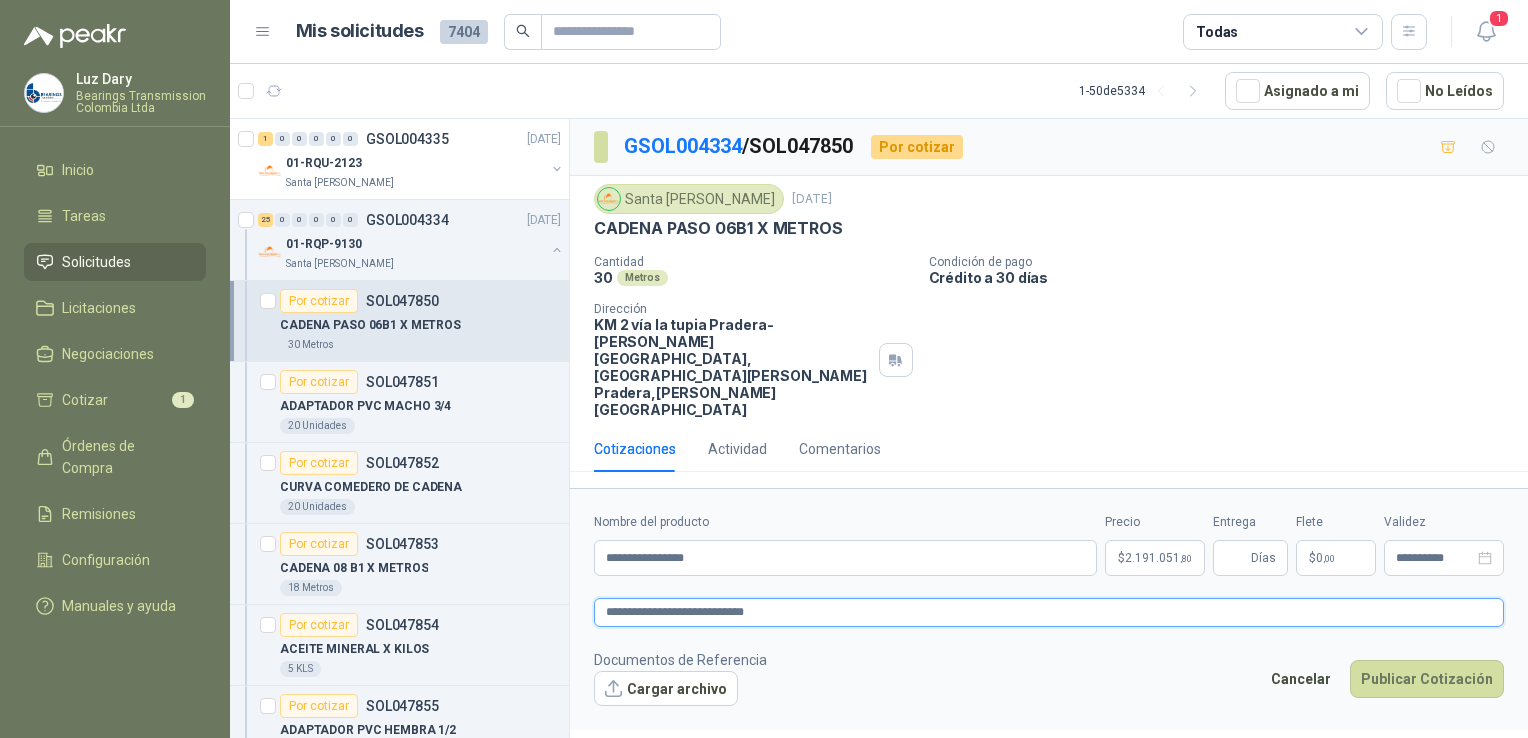 type 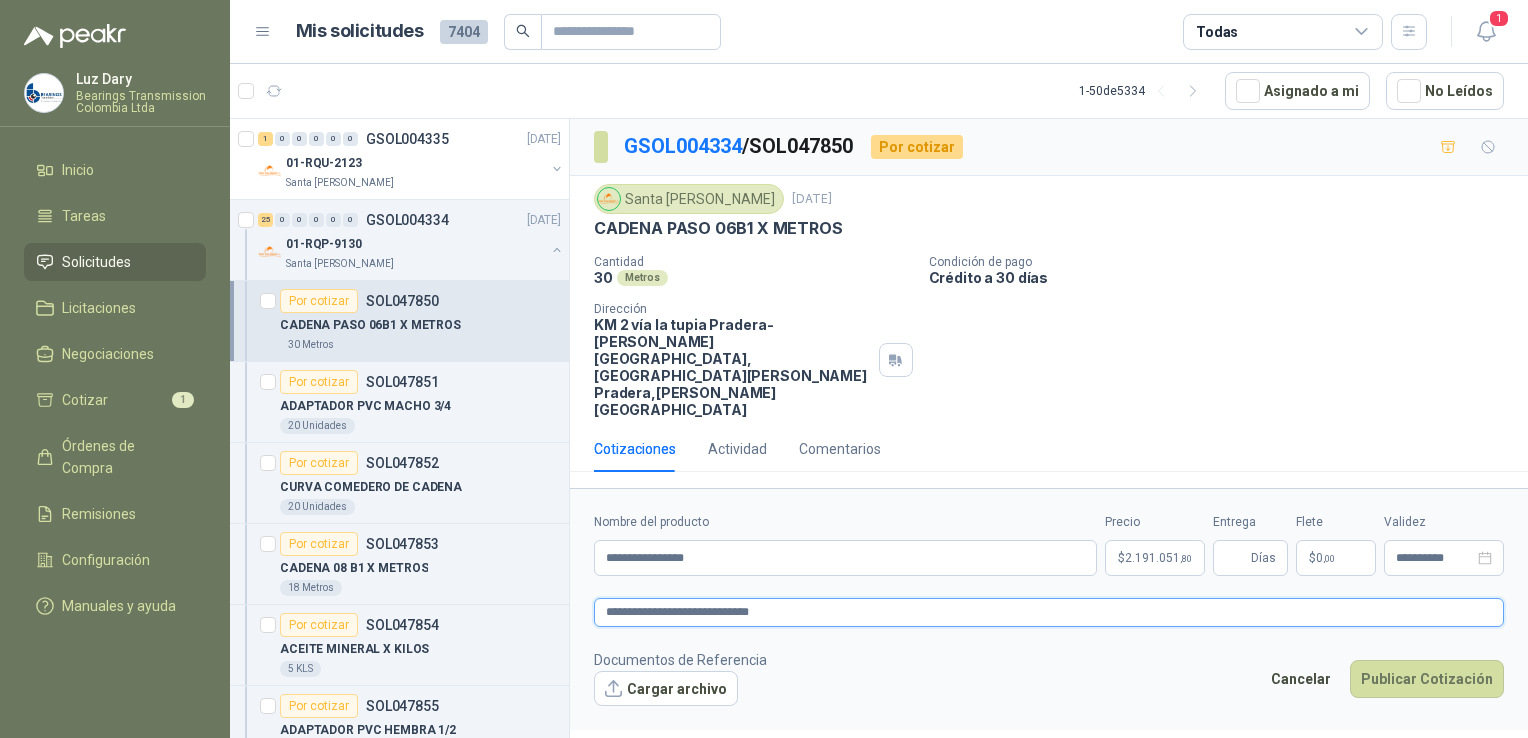 type 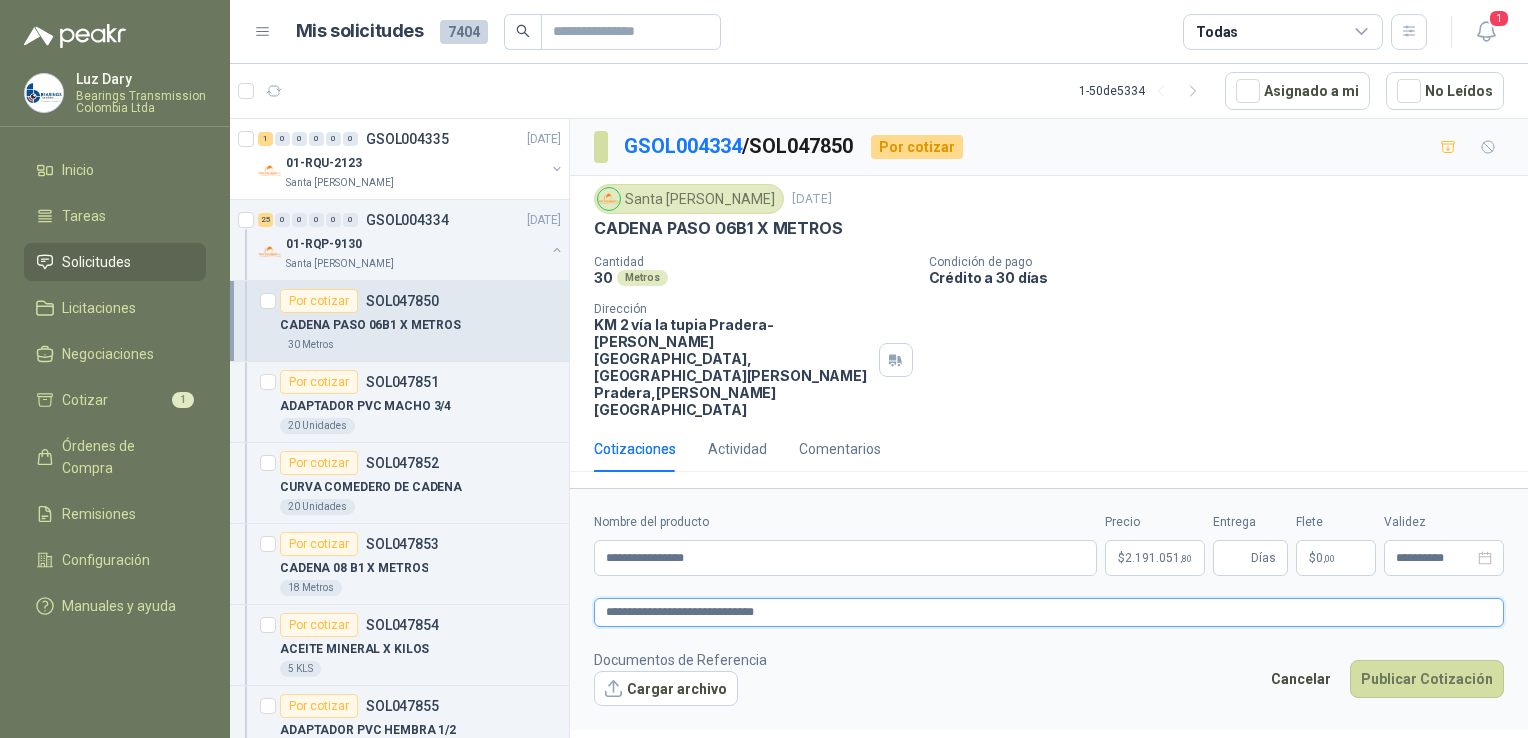 type 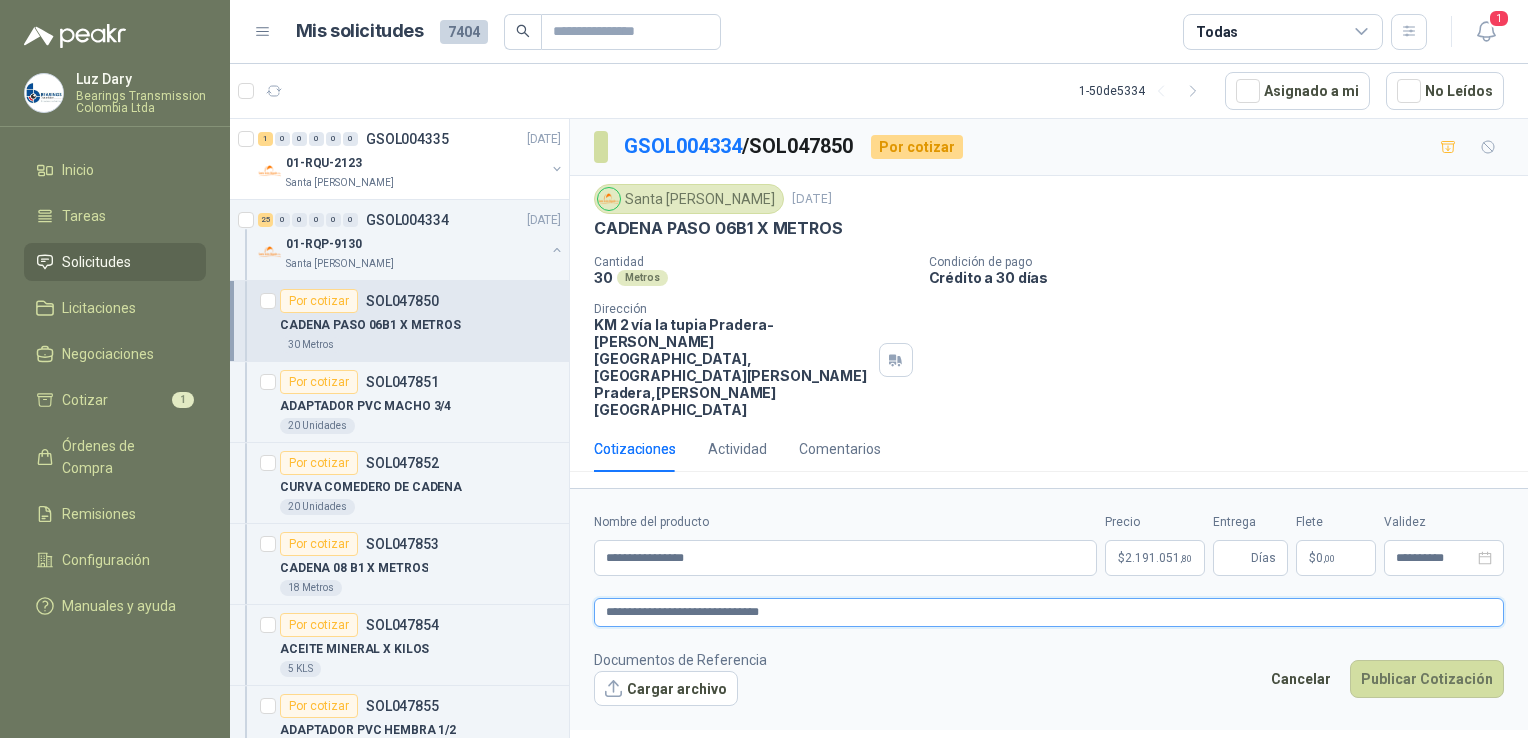 type 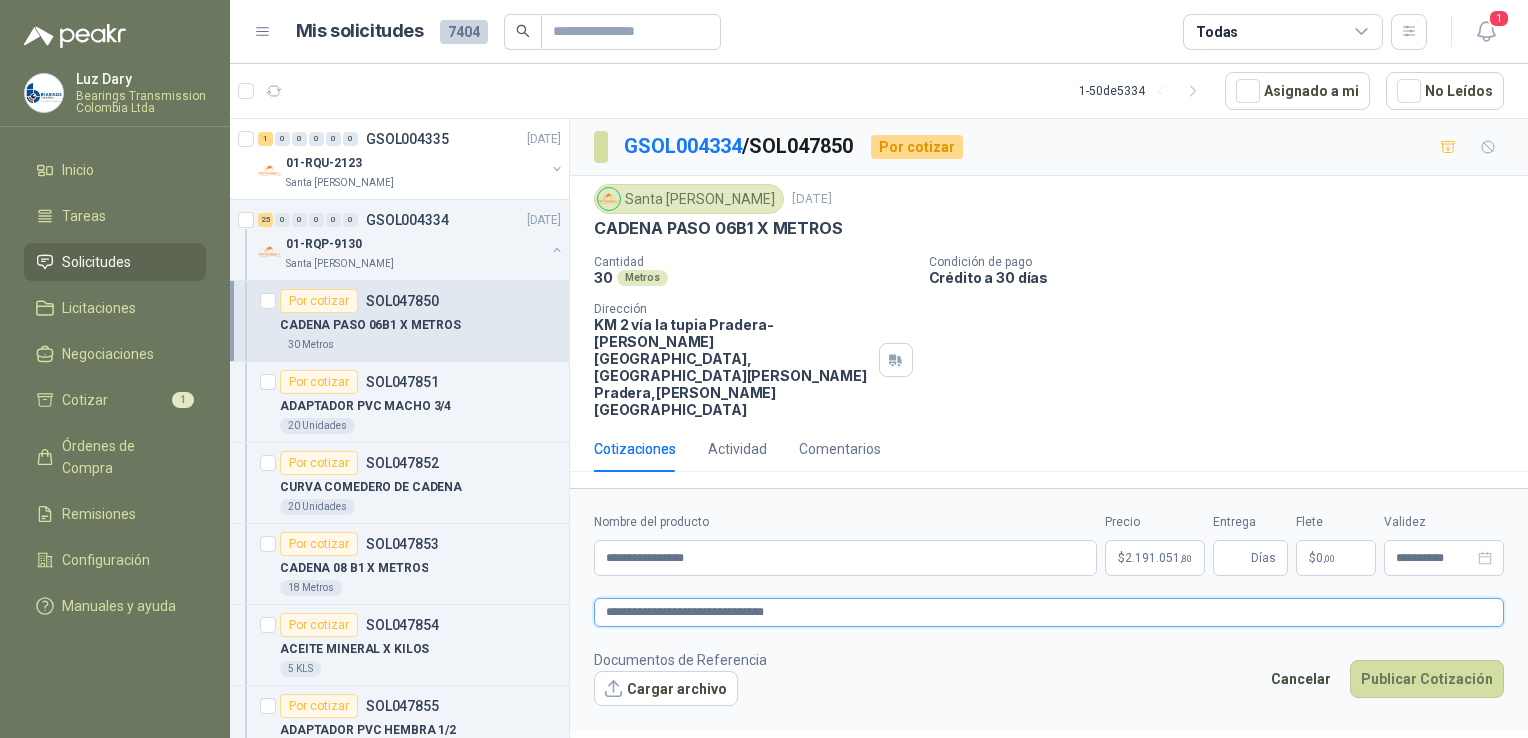type 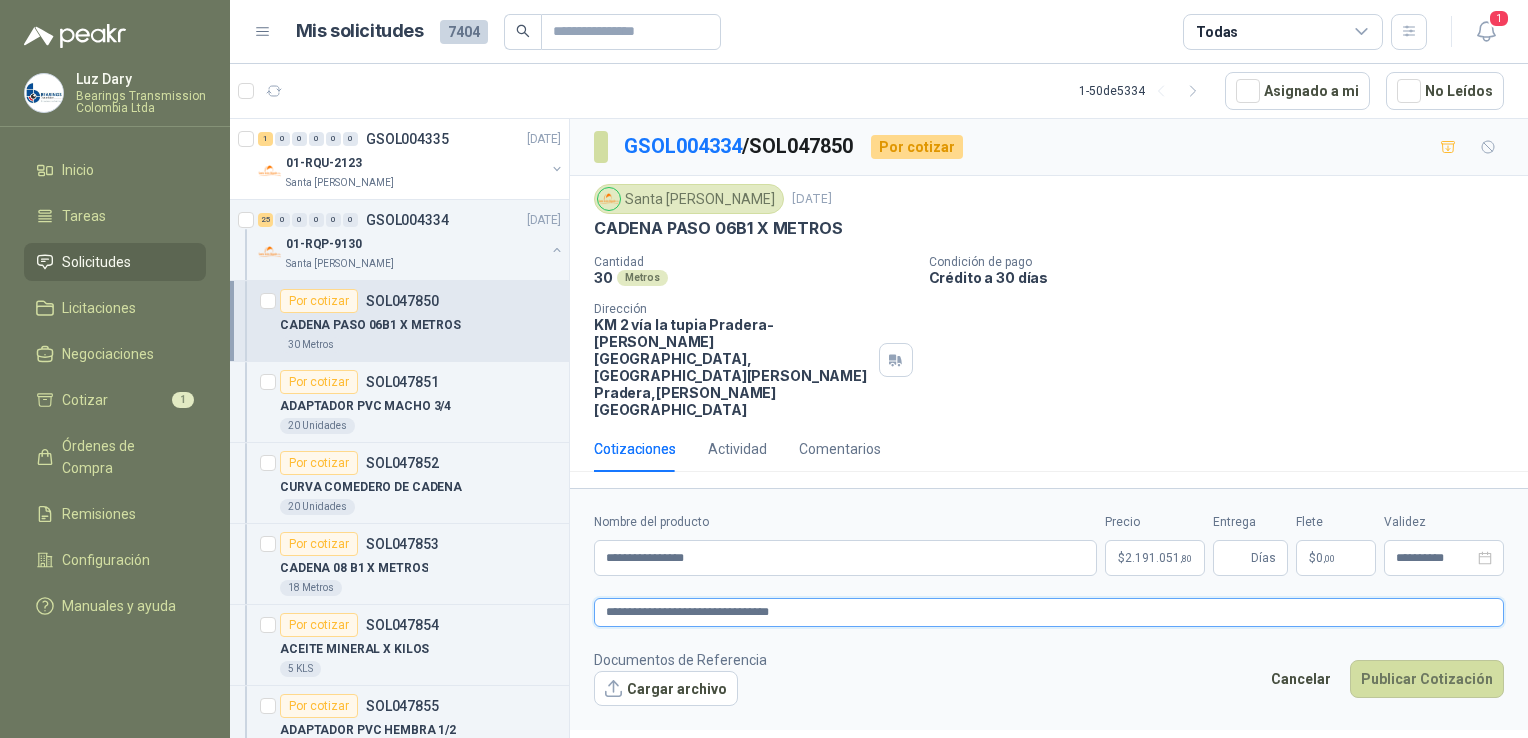 type 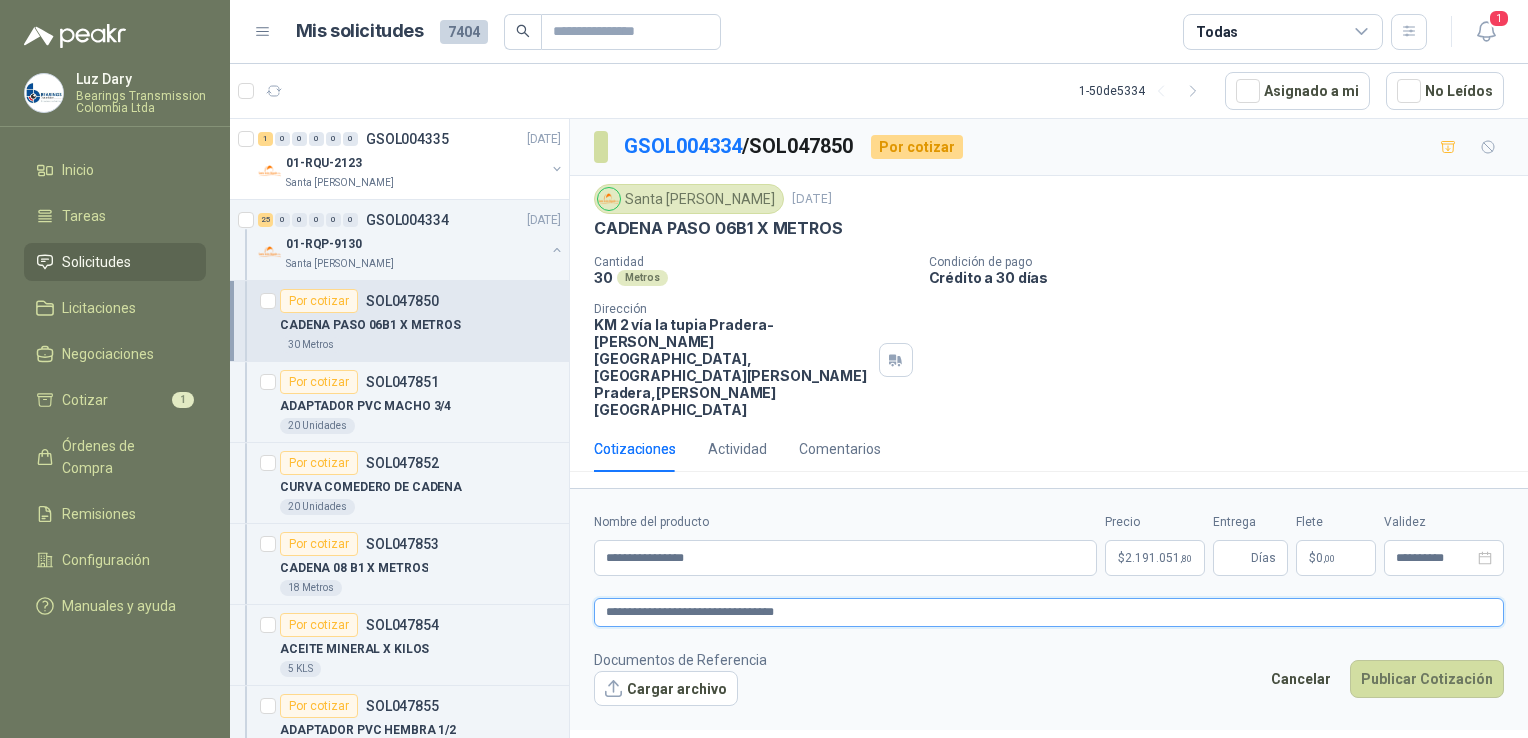 type 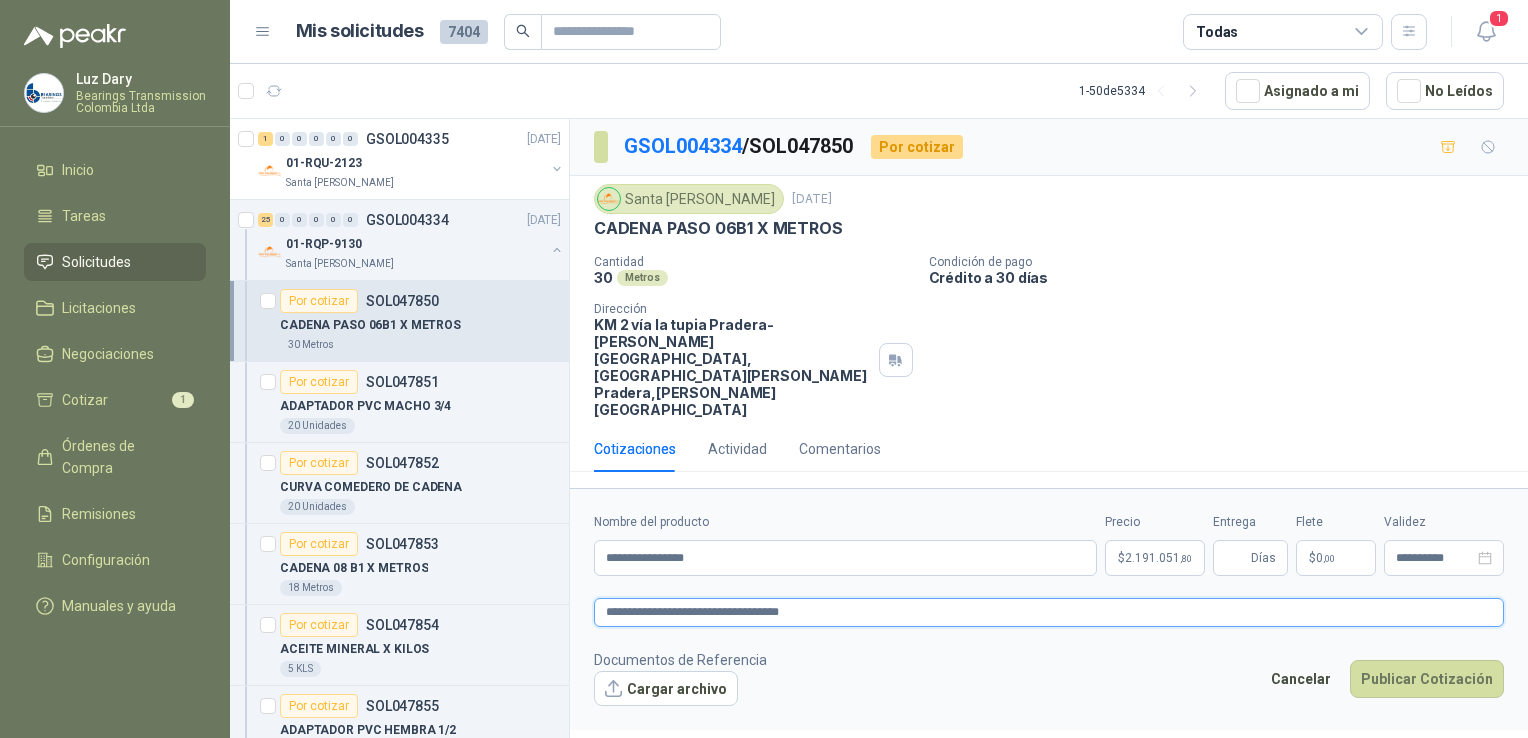 type 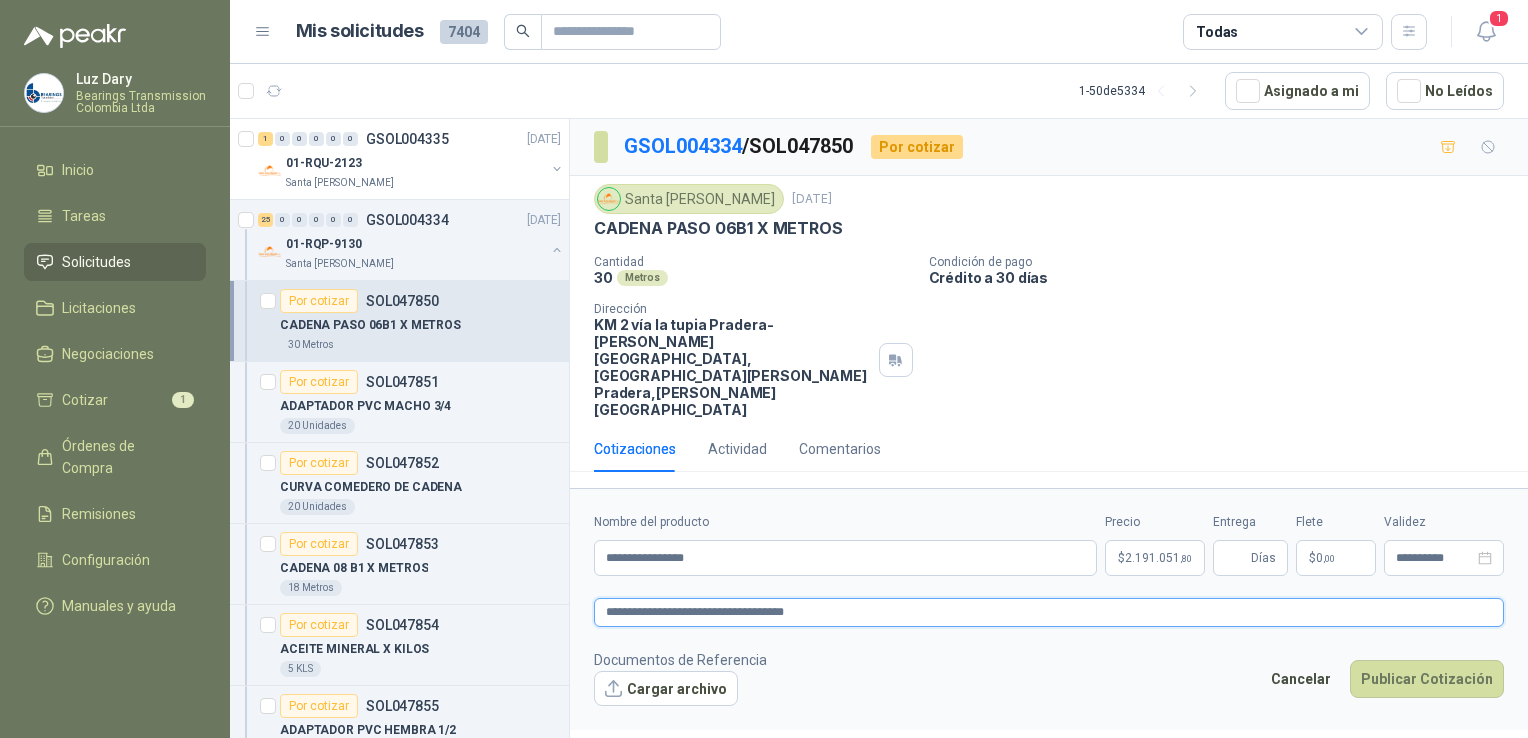 type 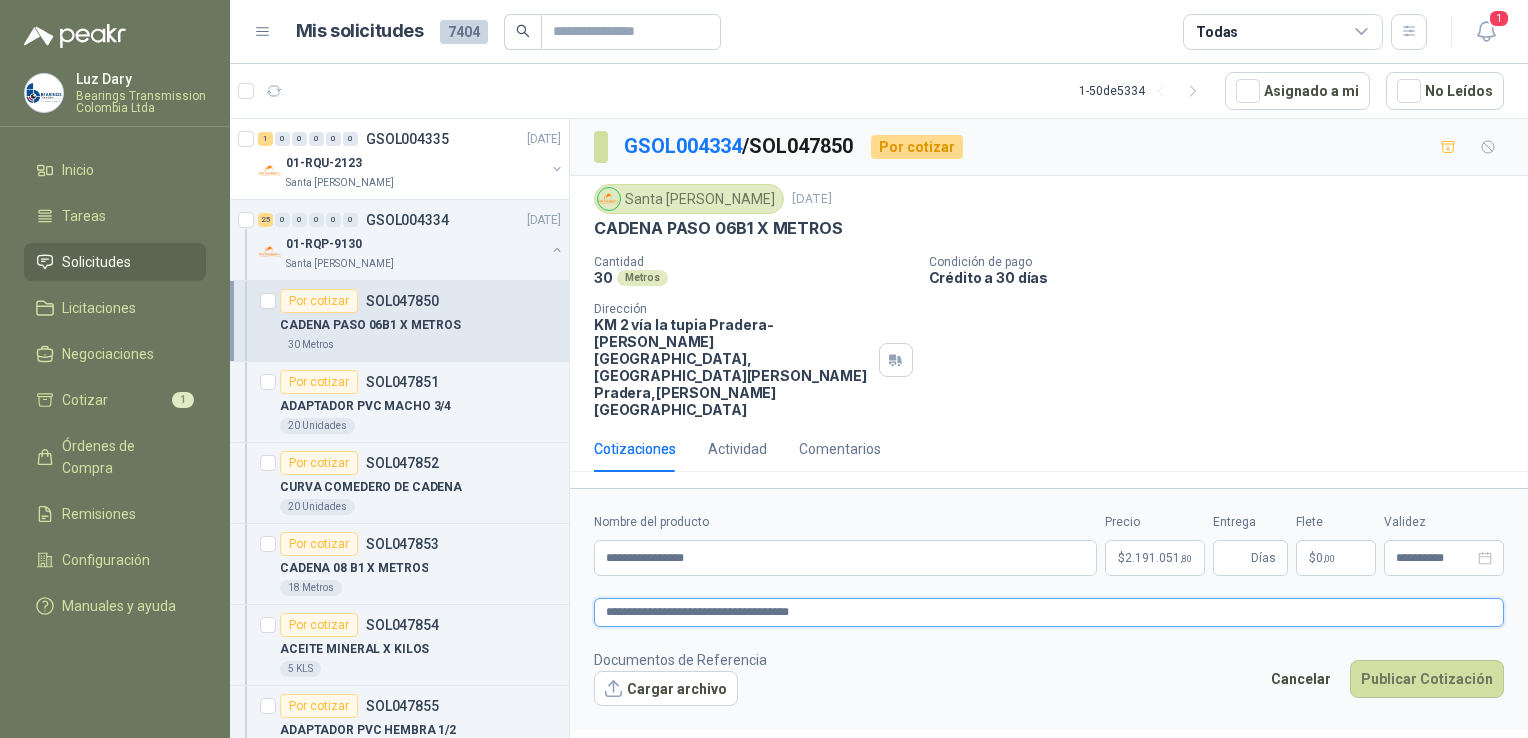 type 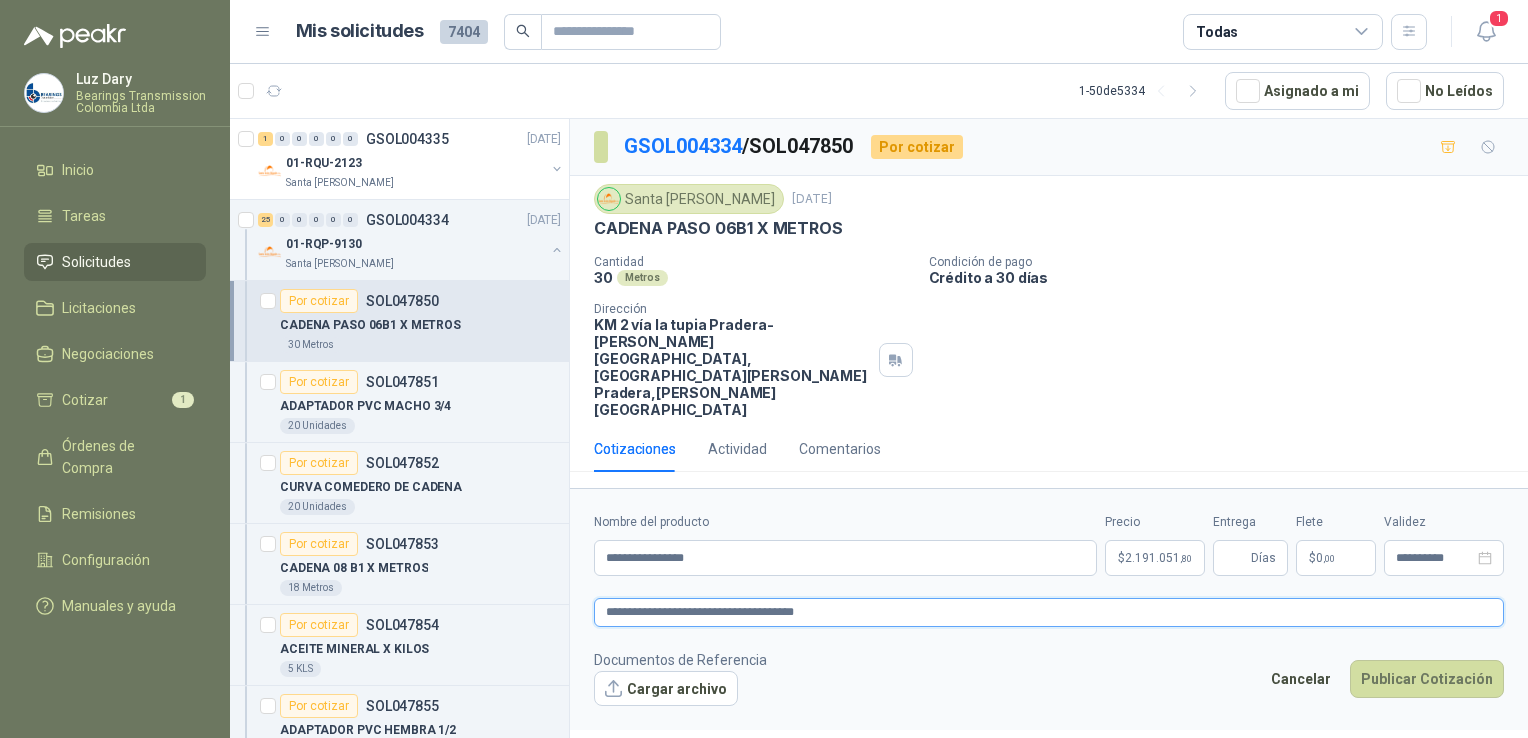 type 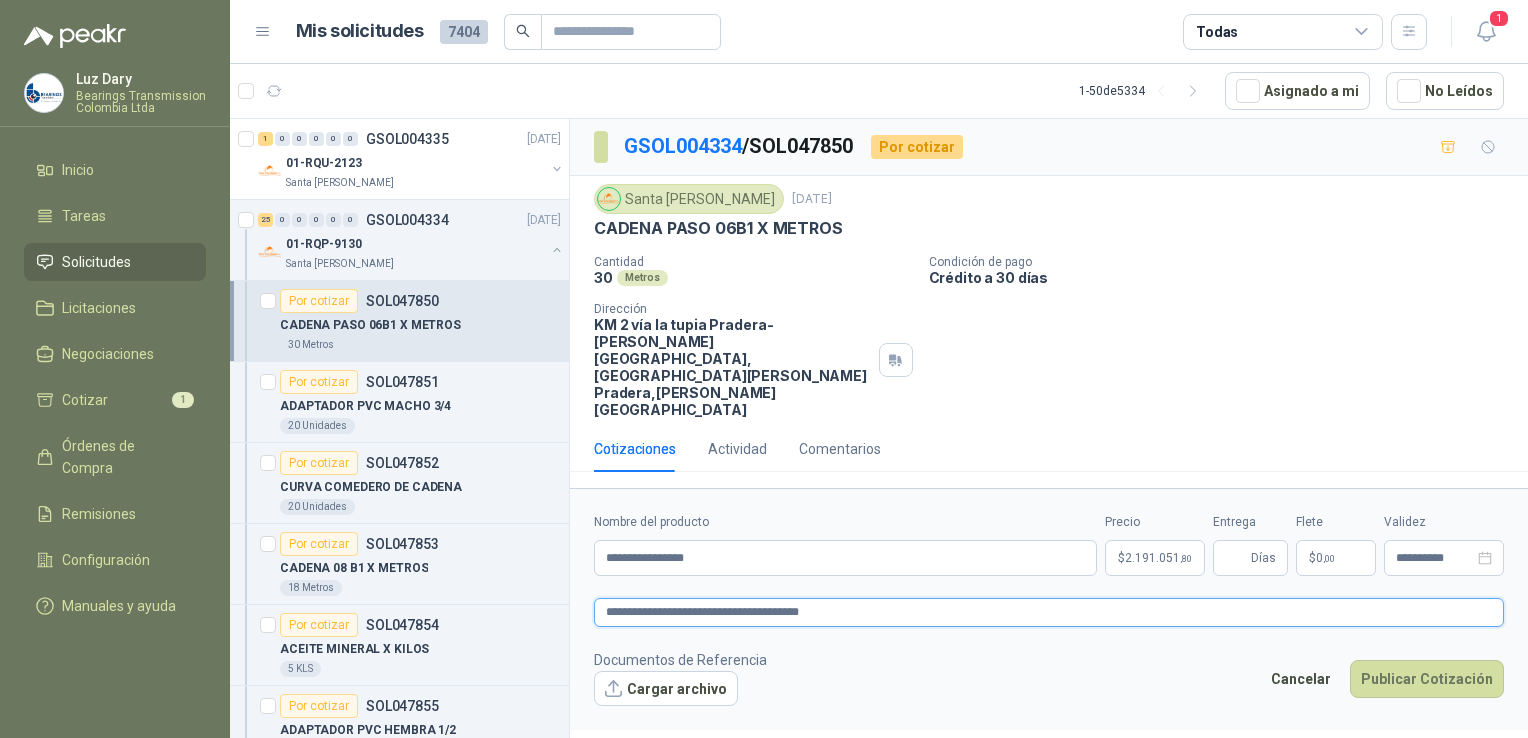 type 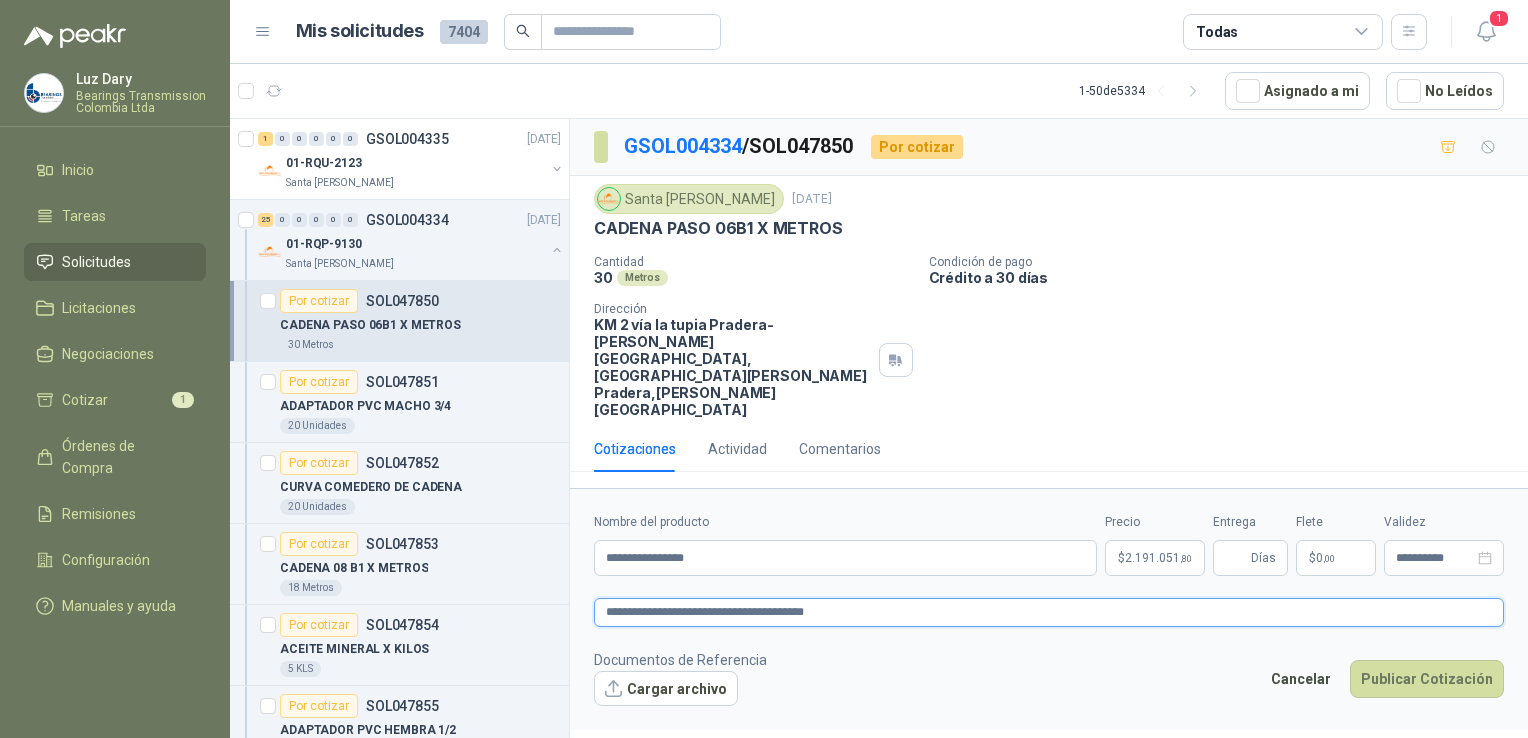 type 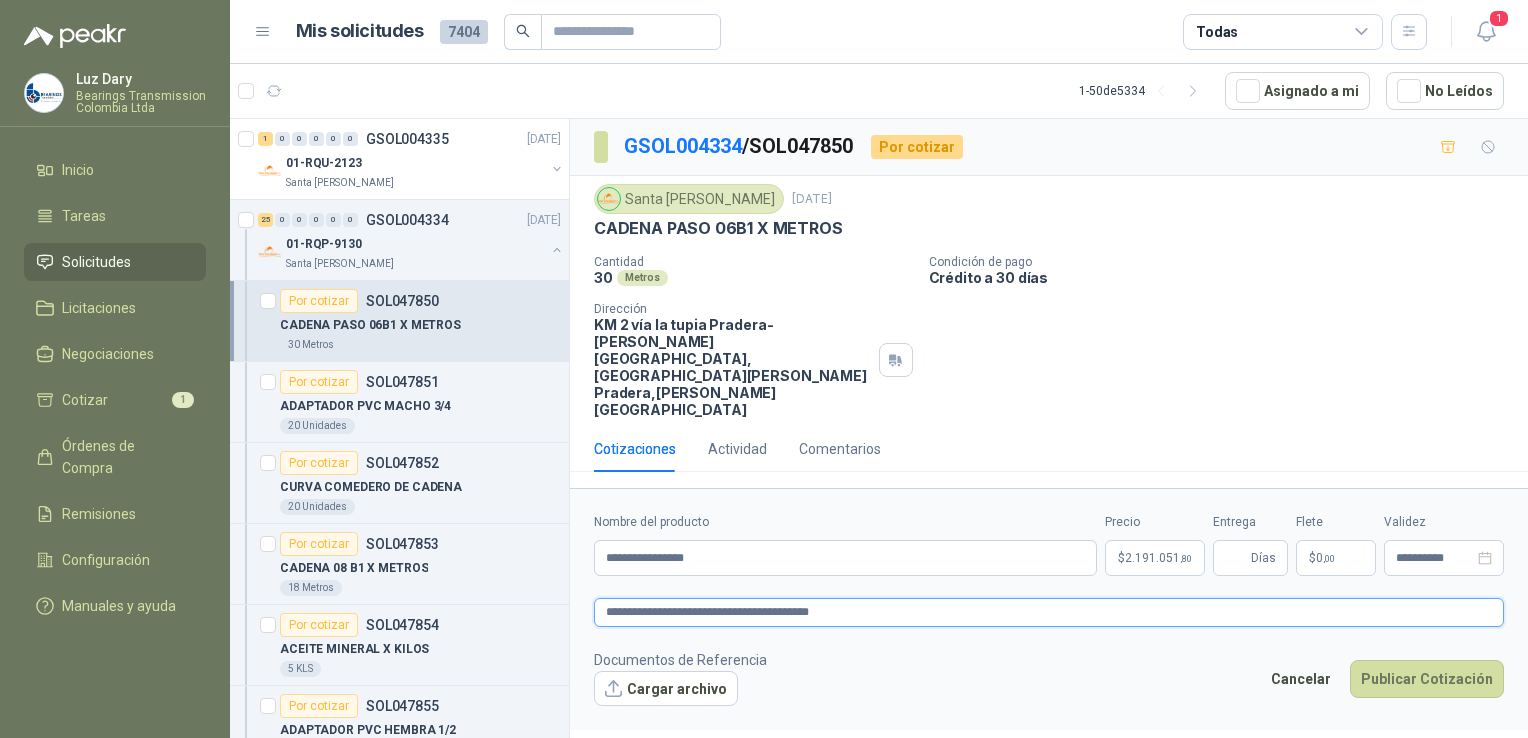 type 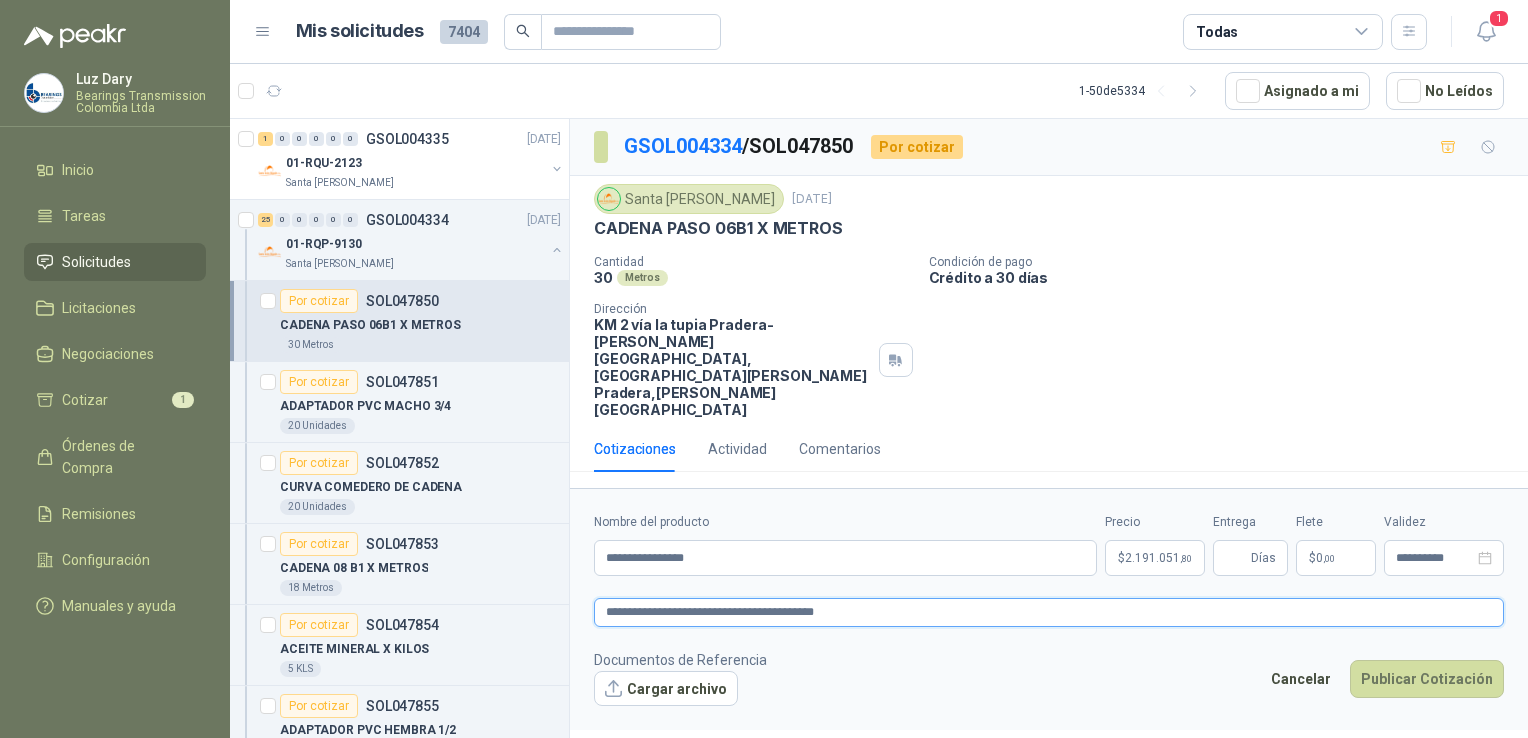 type 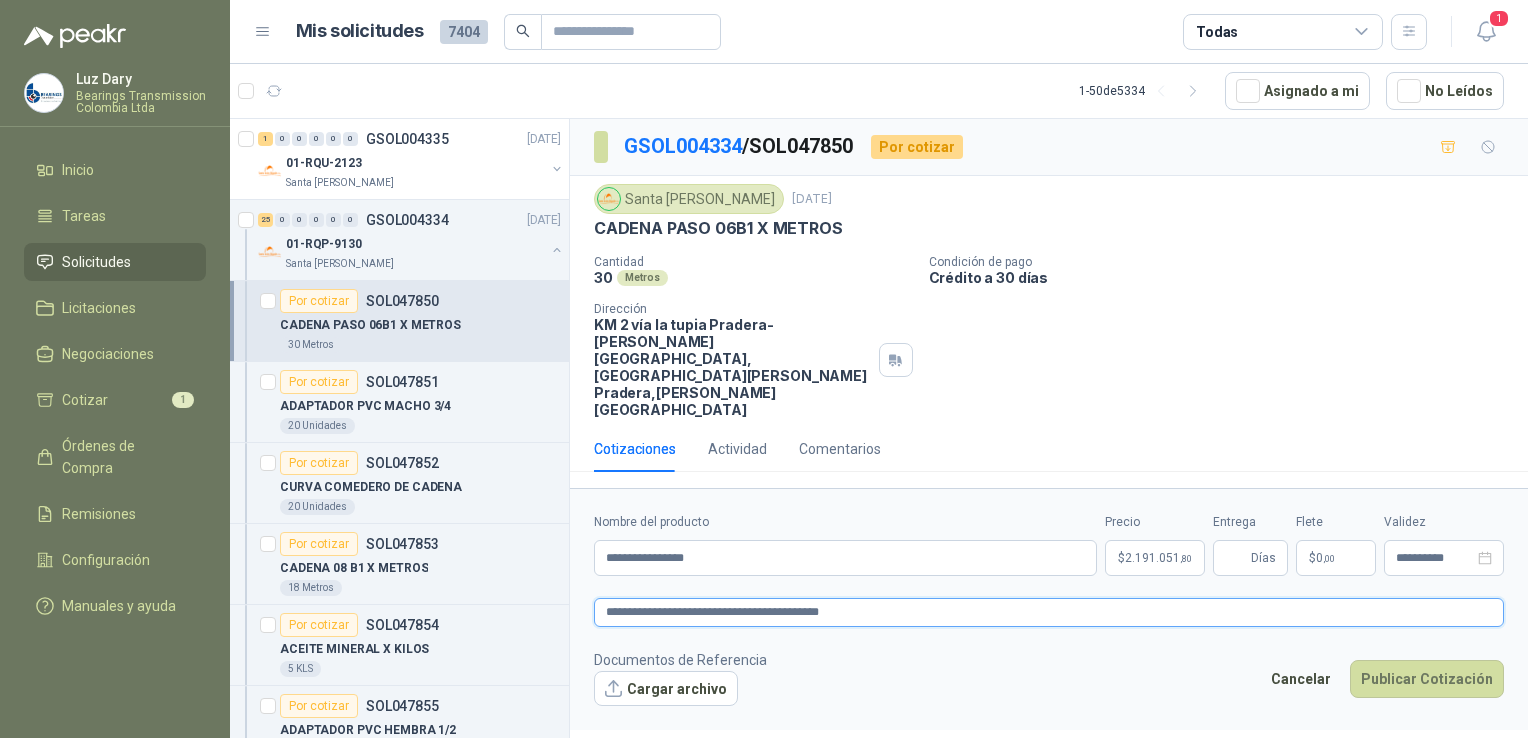 type 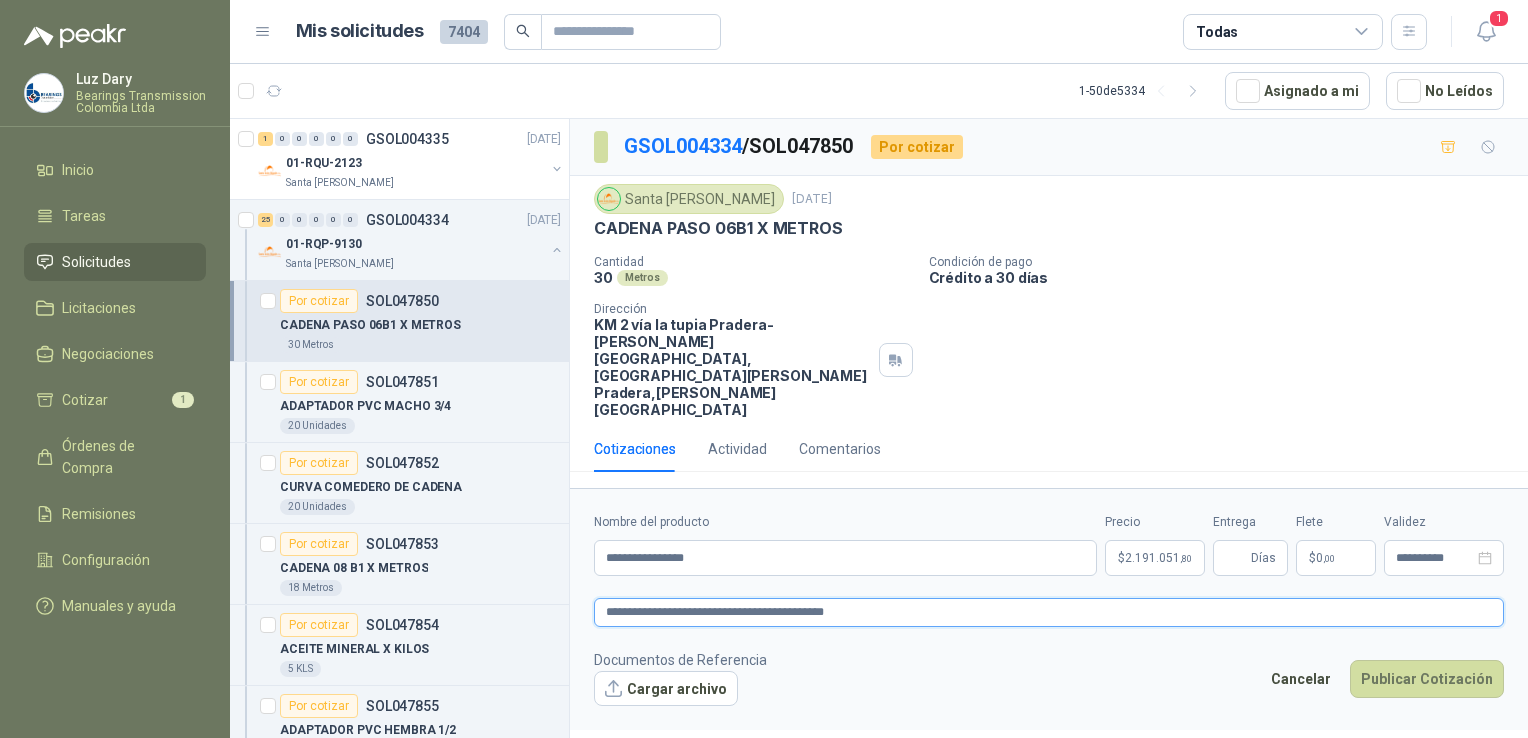 type 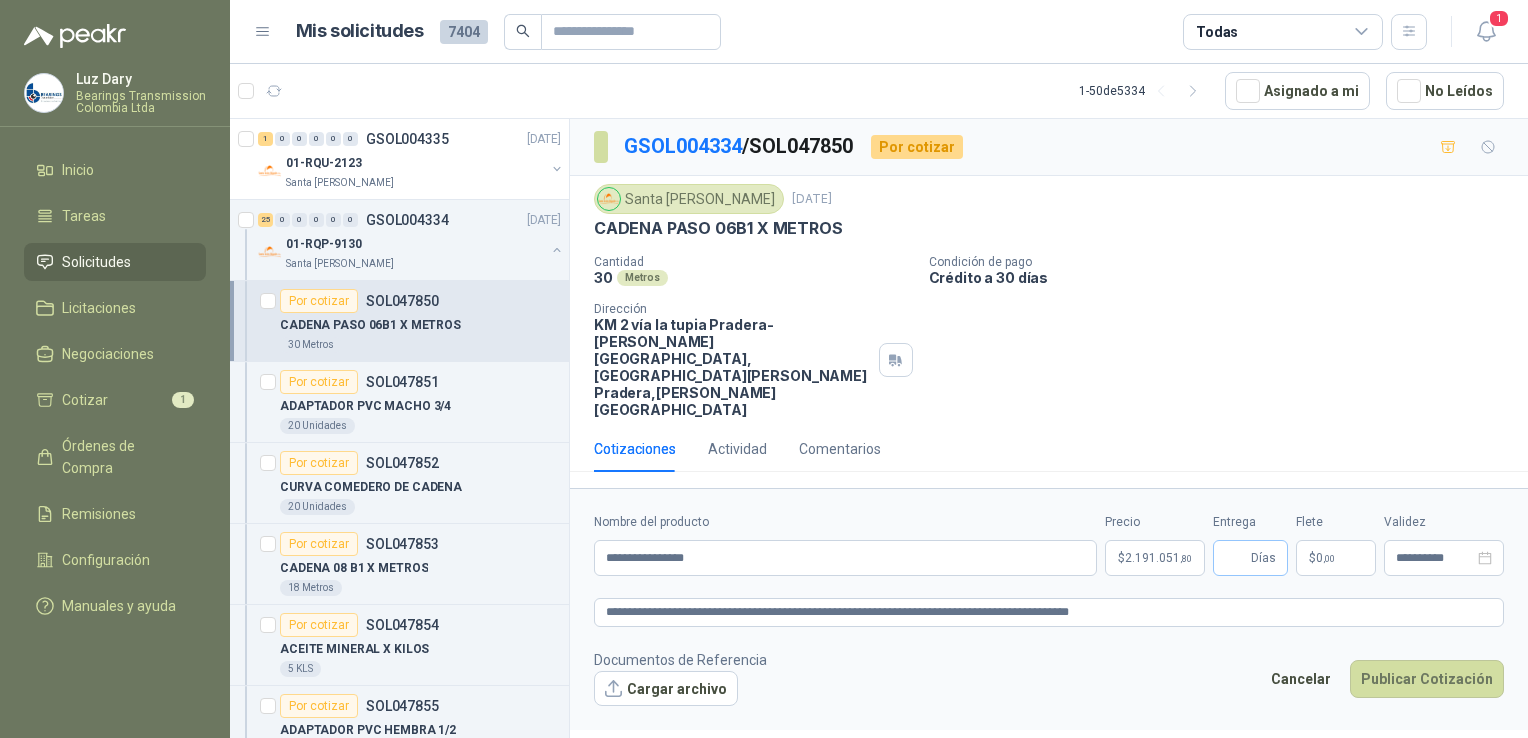 click on "Días" at bounding box center (1263, 558) 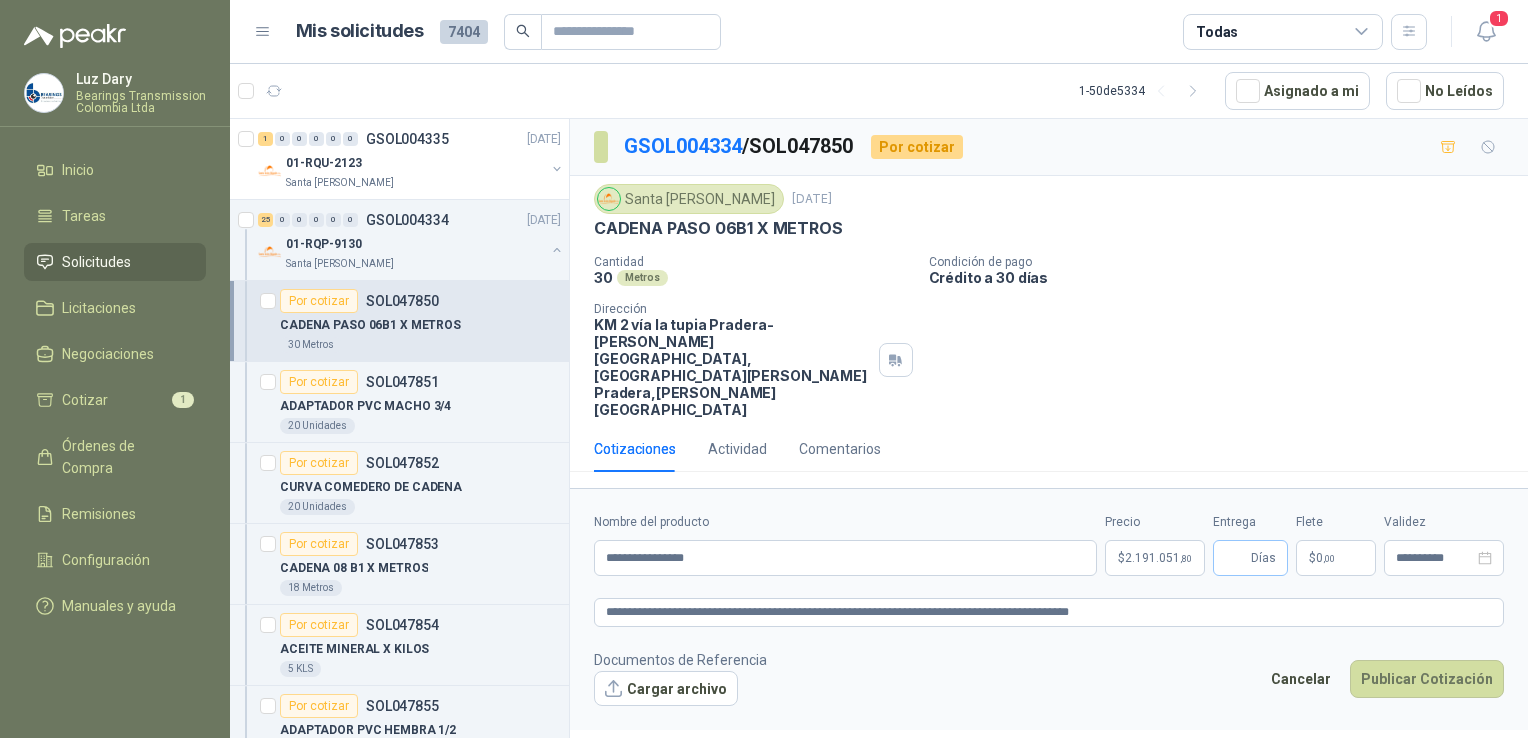 click on "Días" at bounding box center [1263, 558] 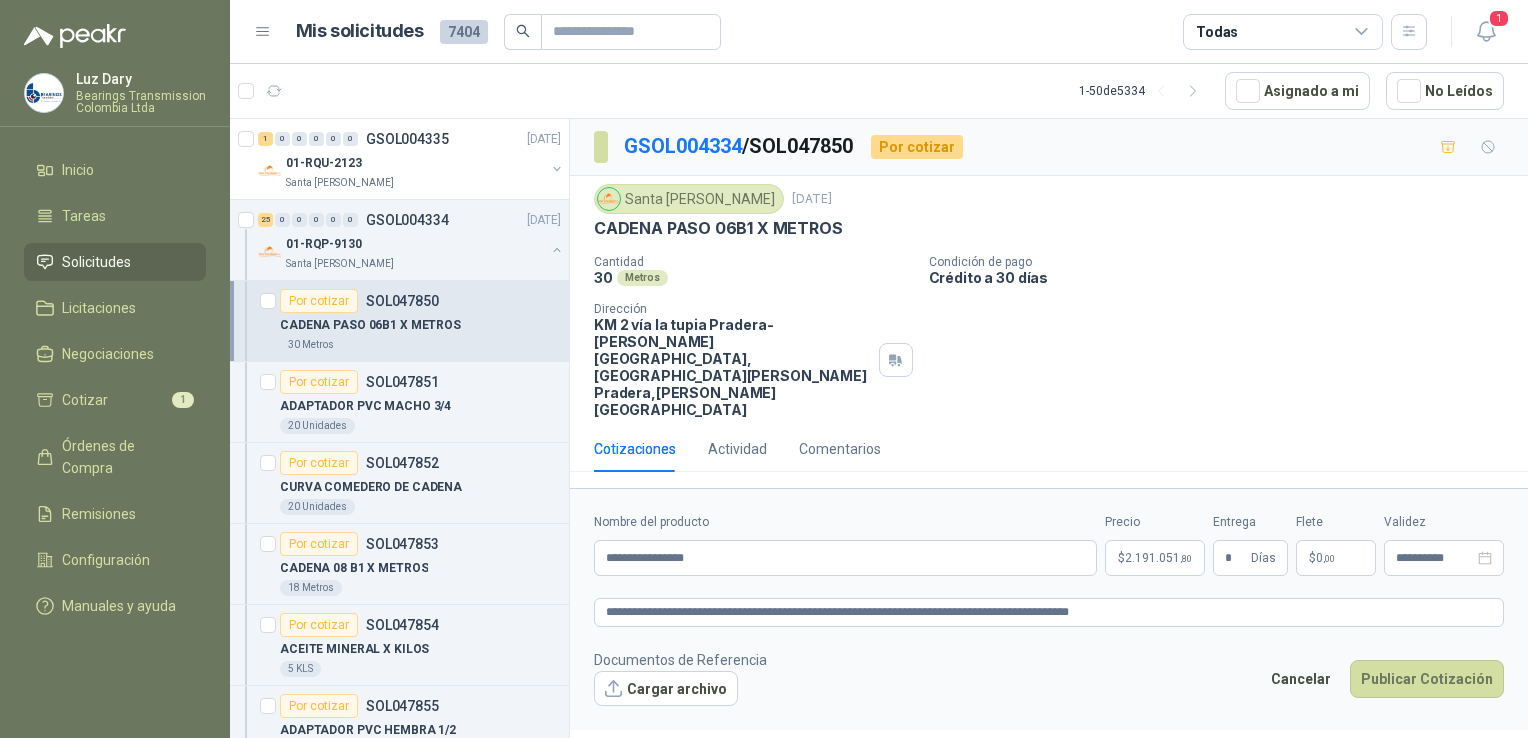 click on ",00" at bounding box center (1329, 558) 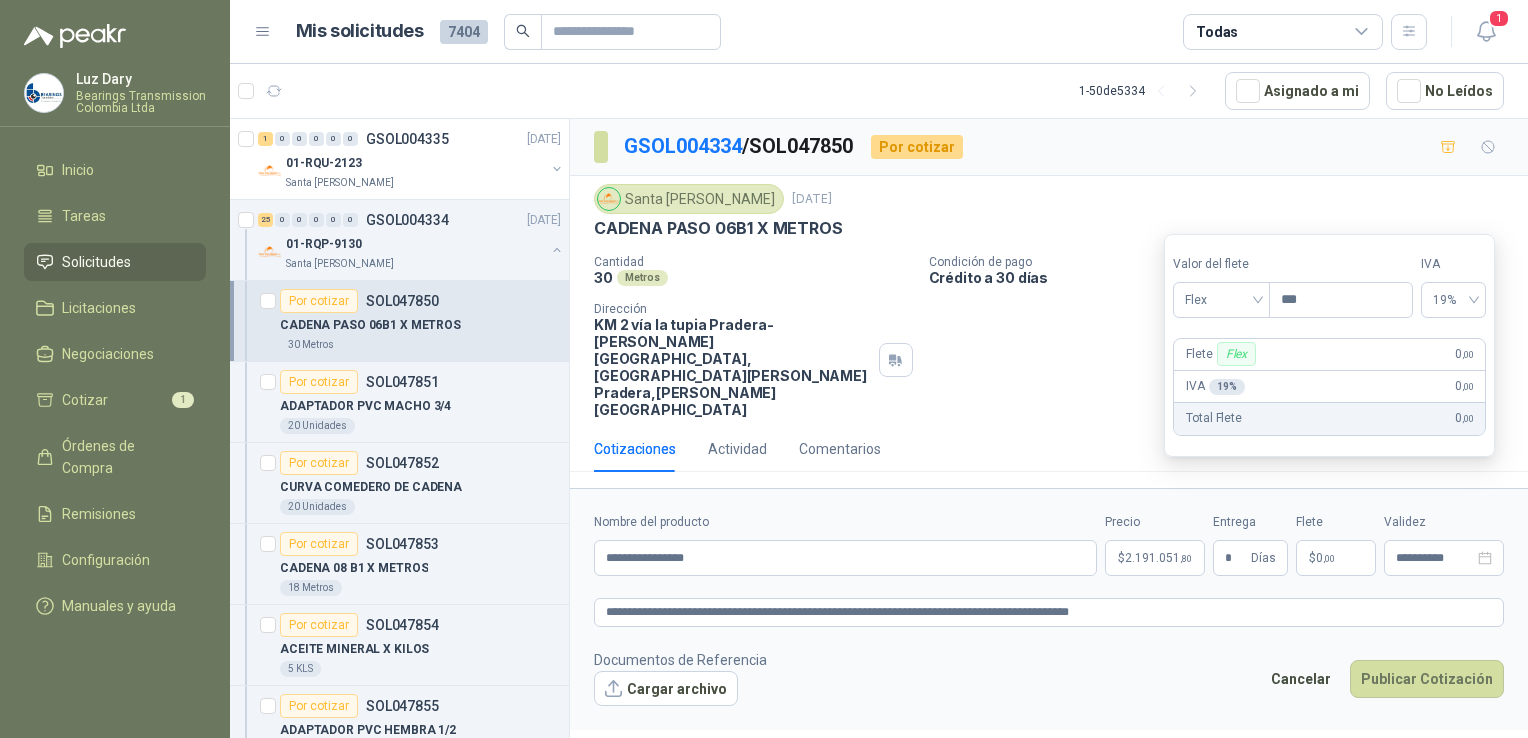 click on "Documentos de Referencia Cargar archivo Cancelar Publicar Cotización" at bounding box center (1049, 678) 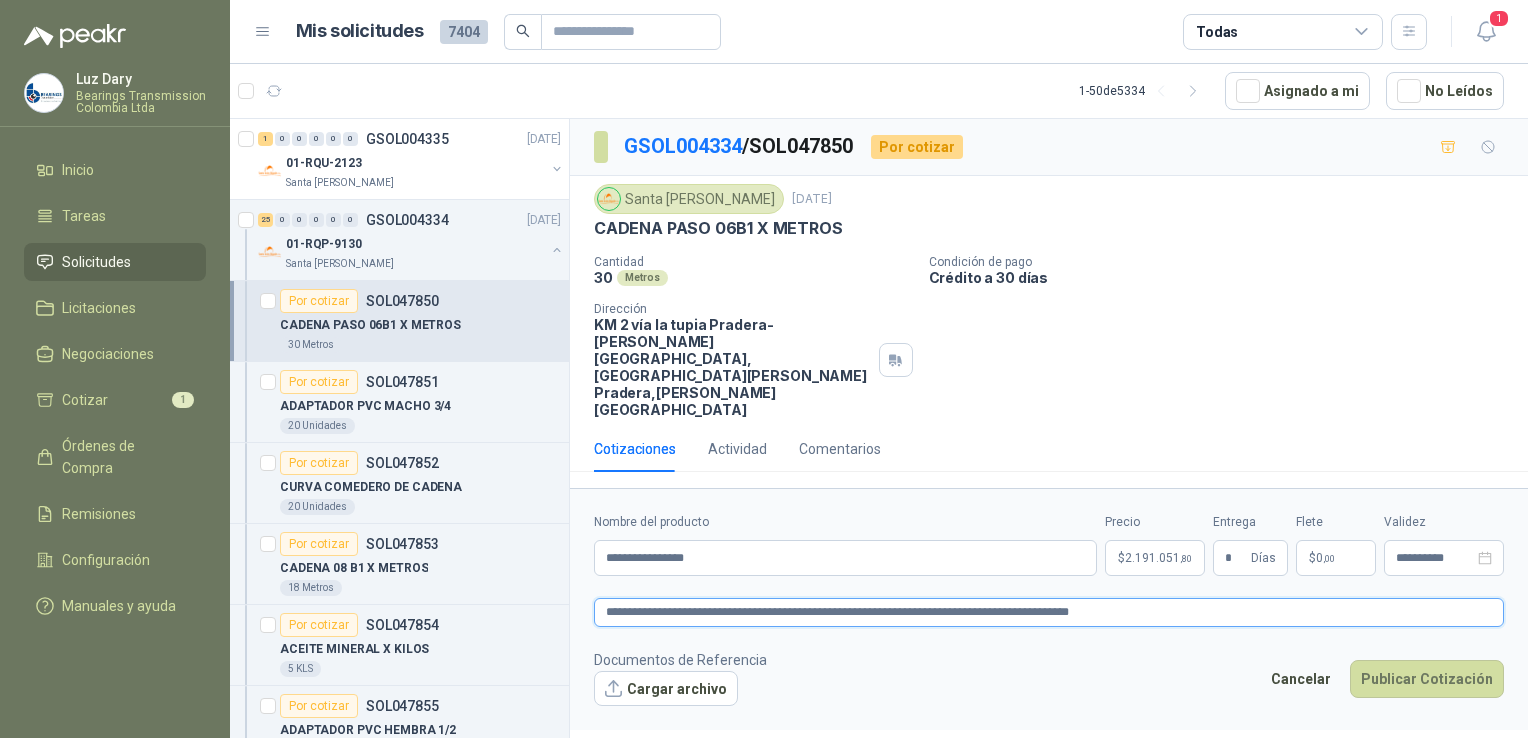 click on "**********" at bounding box center (1049, 612) 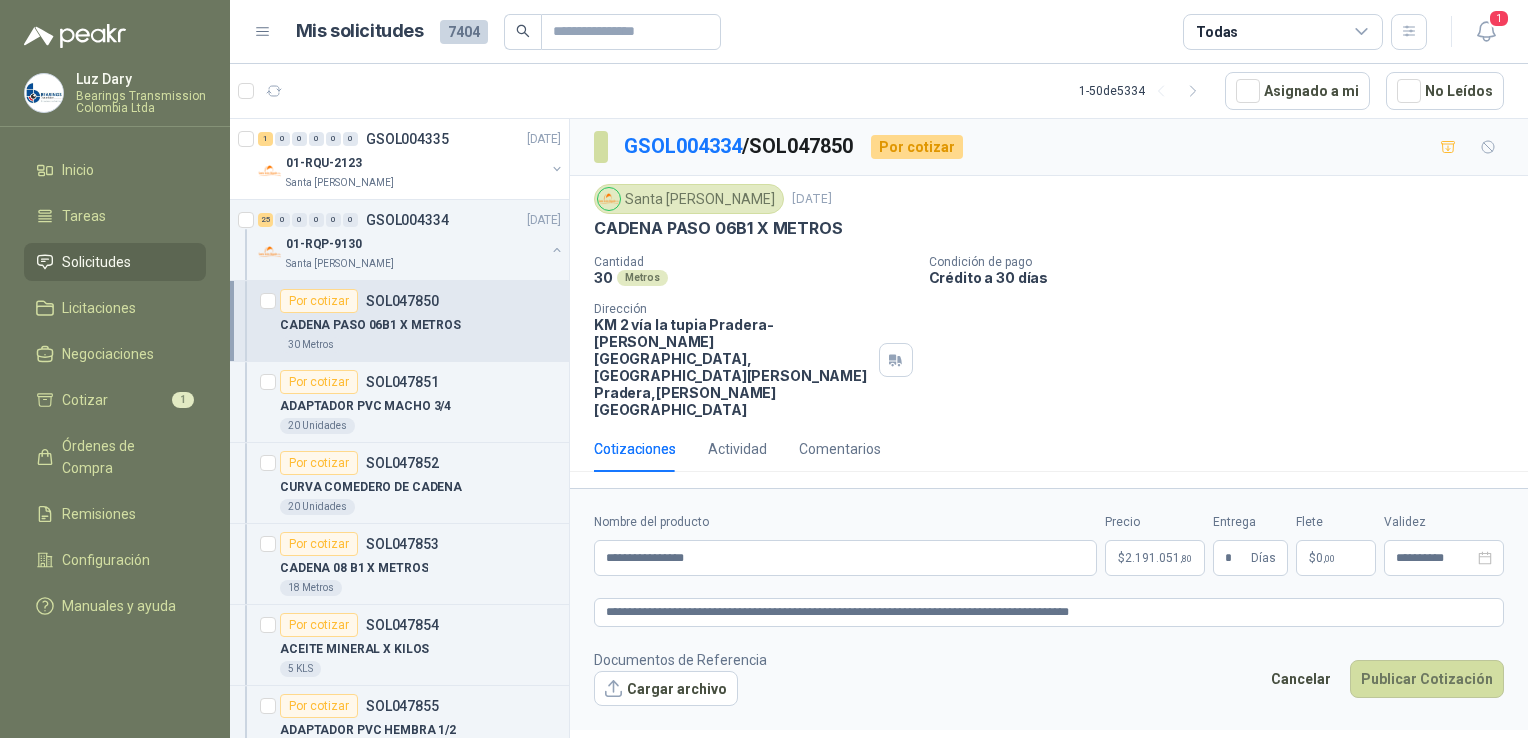 drag, startPoint x: 1399, startPoint y: 628, endPoint x: 808, endPoint y: 594, distance: 591.9772 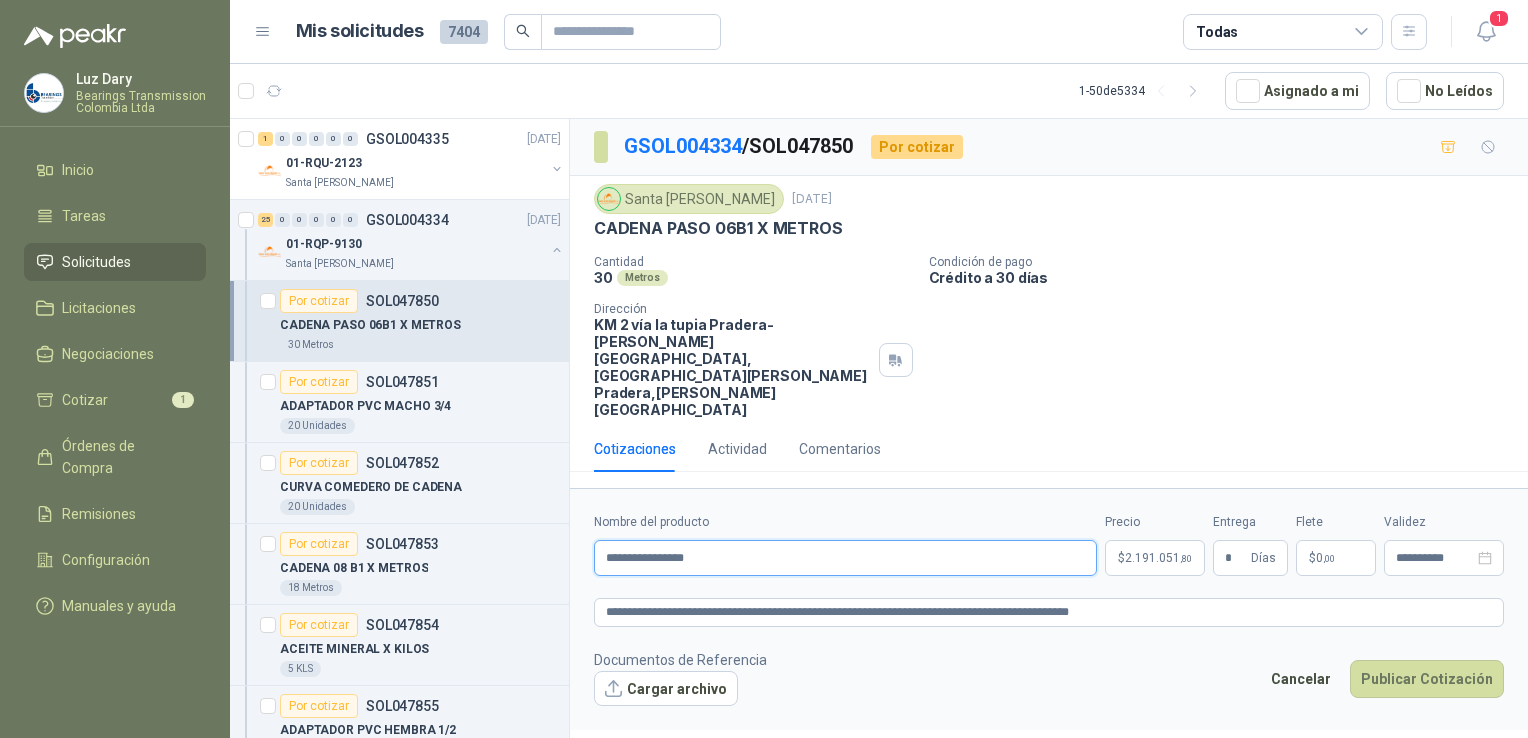 click on "**********" at bounding box center (845, 558) 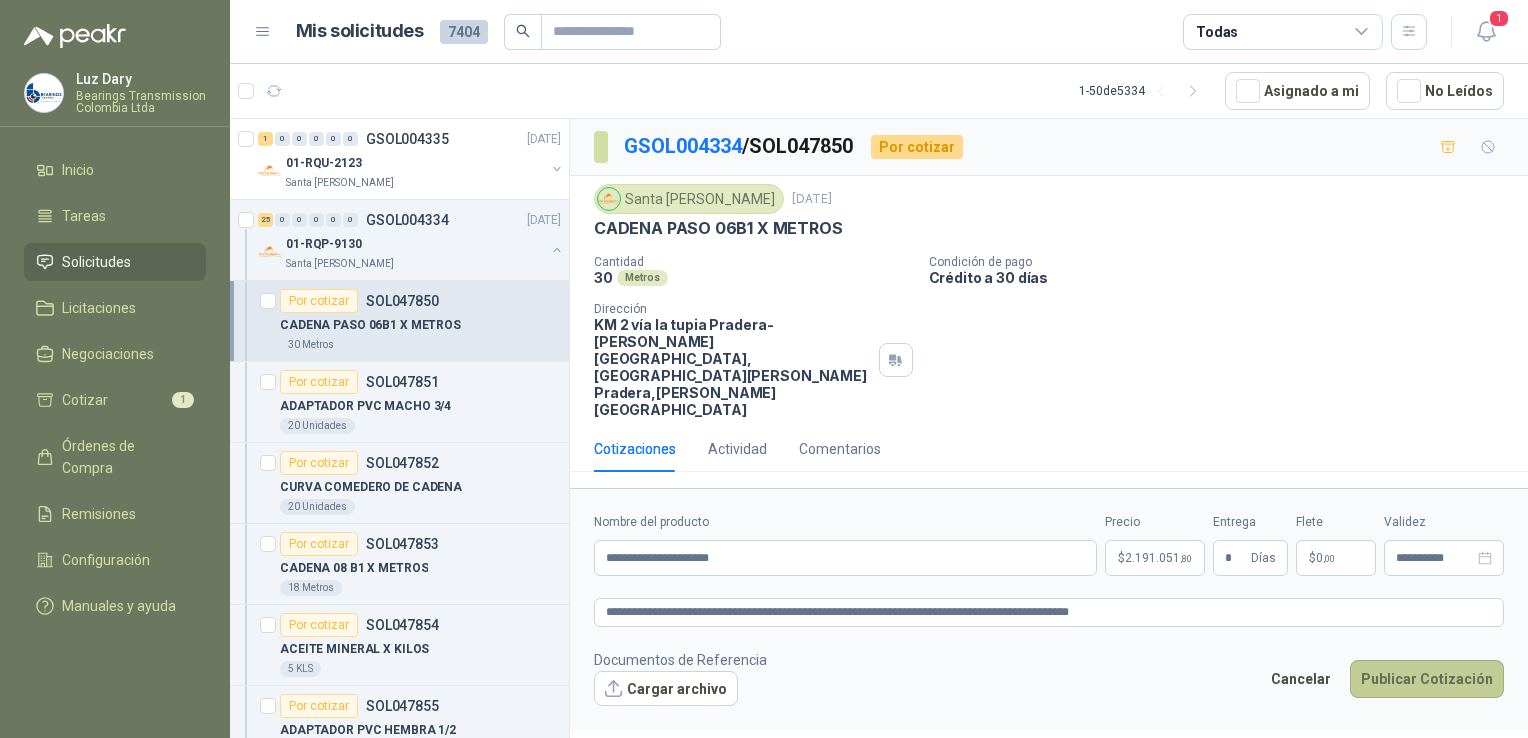click on "Publicar Cotización" at bounding box center (1427, 679) 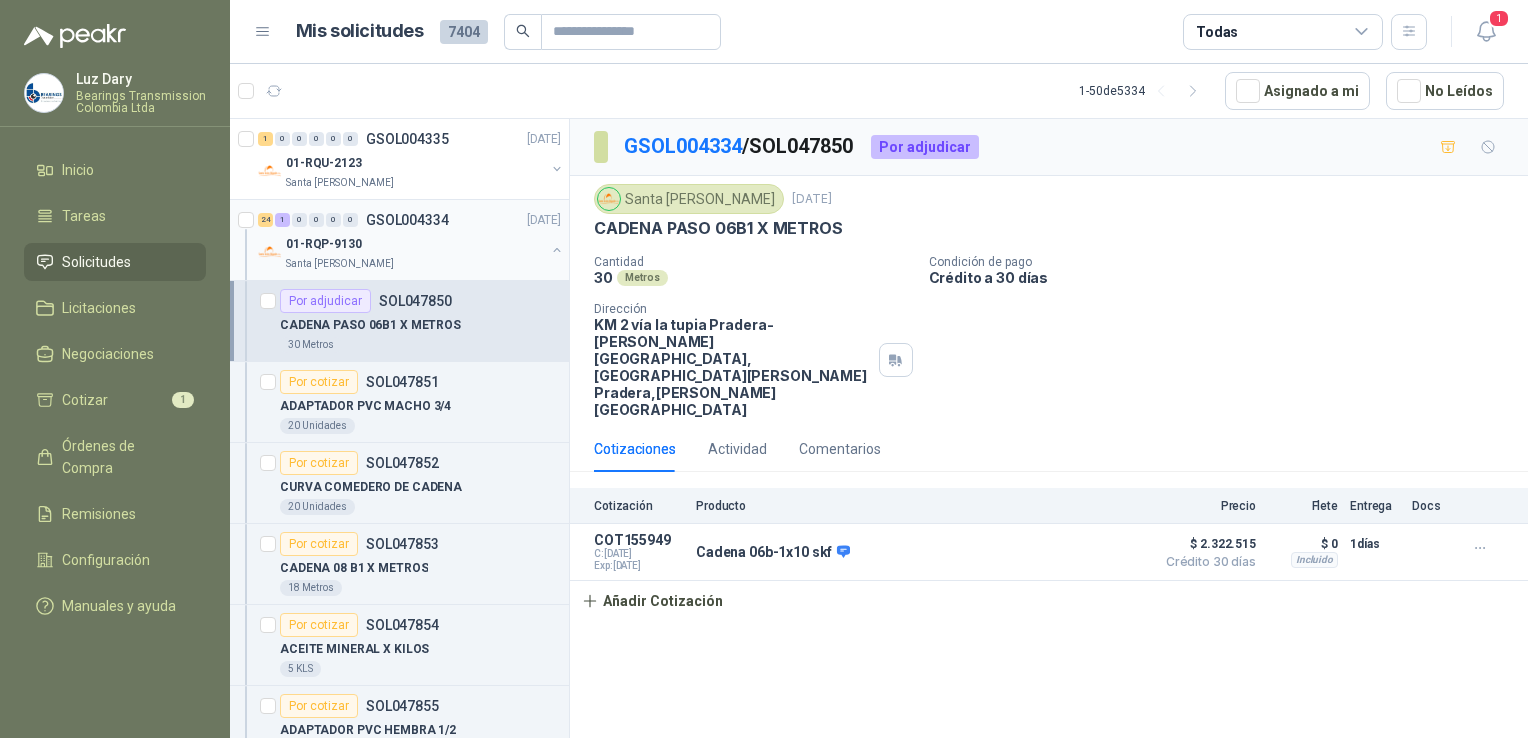 click on "01-RQP-9130" at bounding box center [415, 244] 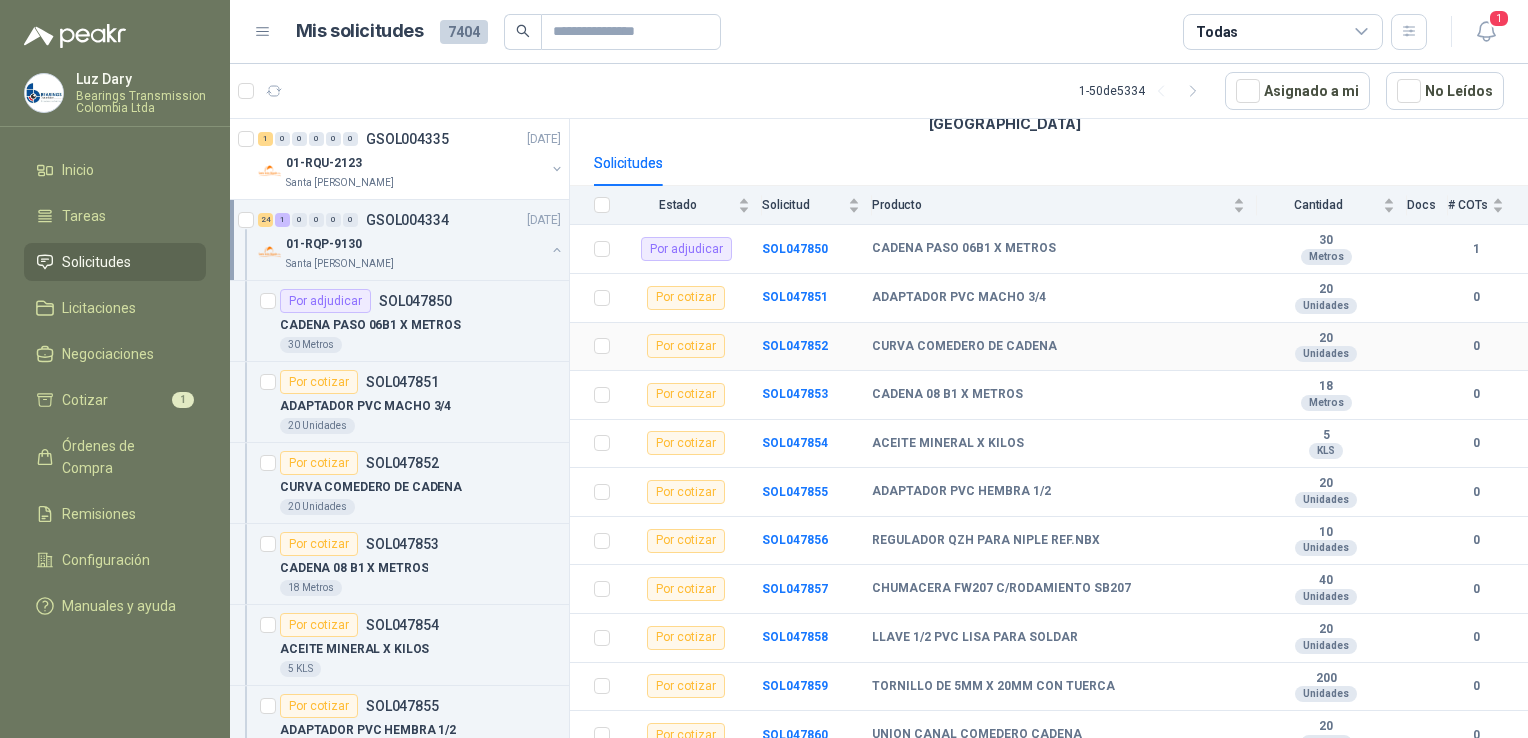 scroll, scrollTop: 200, scrollLeft: 0, axis: vertical 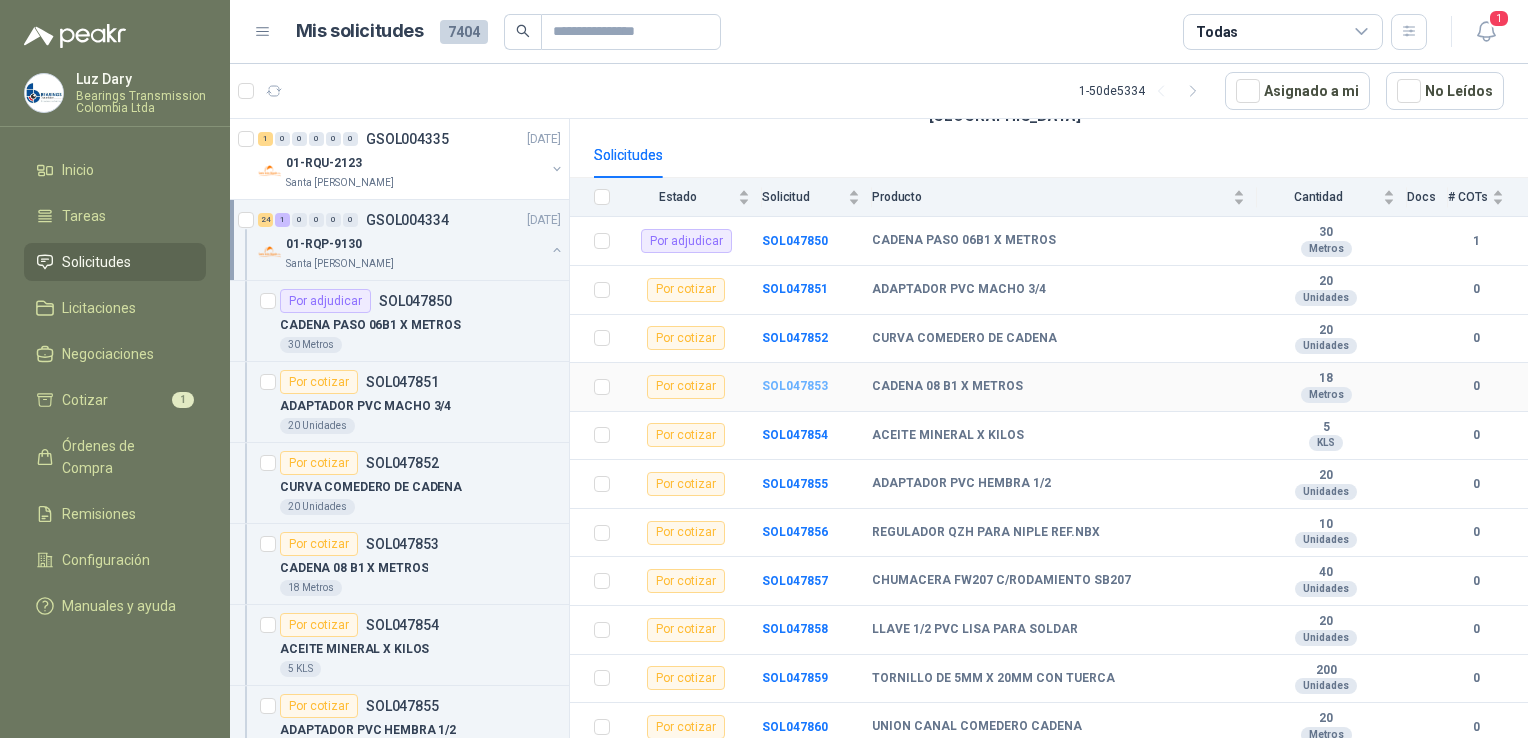 click on "SOL047853" at bounding box center (795, 386) 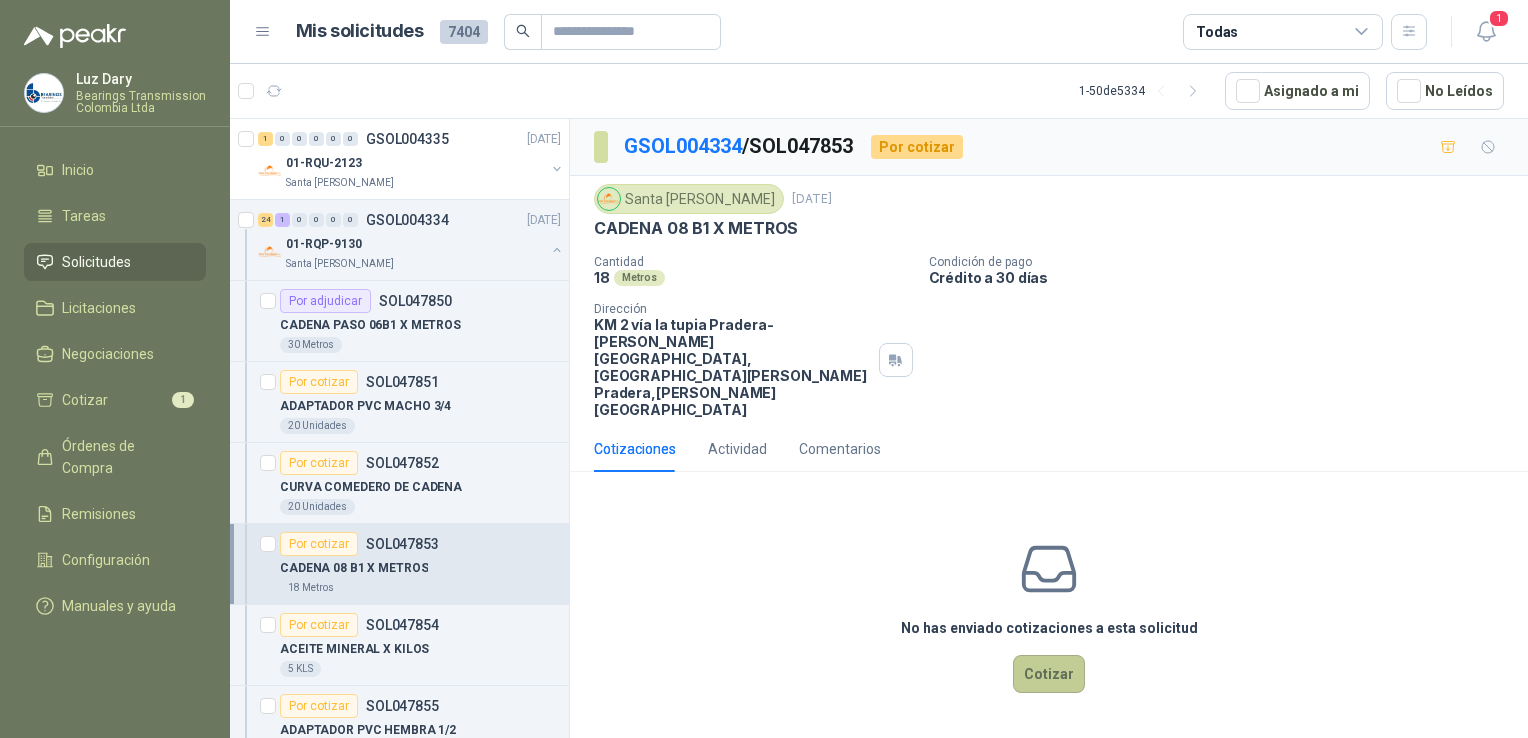 click on "Cotizar" at bounding box center (1049, 674) 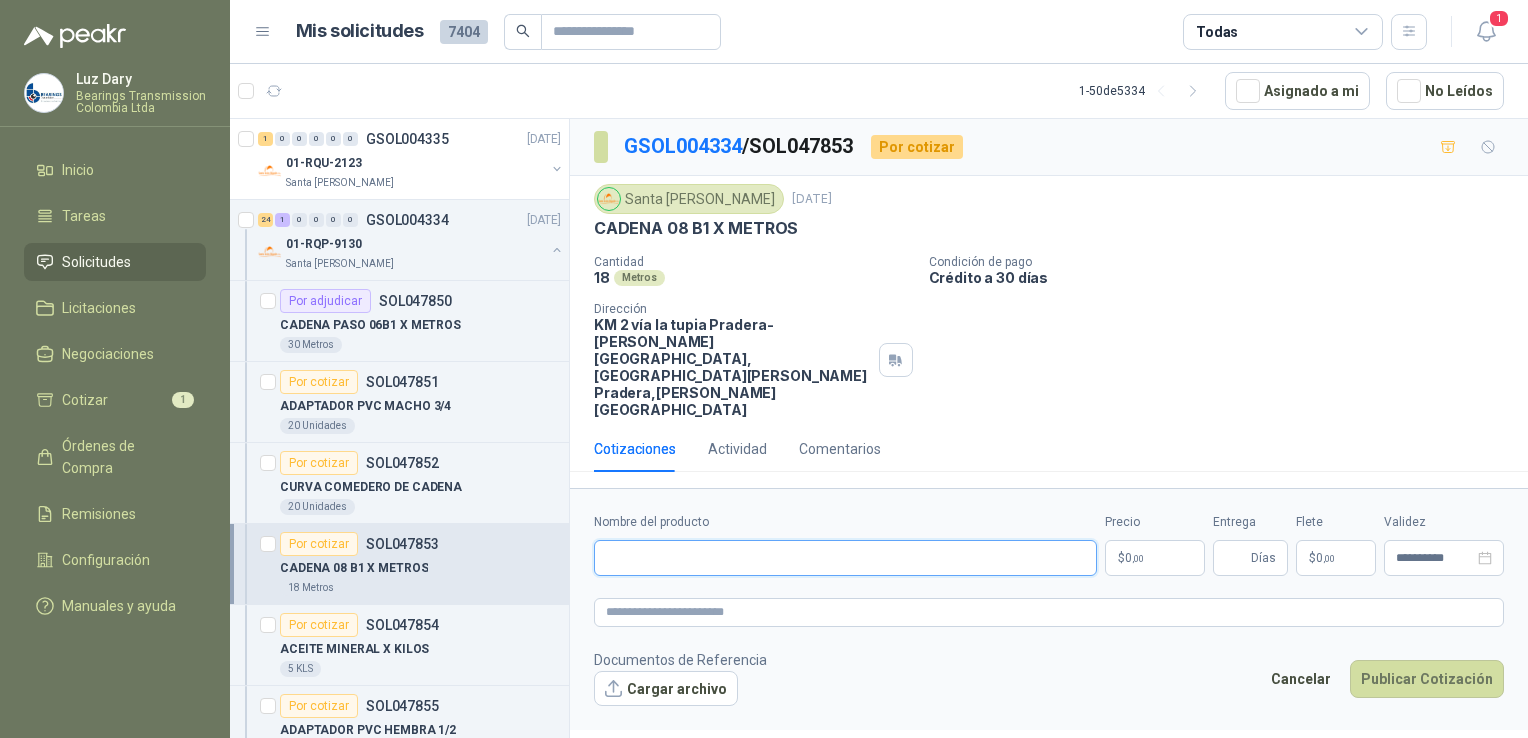 click on "Nombre del producto" at bounding box center [845, 558] 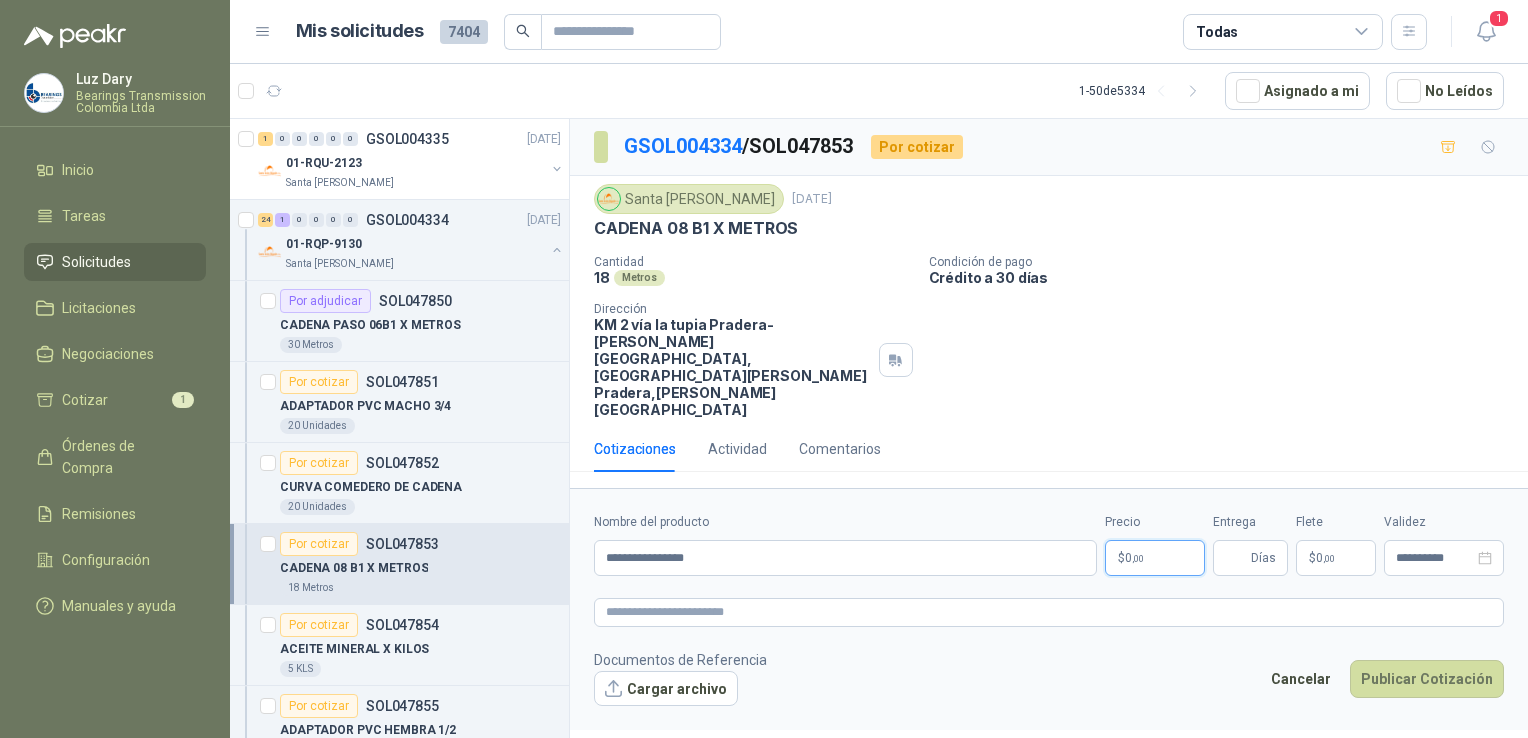 click on "$  0 ,00" at bounding box center (1155, 558) 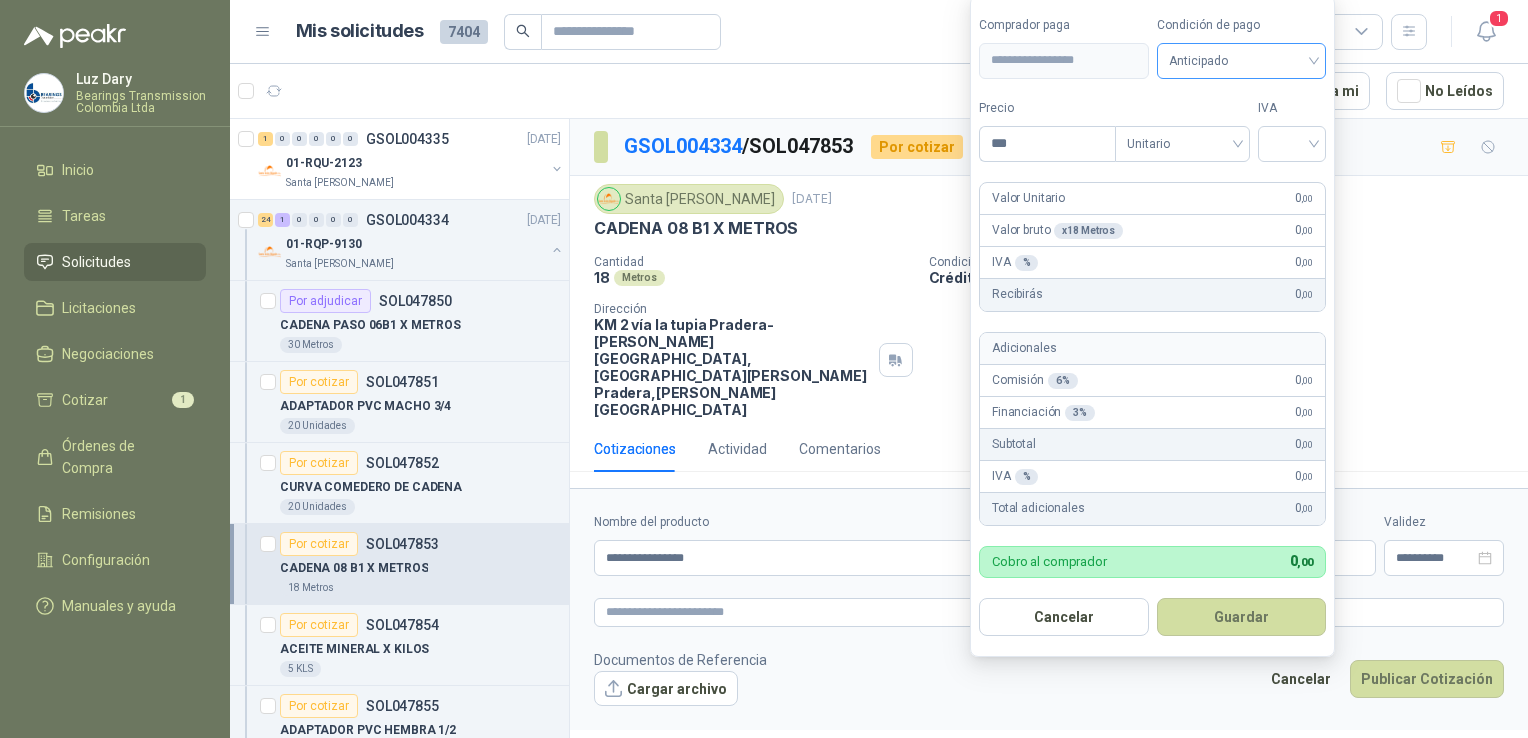 click on "Anticipado" at bounding box center (1242, 61) 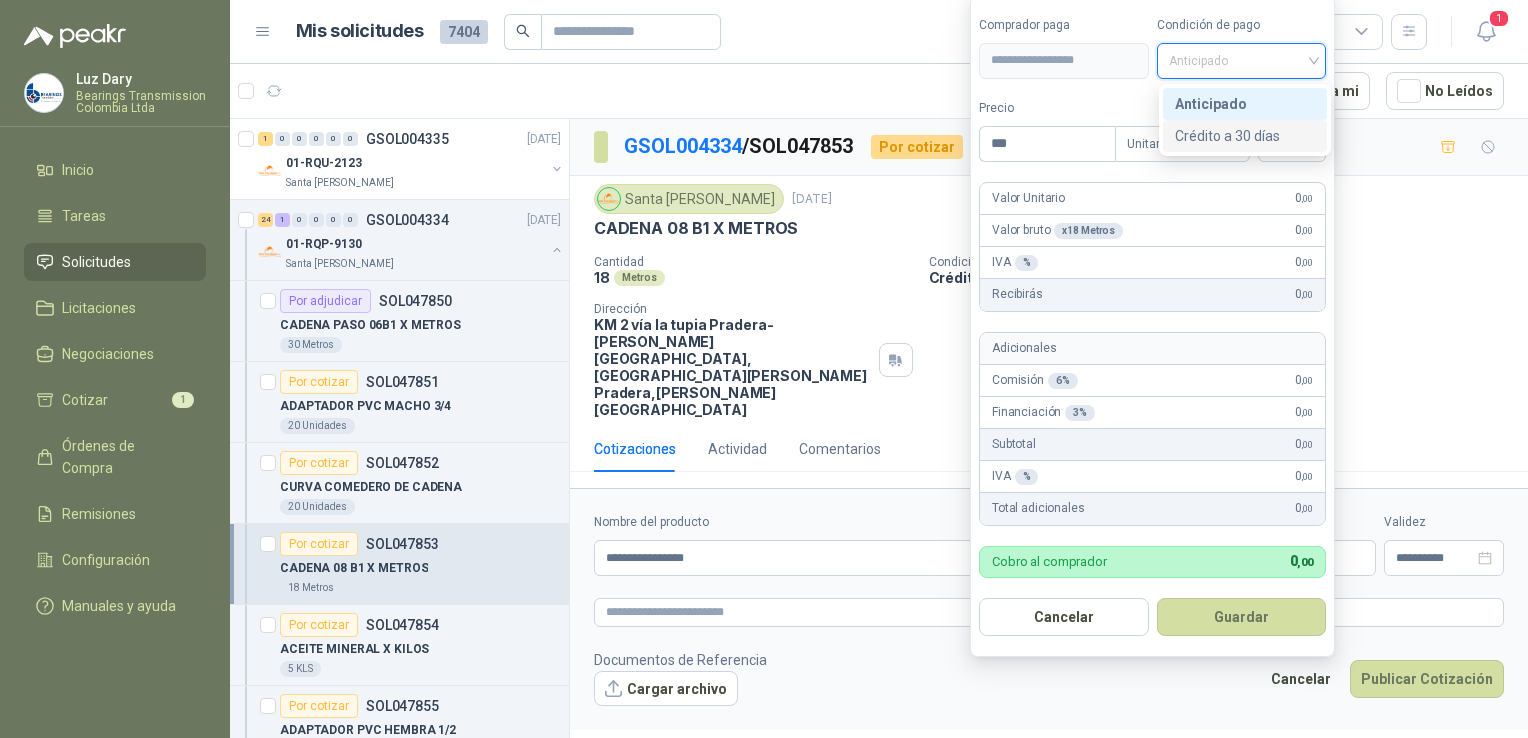 click on "Crédito a 30 días" at bounding box center (1245, 136) 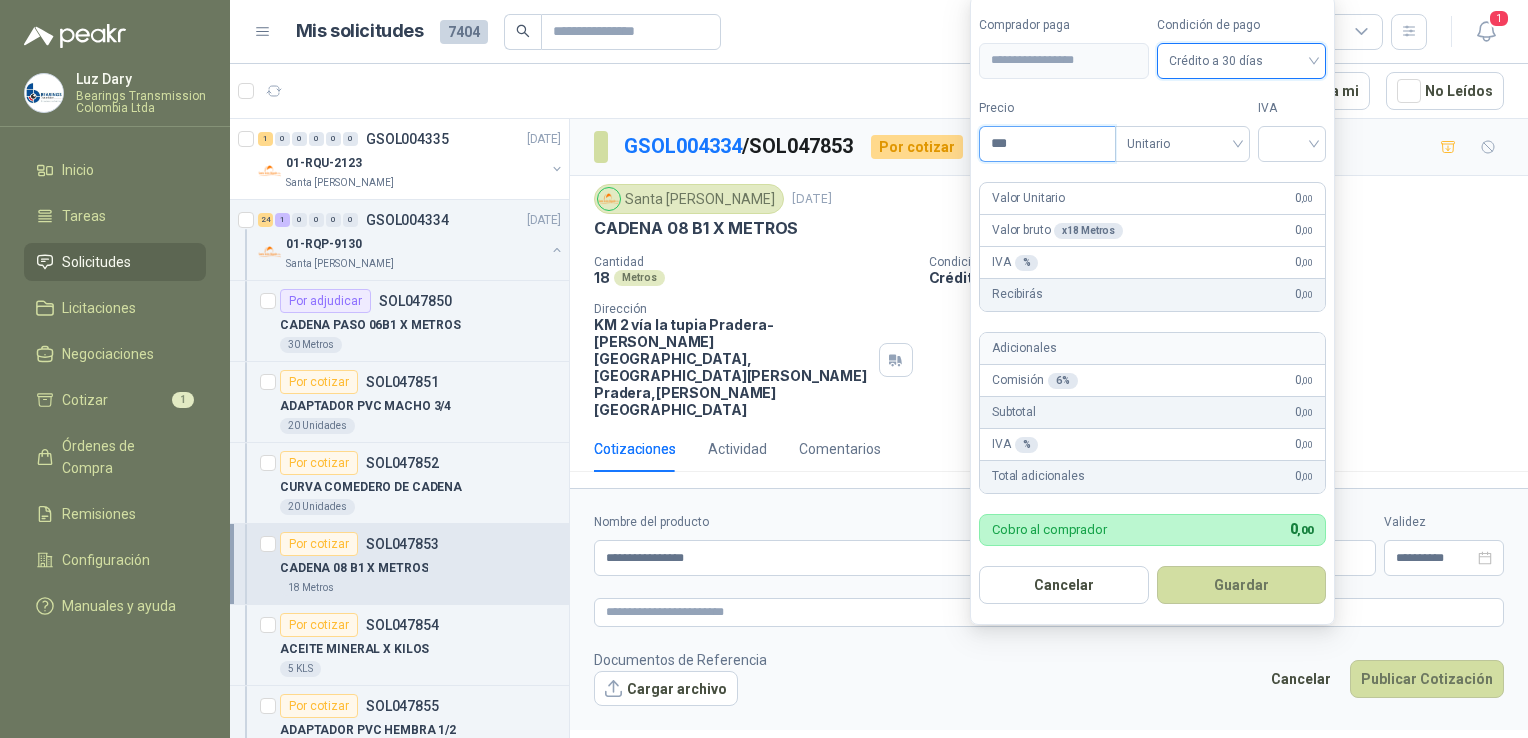 click on "***" at bounding box center (1047, 144) 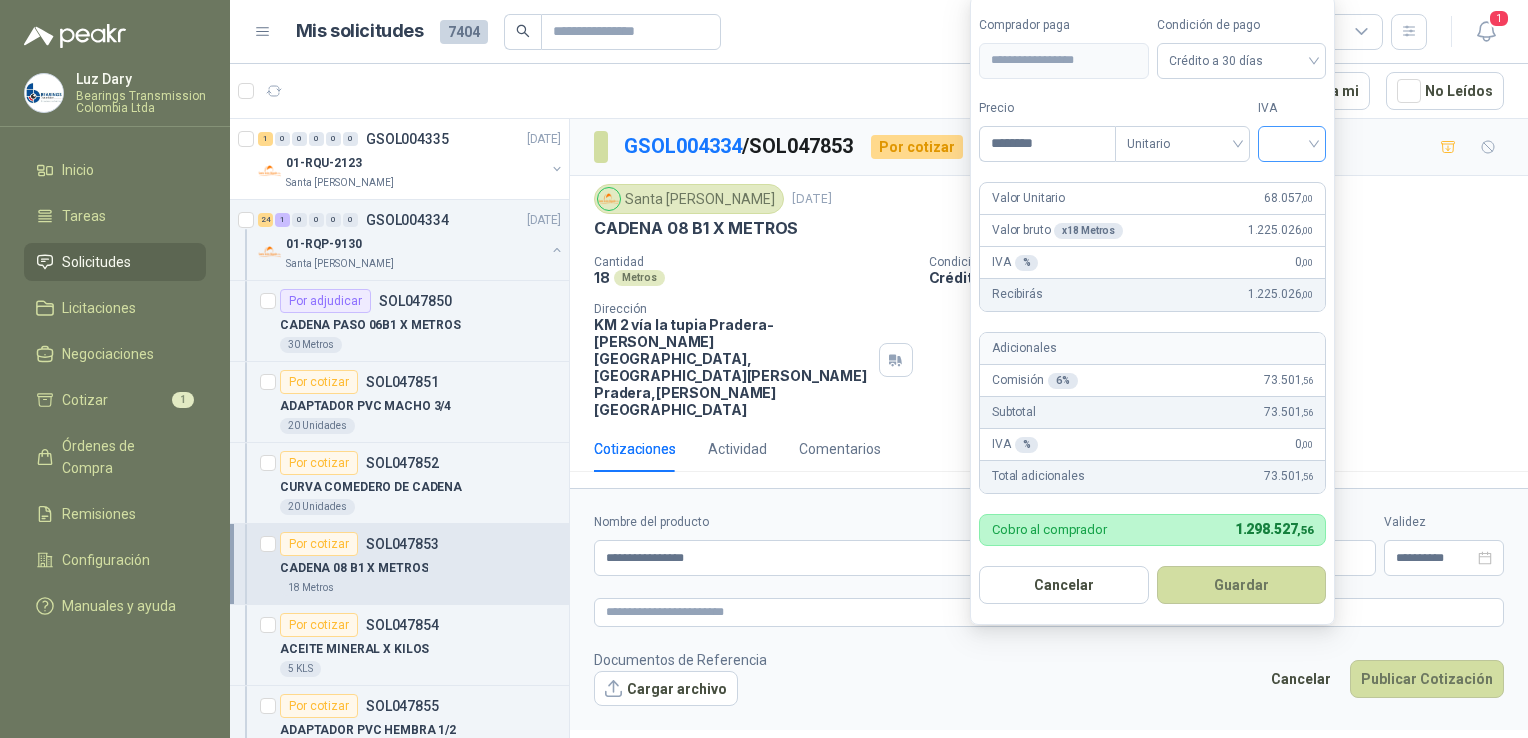 click at bounding box center [1292, 142] 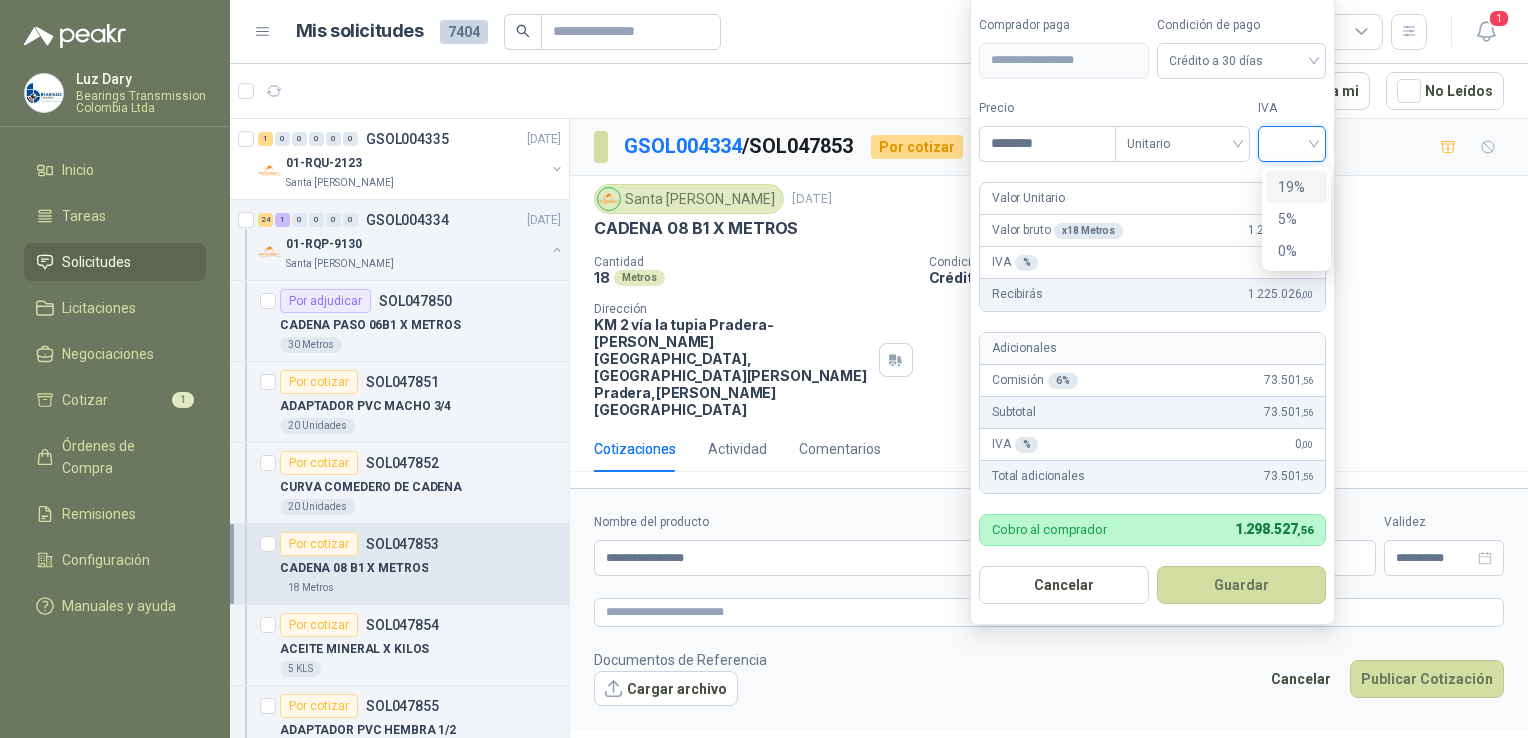 click on "19%" at bounding box center [1296, 187] 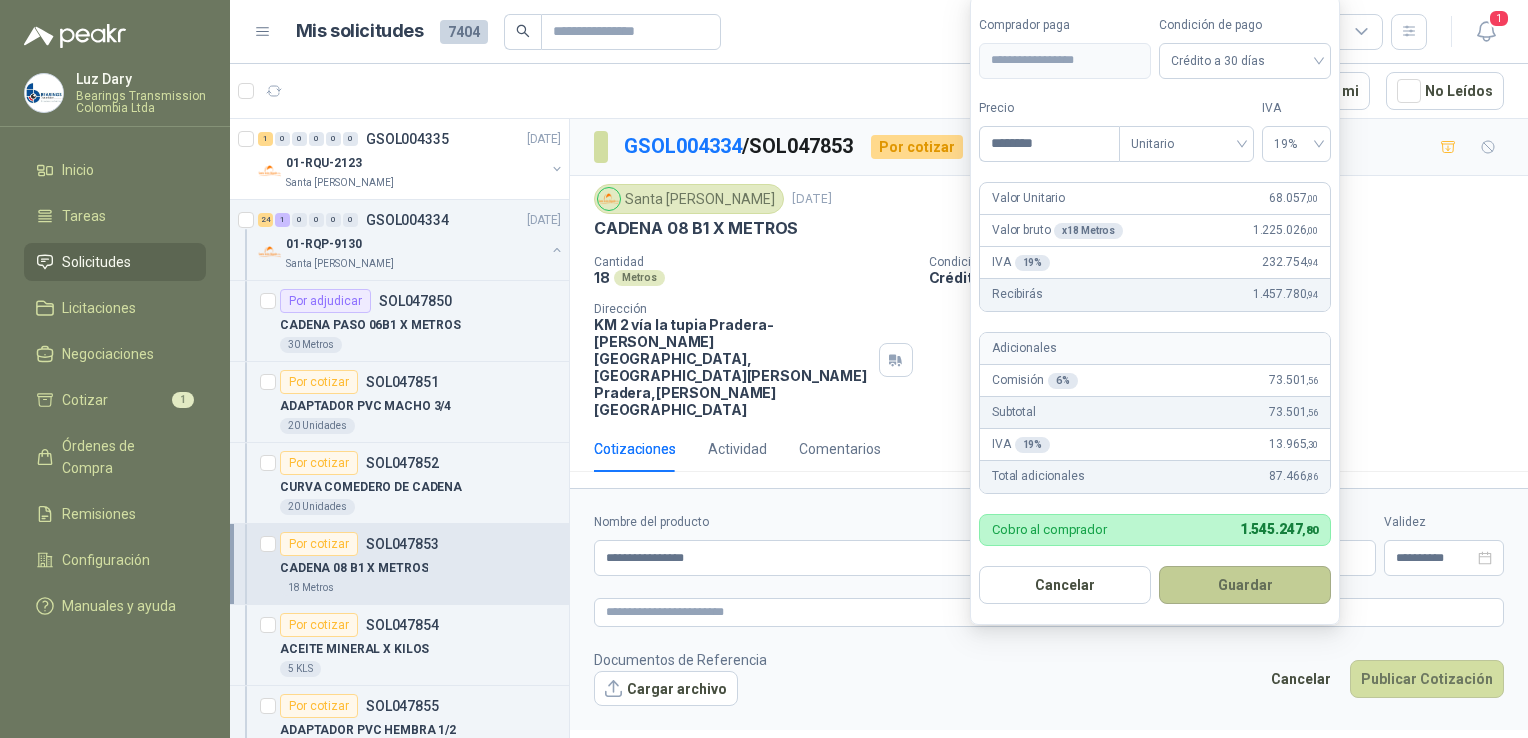 click on "Guardar" at bounding box center (1245, 585) 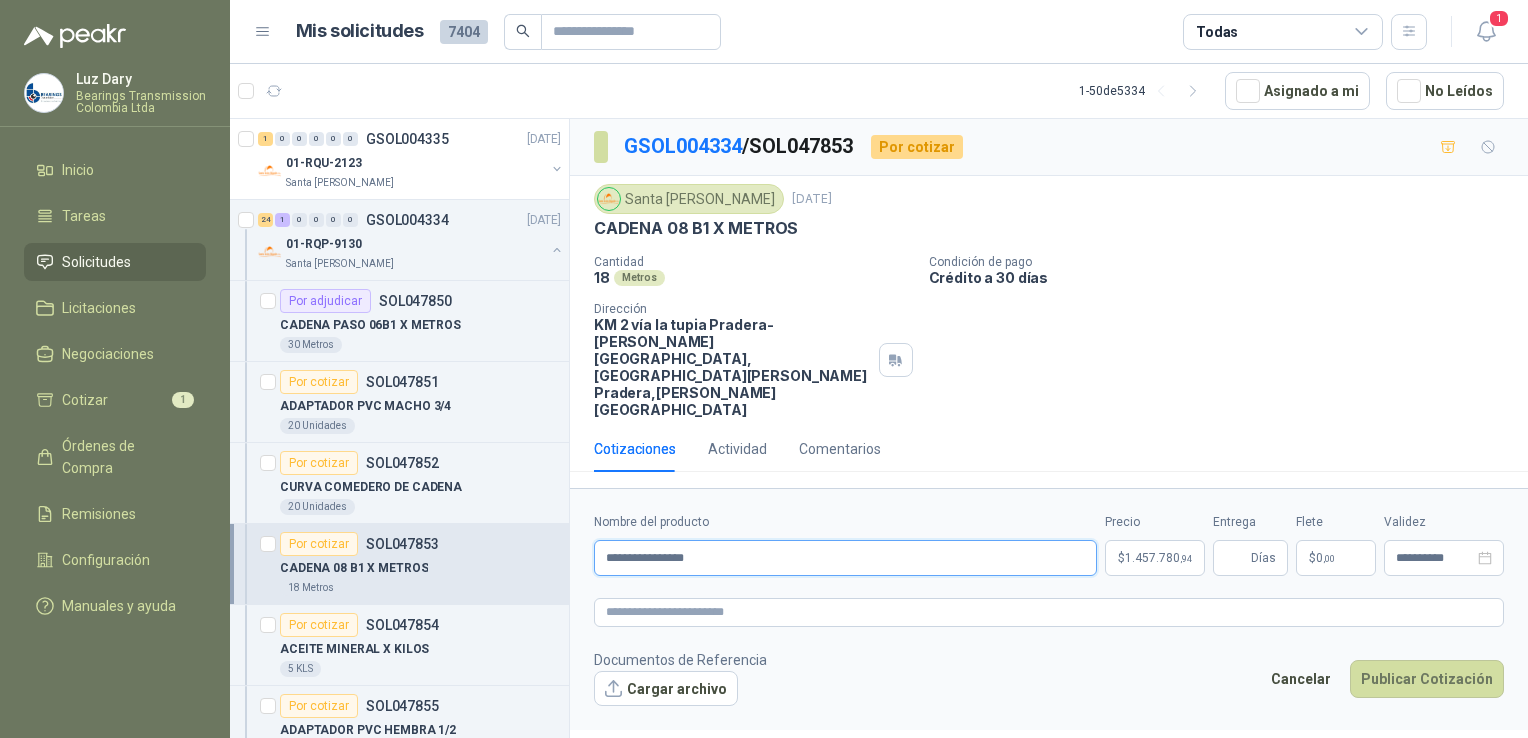 click on "**********" at bounding box center (845, 558) 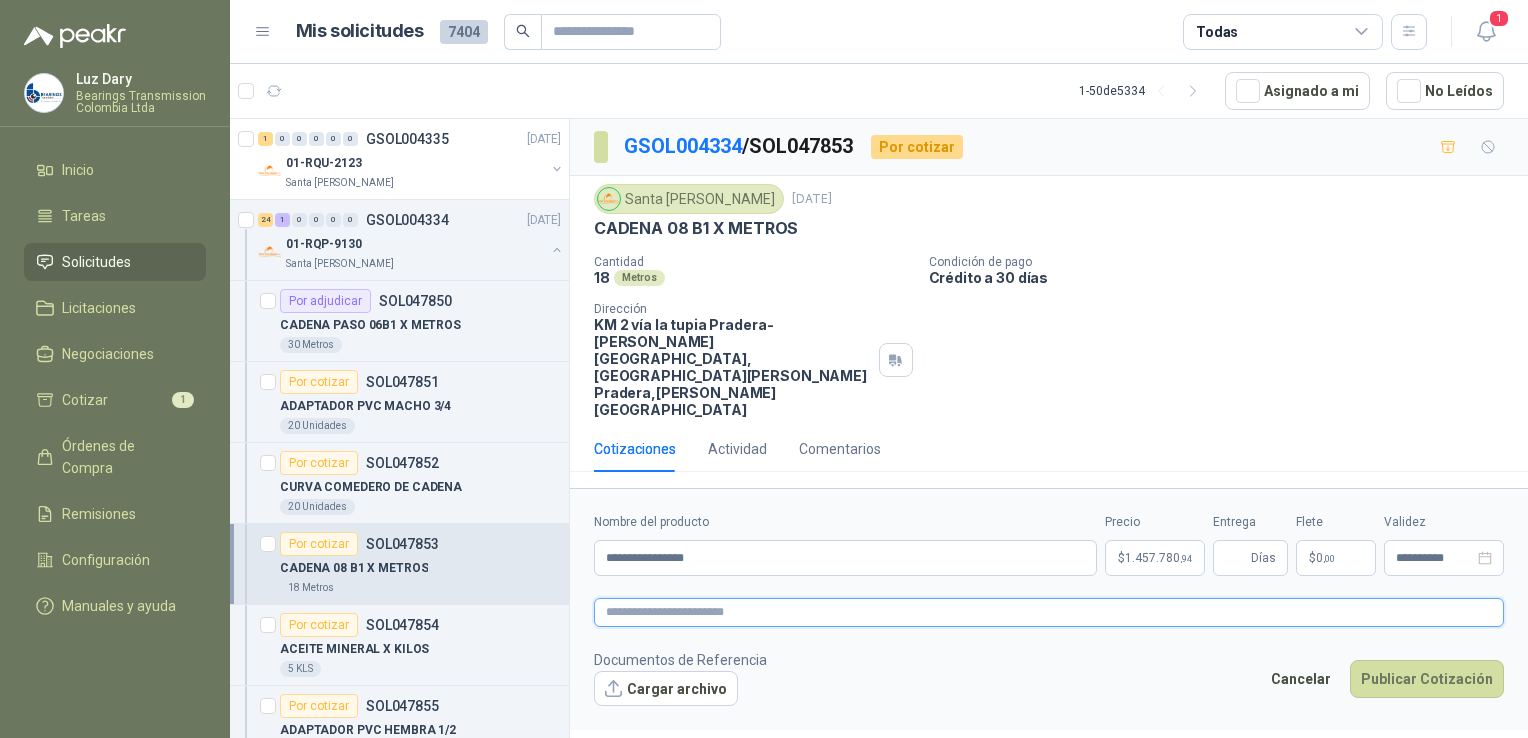 click at bounding box center [1049, 612] 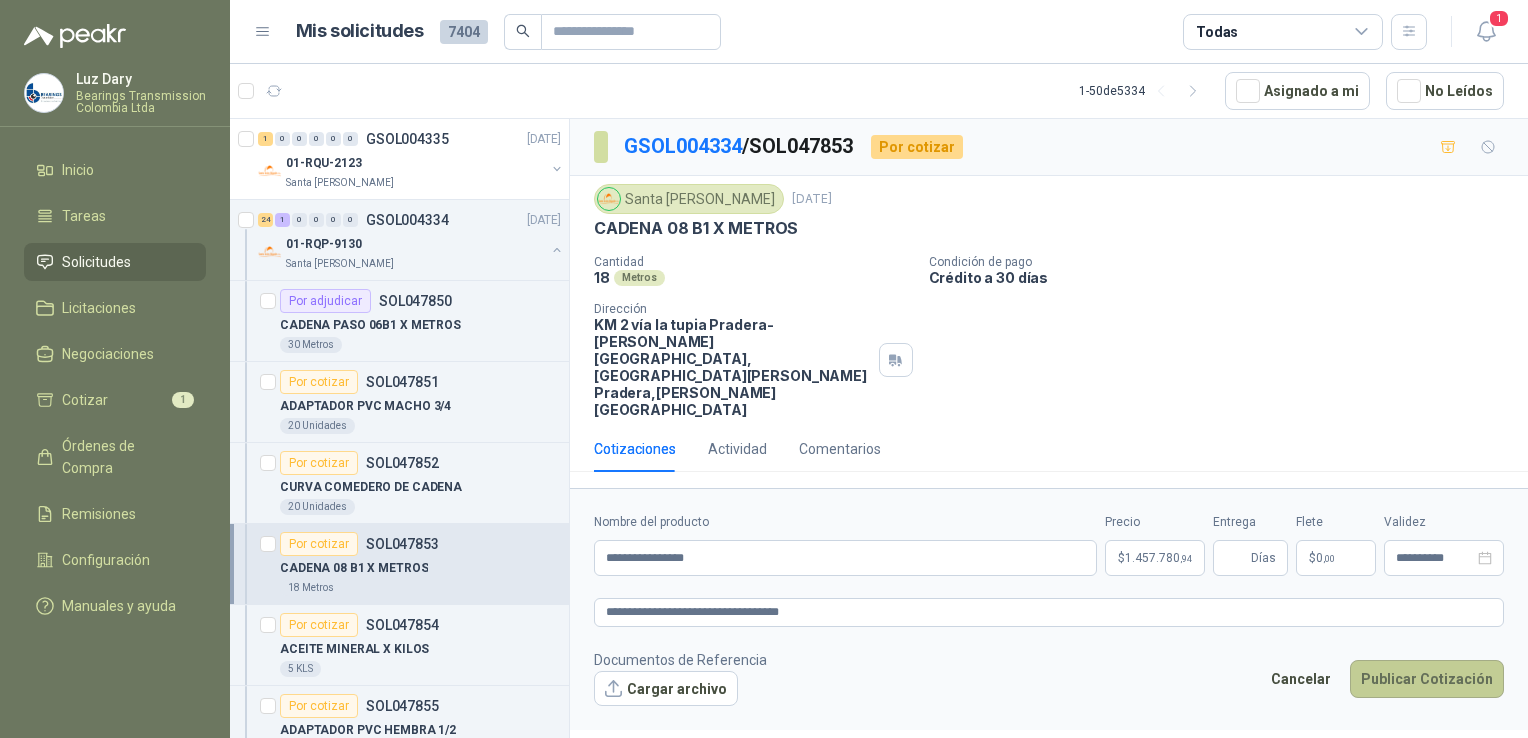 click on "Publicar Cotización" at bounding box center (1427, 679) 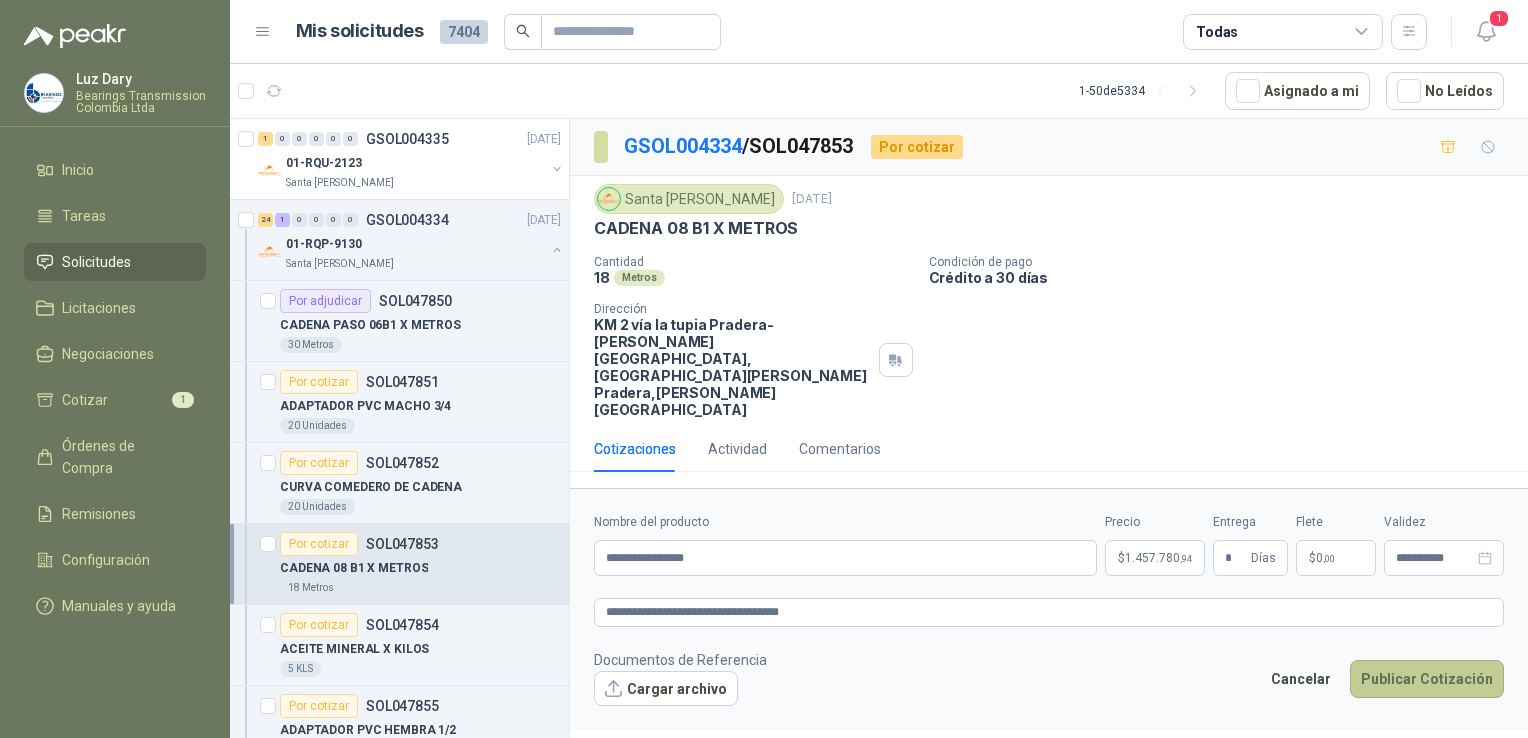 click on "Publicar Cotización" at bounding box center [1427, 679] 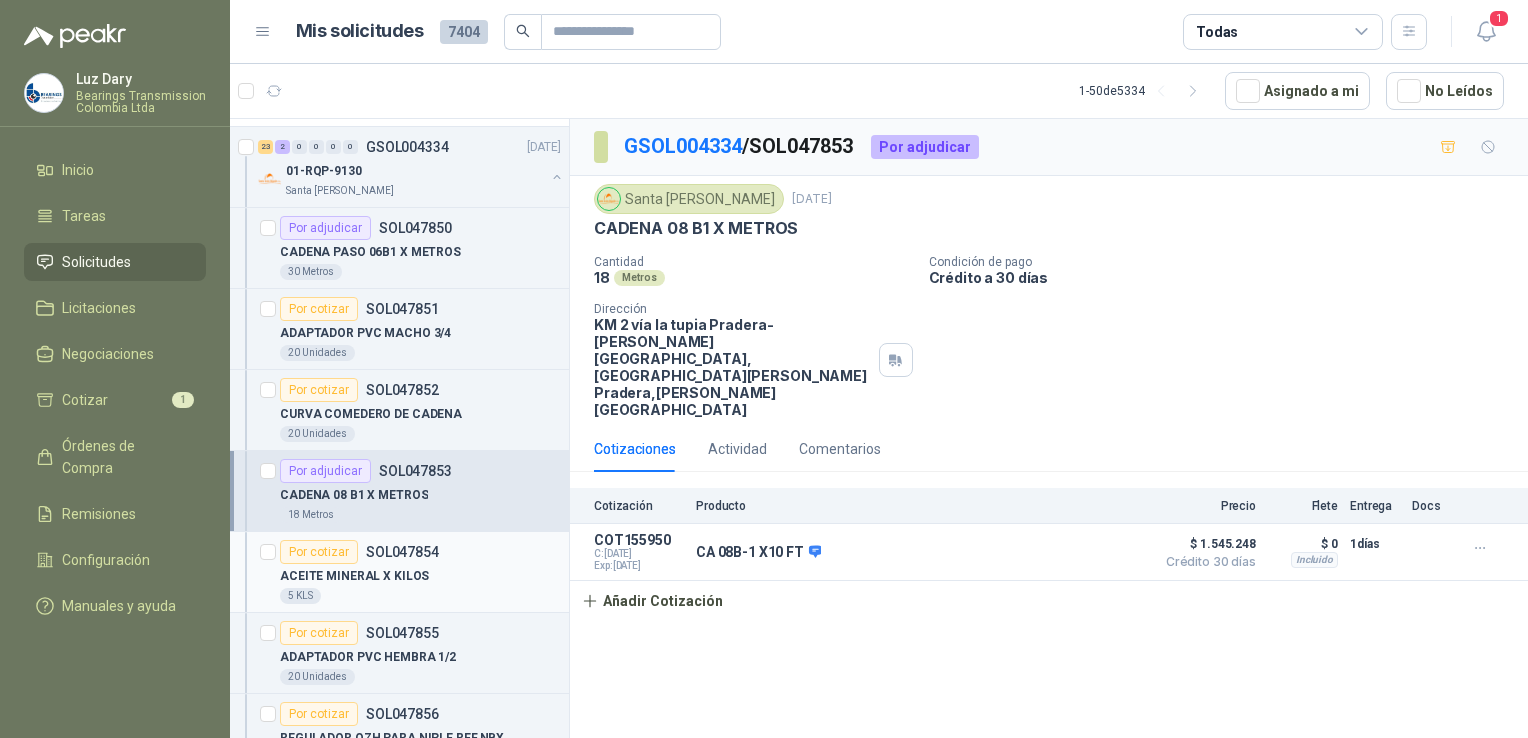 scroll, scrollTop: 0, scrollLeft: 0, axis: both 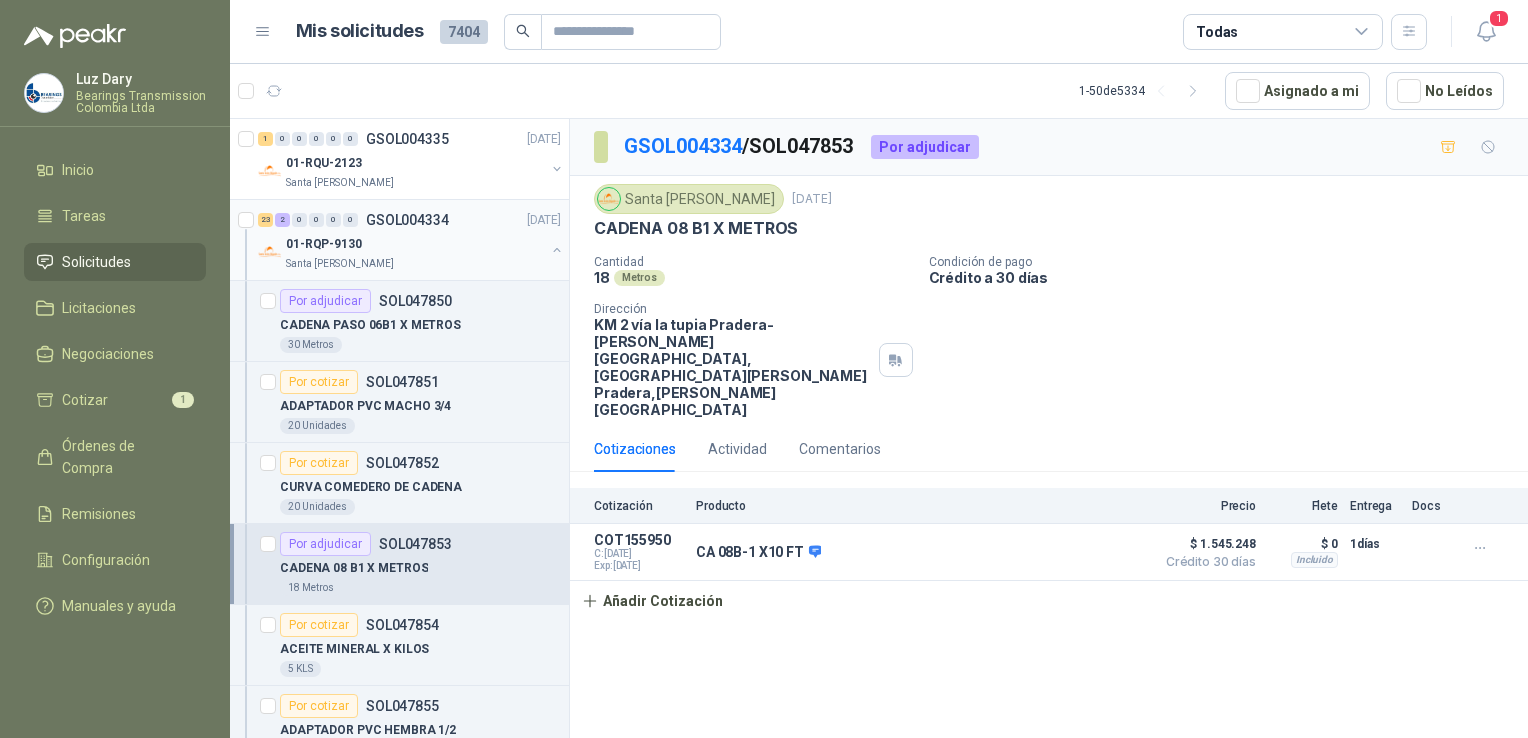 click on "01-RQP-9130" at bounding box center (415, 244) 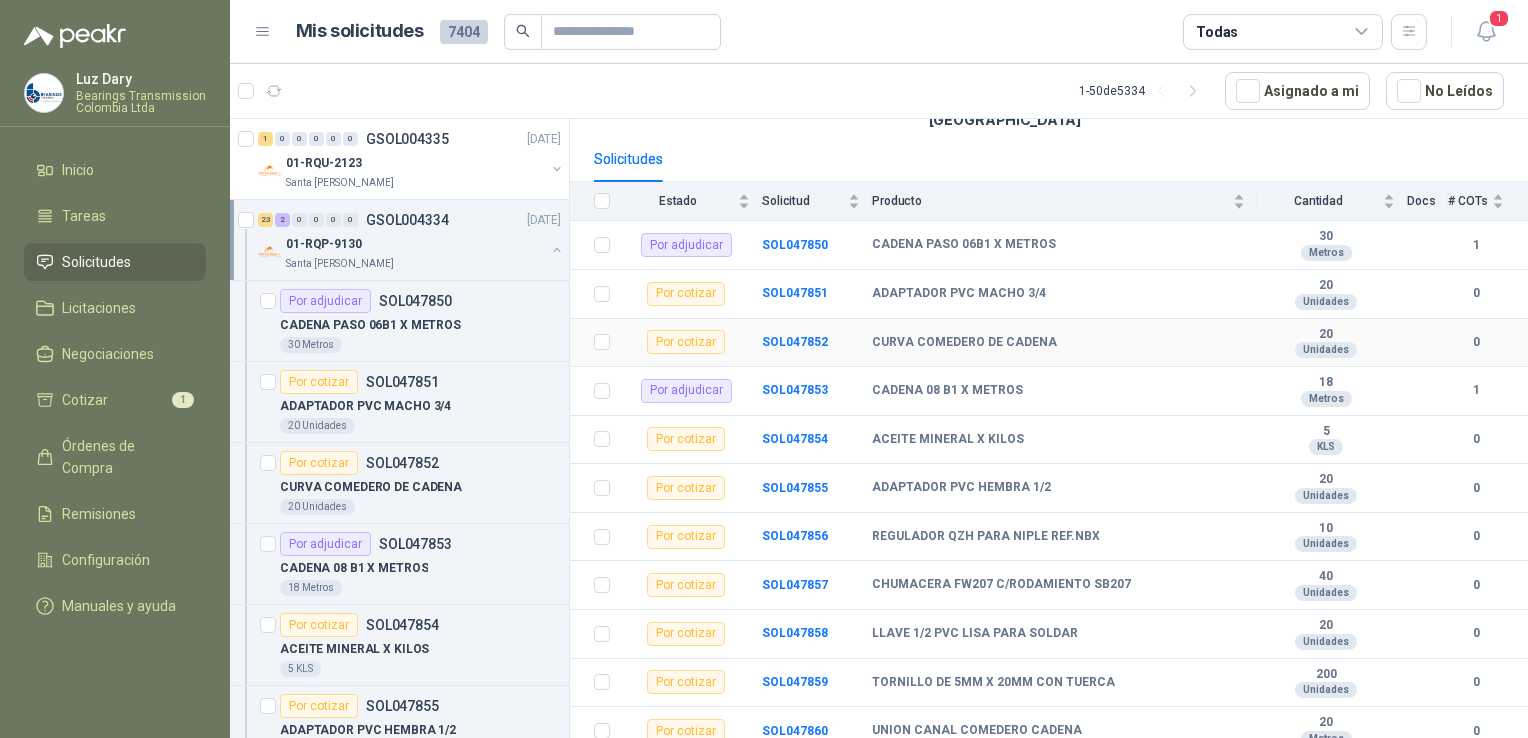 scroll, scrollTop: 200, scrollLeft: 0, axis: vertical 